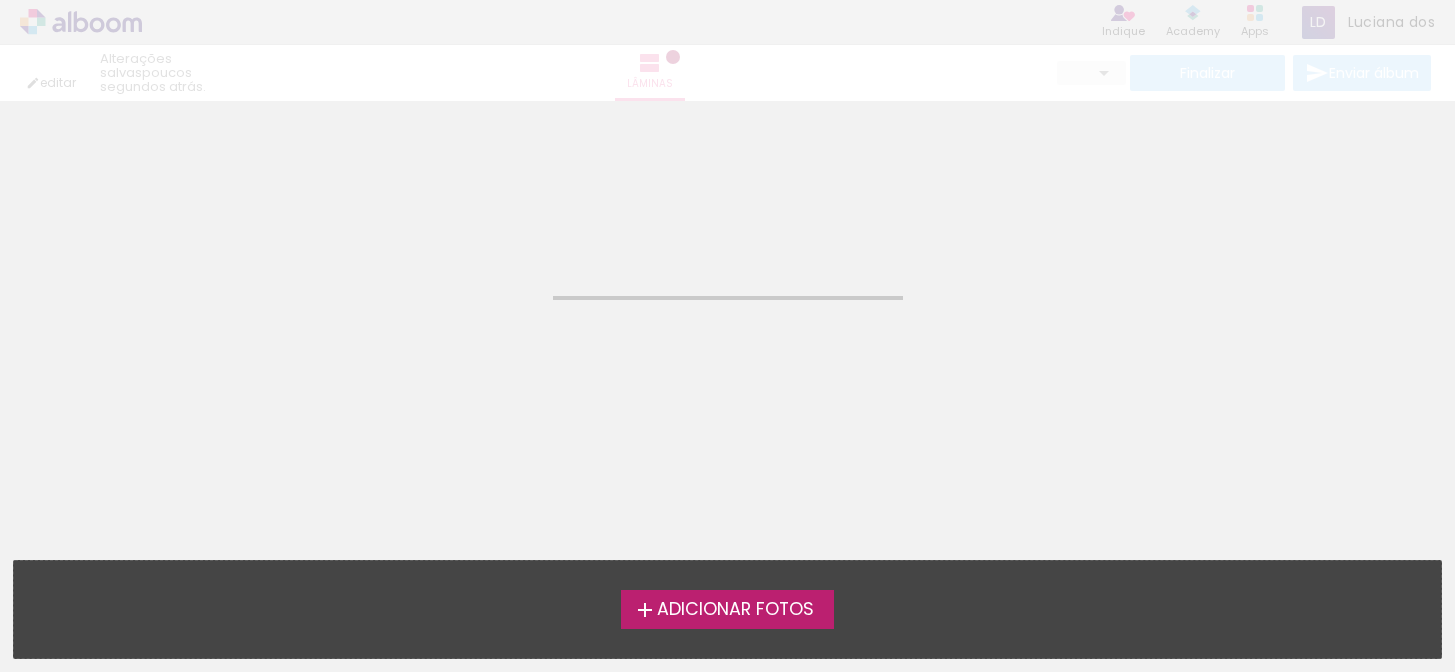 scroll, scrollTop: 0, scrollLeft: 0, axis: both 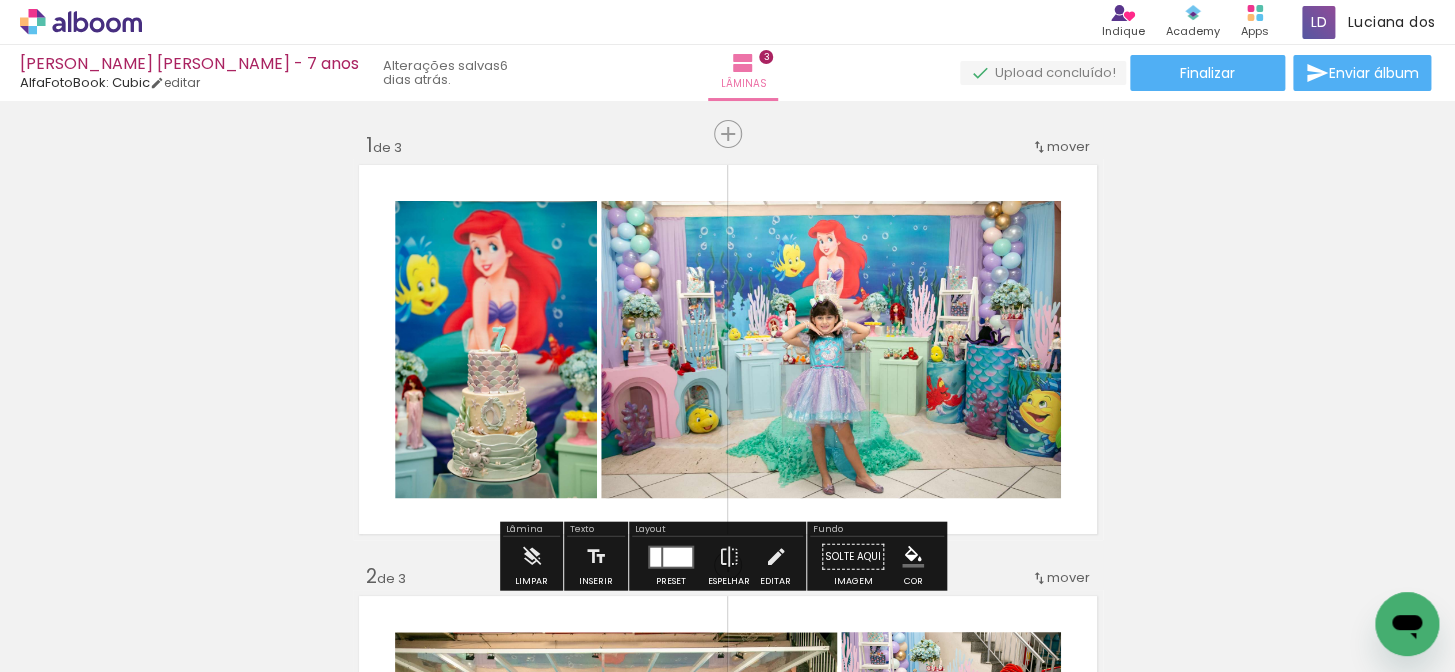 click on "Todas as fotos" at bounding box center [56, 611] 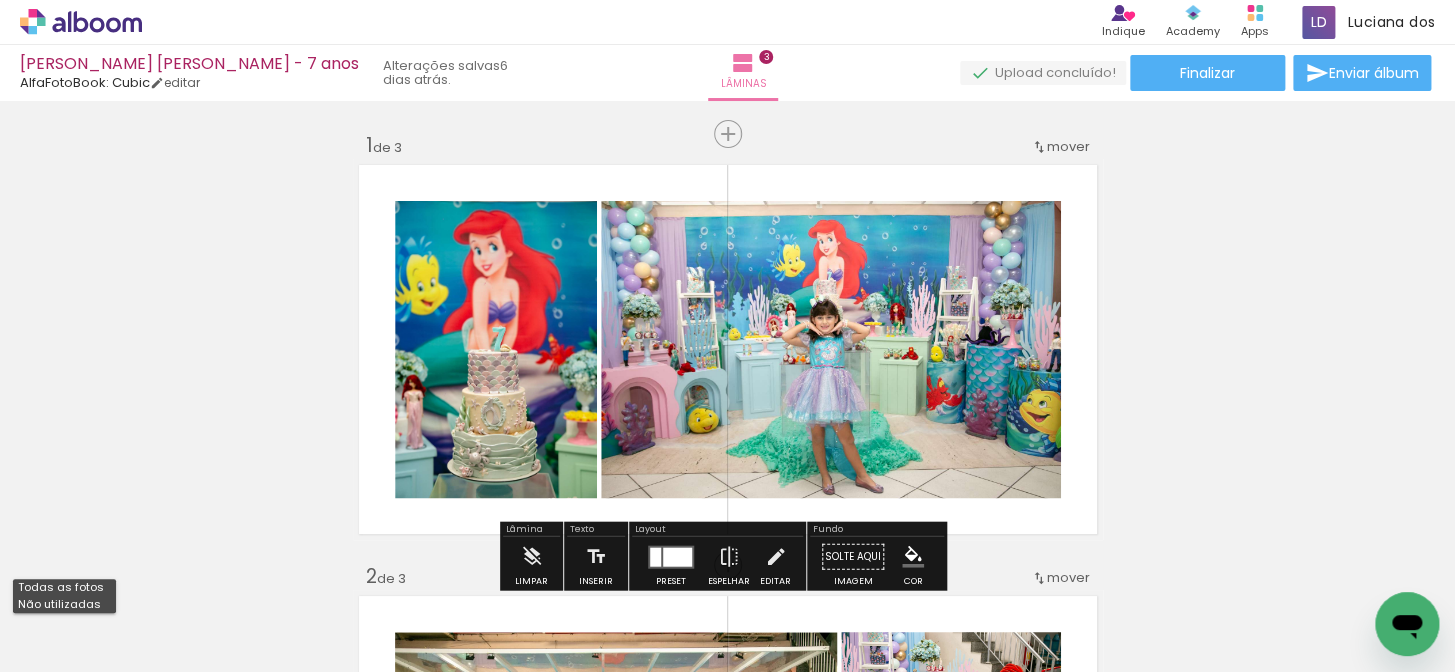 click on "Não utilizadas" at bounding box center (0, 0) 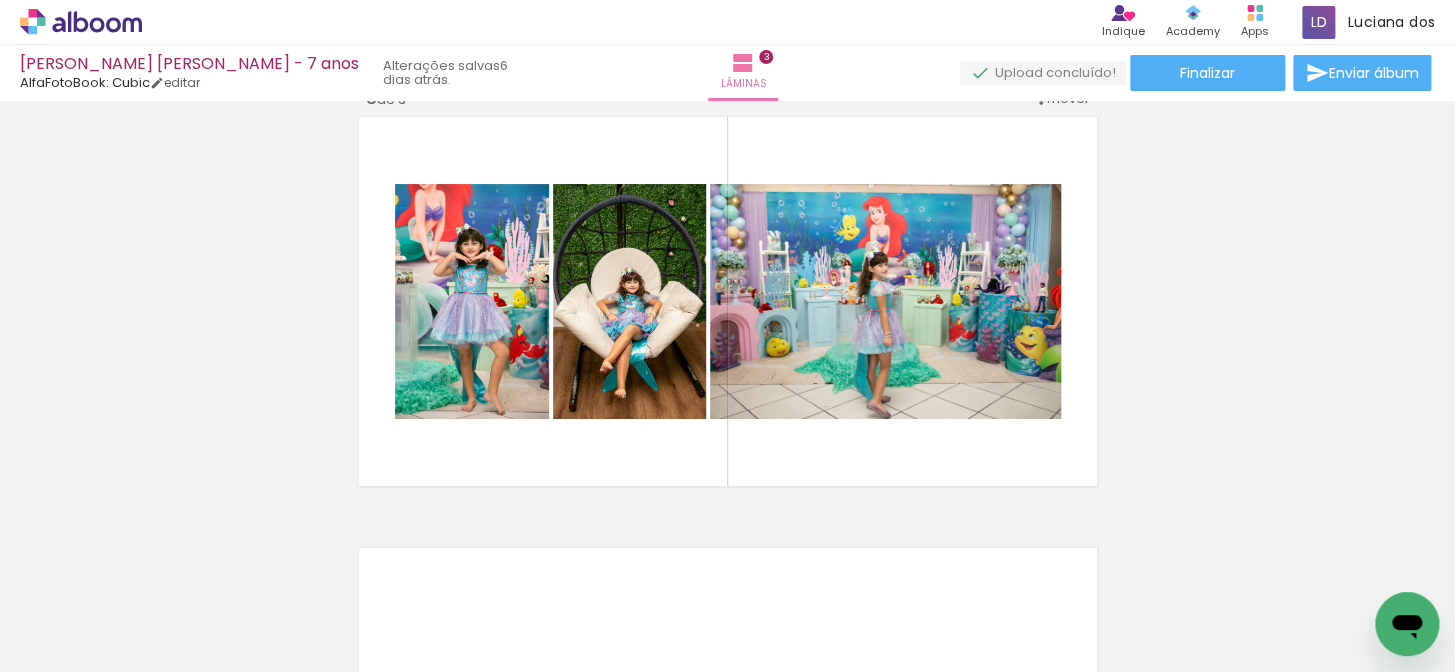 scroll, scrollTop: 917, scrollLeft: 0, axis: vertical 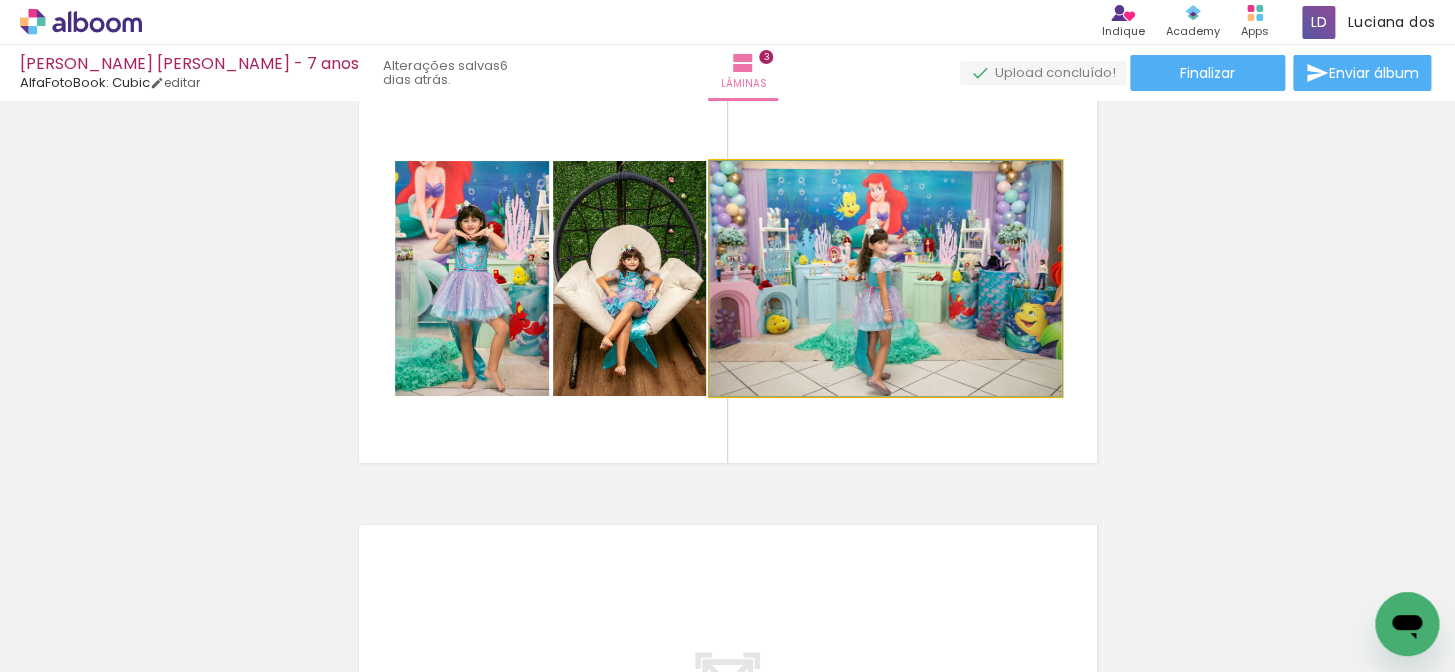 drag, startPoint x: 806, startPoint y: 279, endPoint x: 787, endPoint y: 281, distance: 19.104973 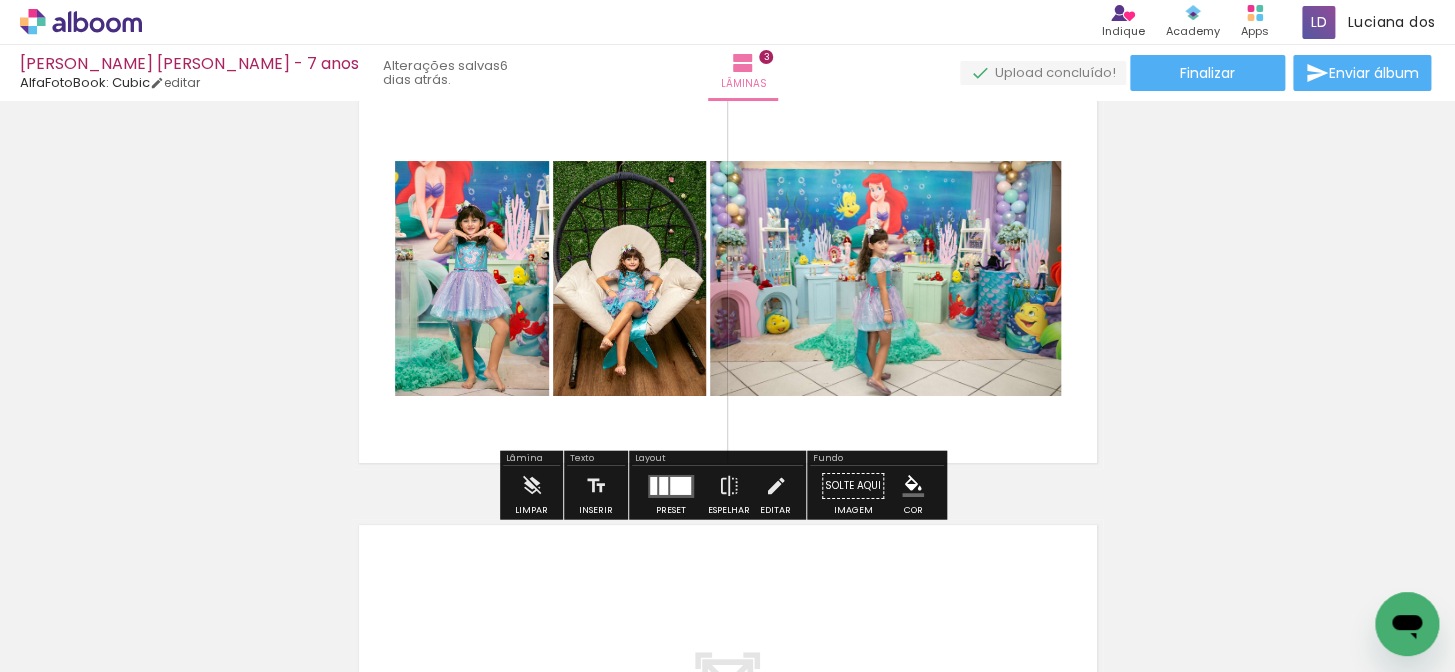 click 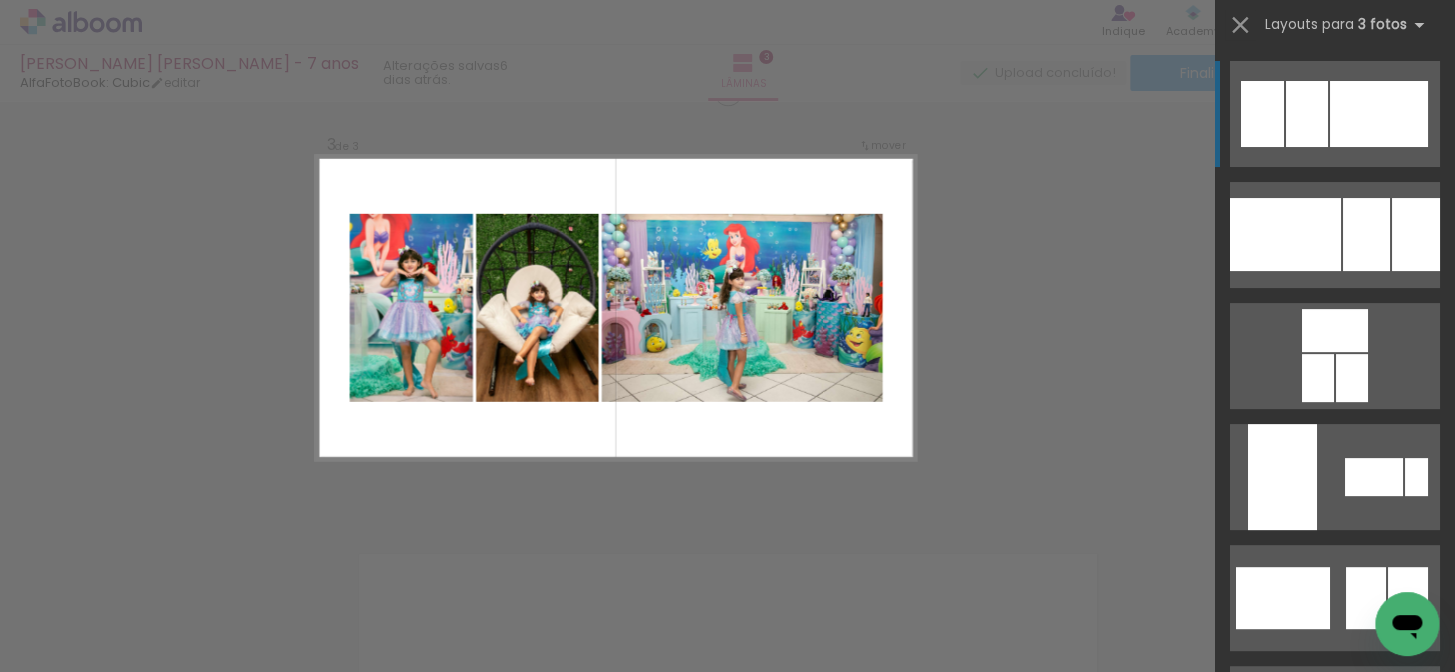 scroll, scrollTop: 887, scrollLeft: 0, axis: vertical 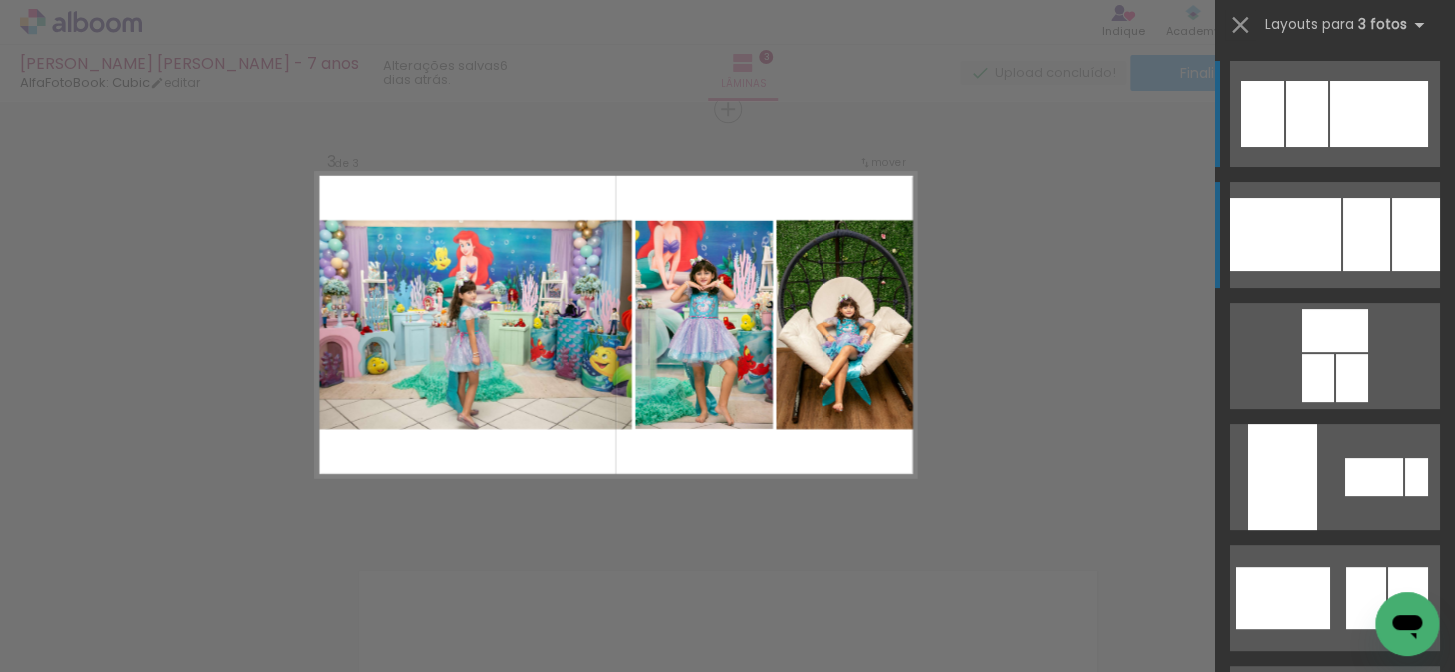 click at bounding box center (1285, 234) 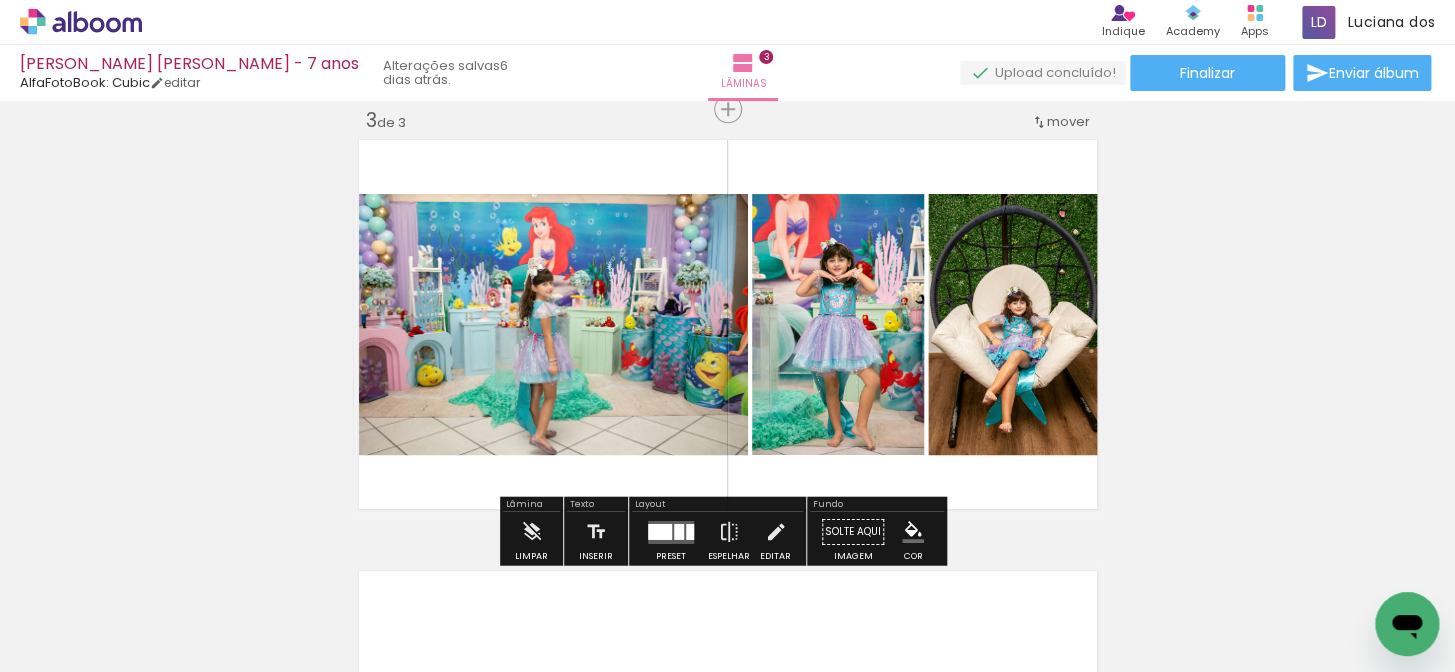click 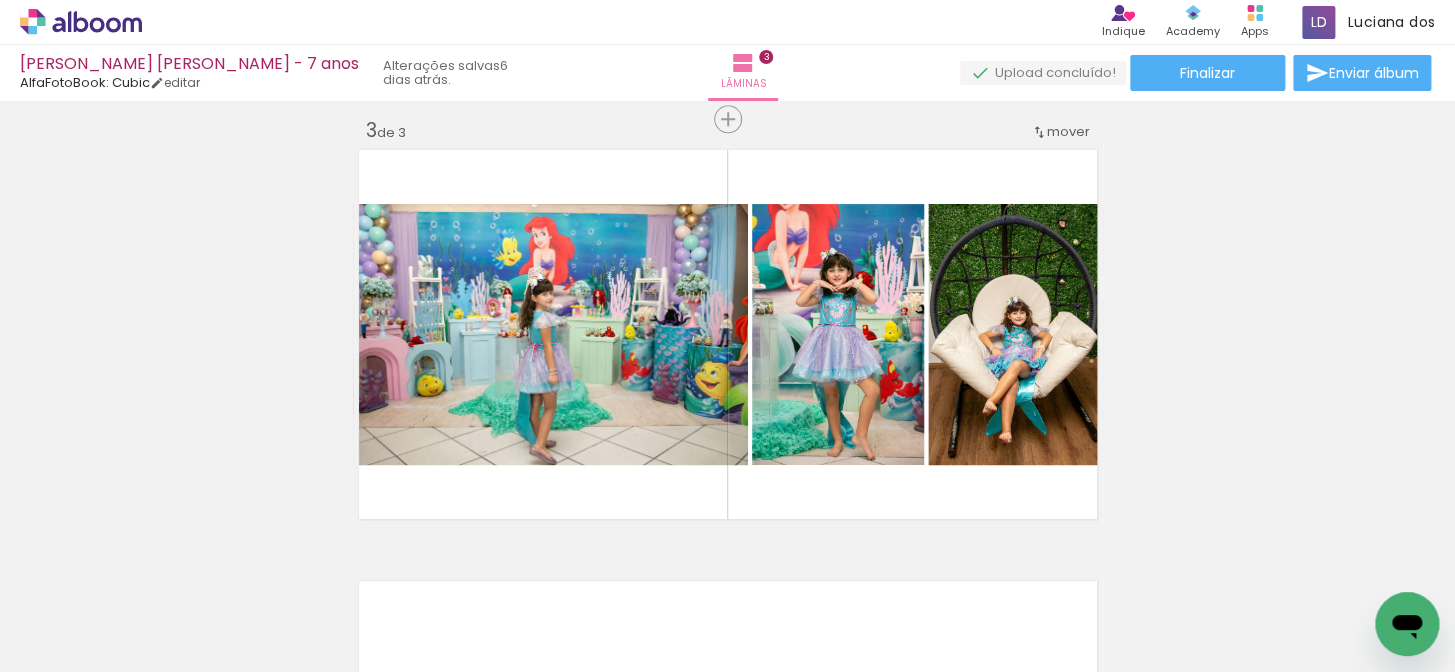 scroll, scrollTop: 874, scrollLeft: 0, axis: vertical 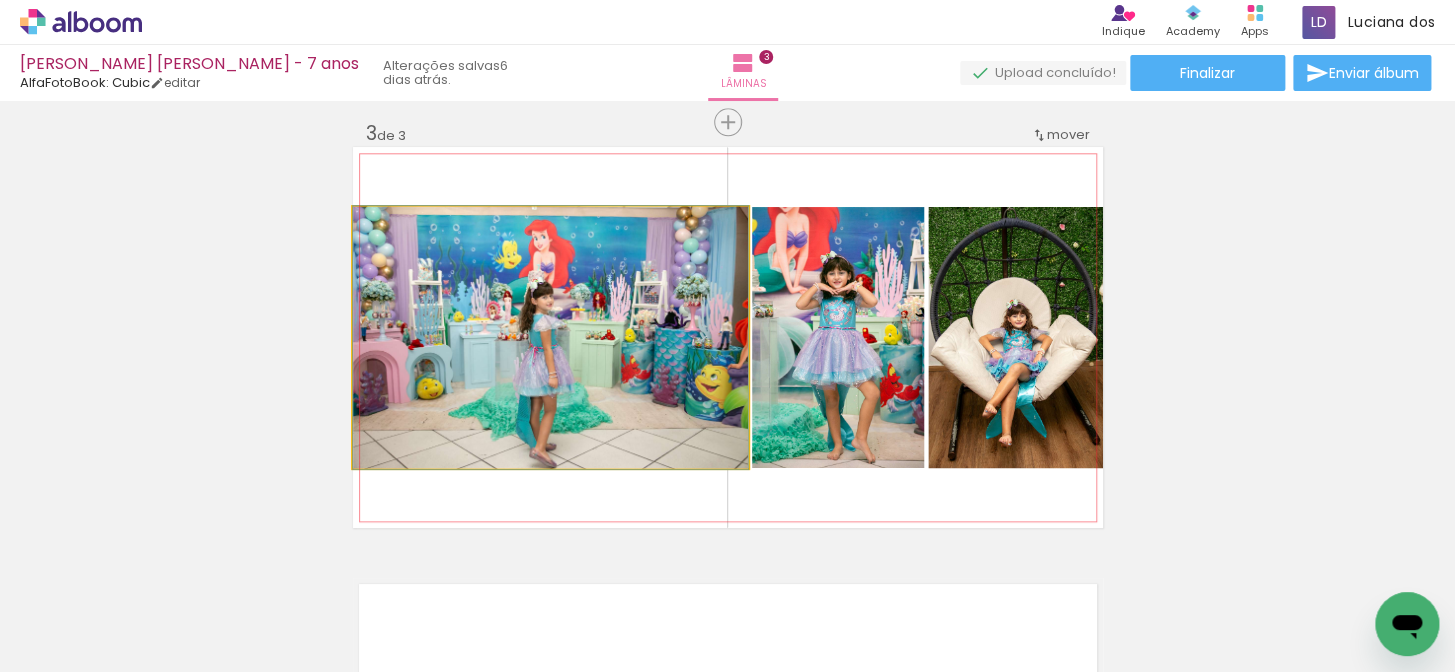 click 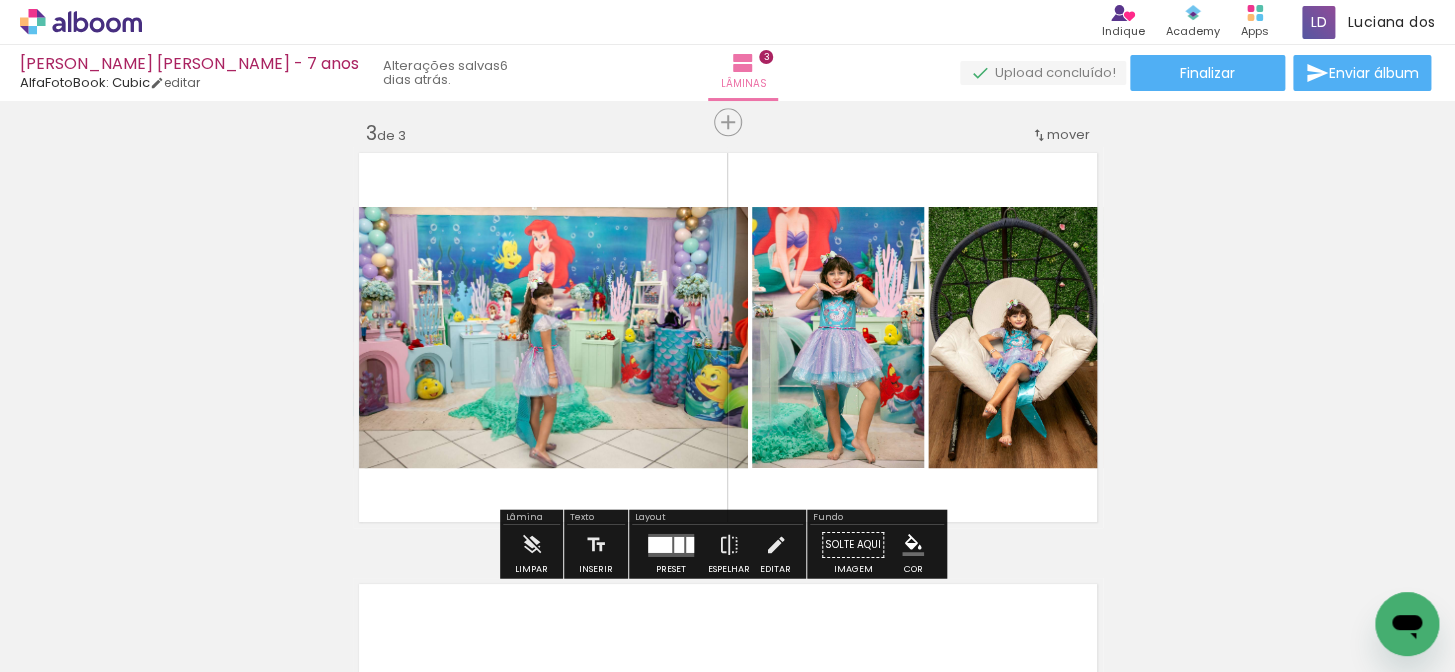 click at bounding box center (728, 337) 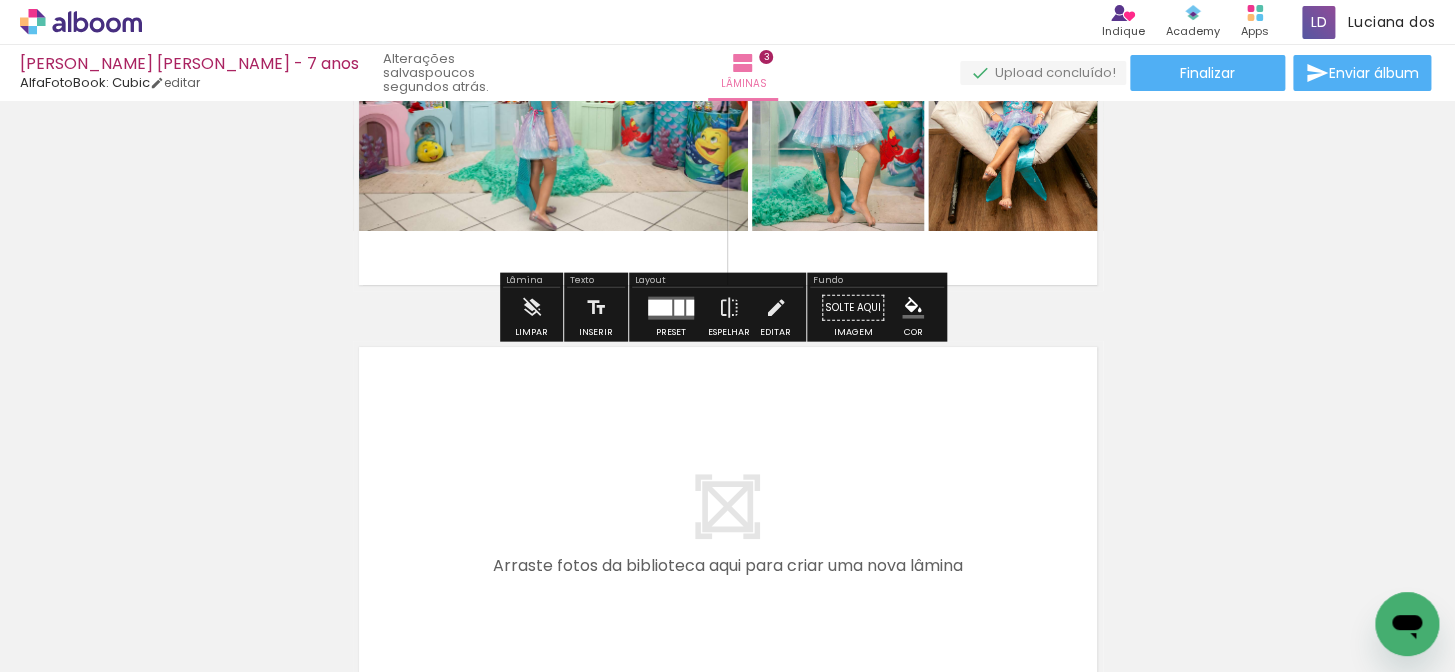 scroll, scrollTop: 1113, scrollLeft: 0, axis: vertical 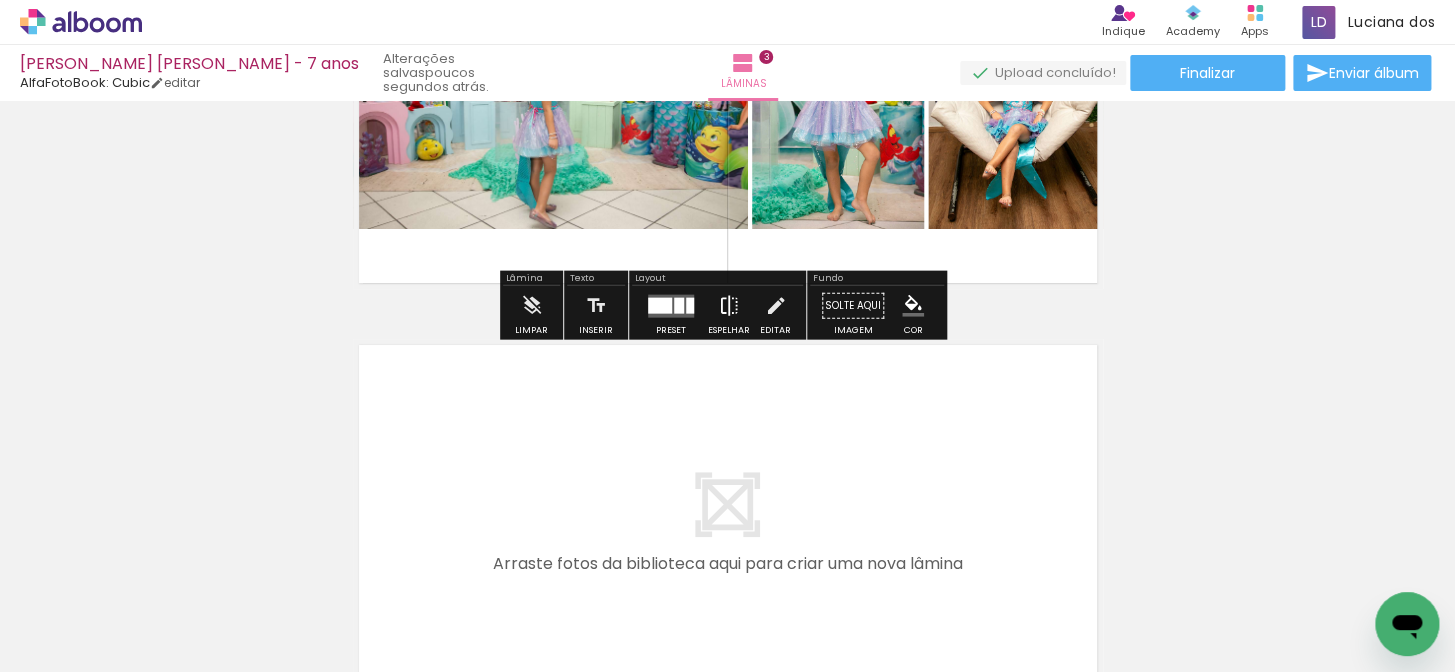 click at bounding box center (729, 306) 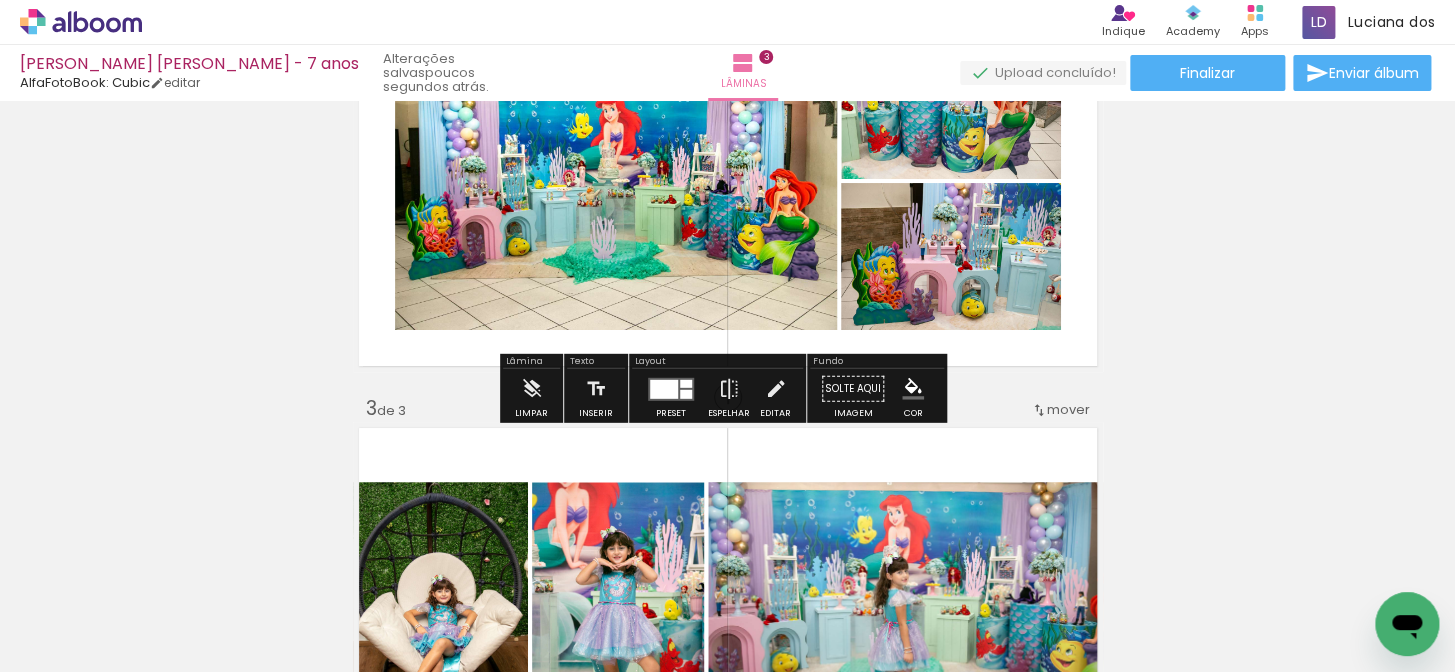 scroll, scrollTop: 600, scrollLeft: 0, axis: vertical 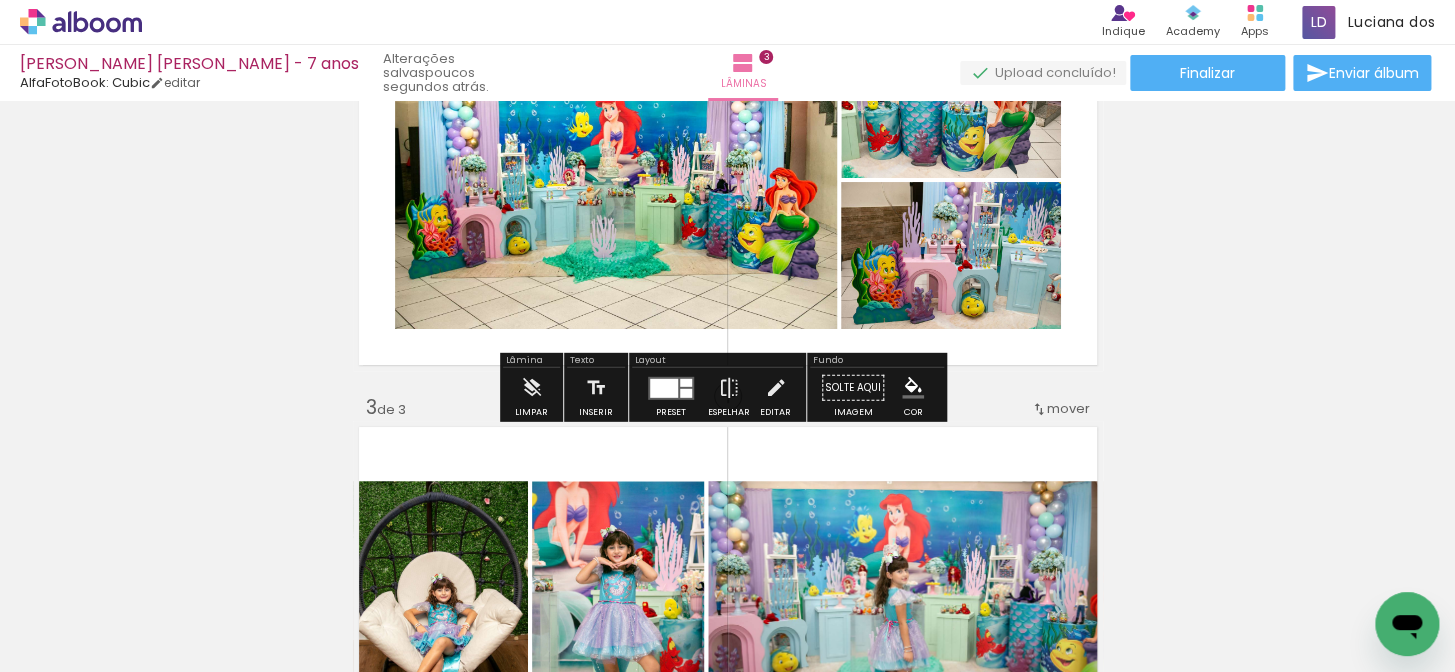 click at bounding box center (728, 180) 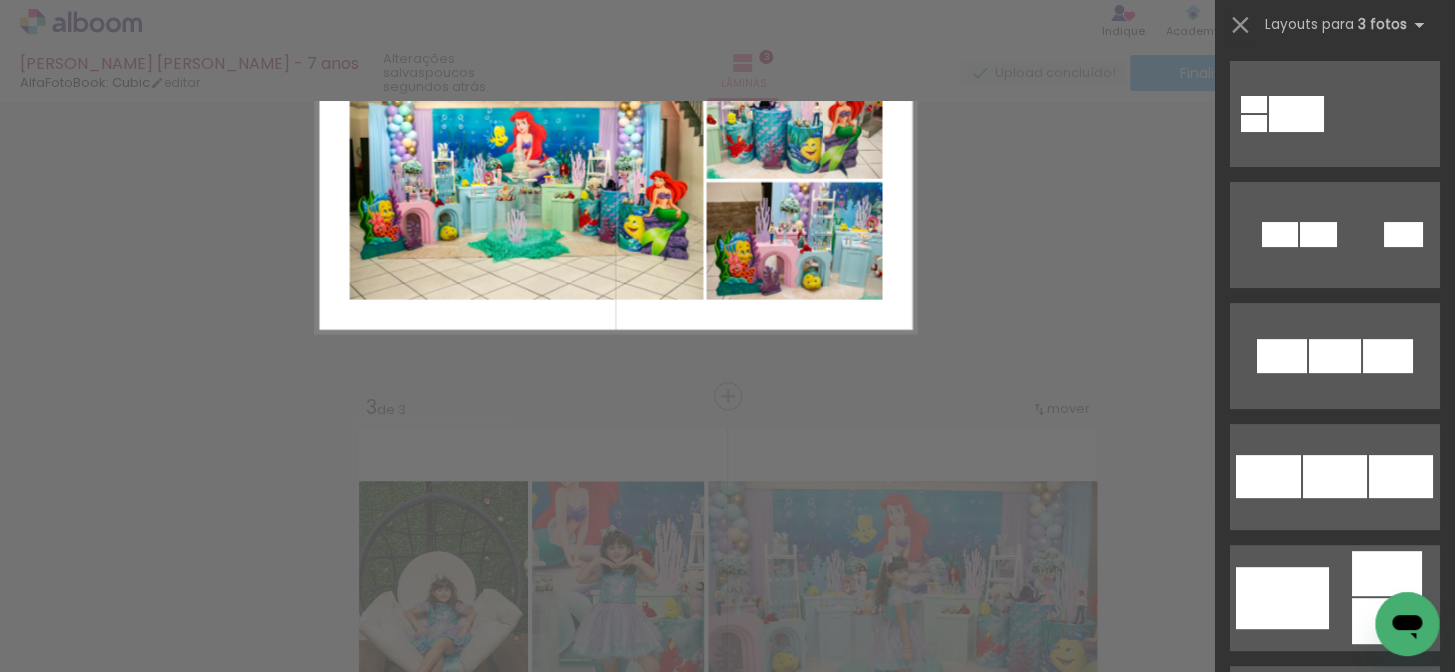 scroll, scrollTop: 847, scrollLeft: 0, axis: vertical 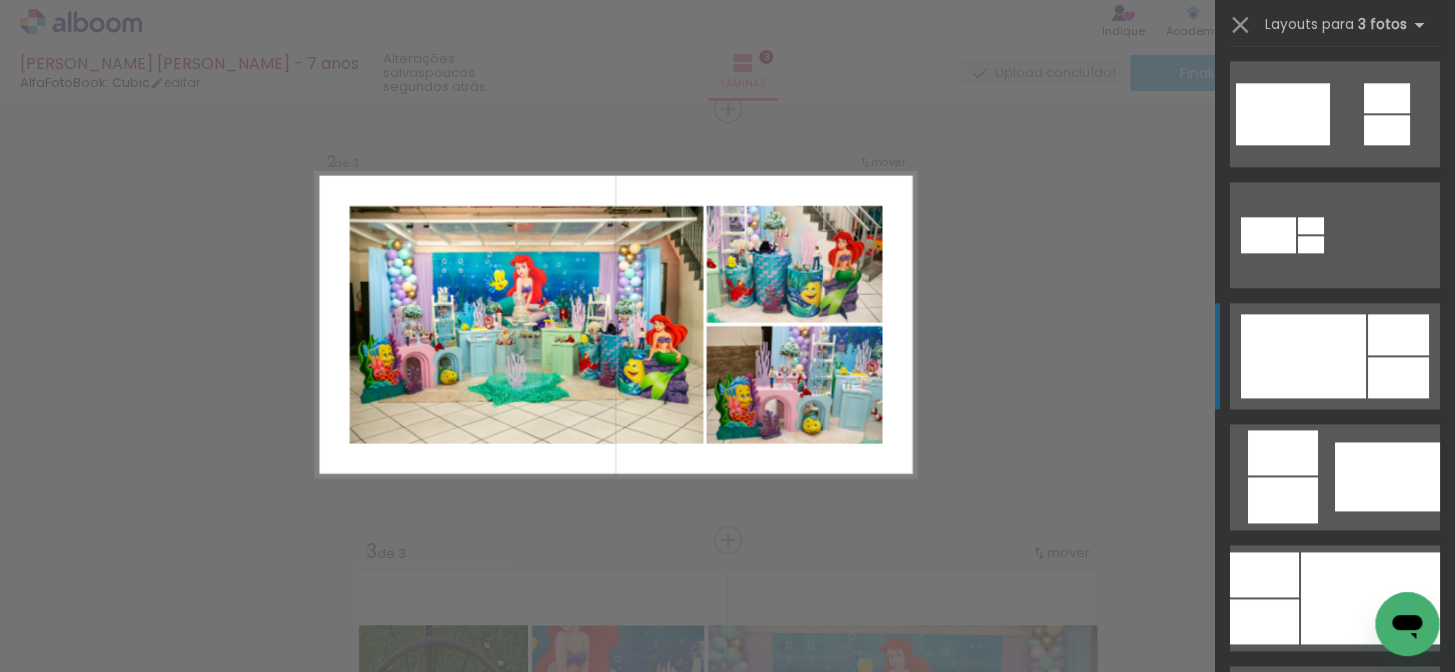 click at bounding box center [1318, -613] 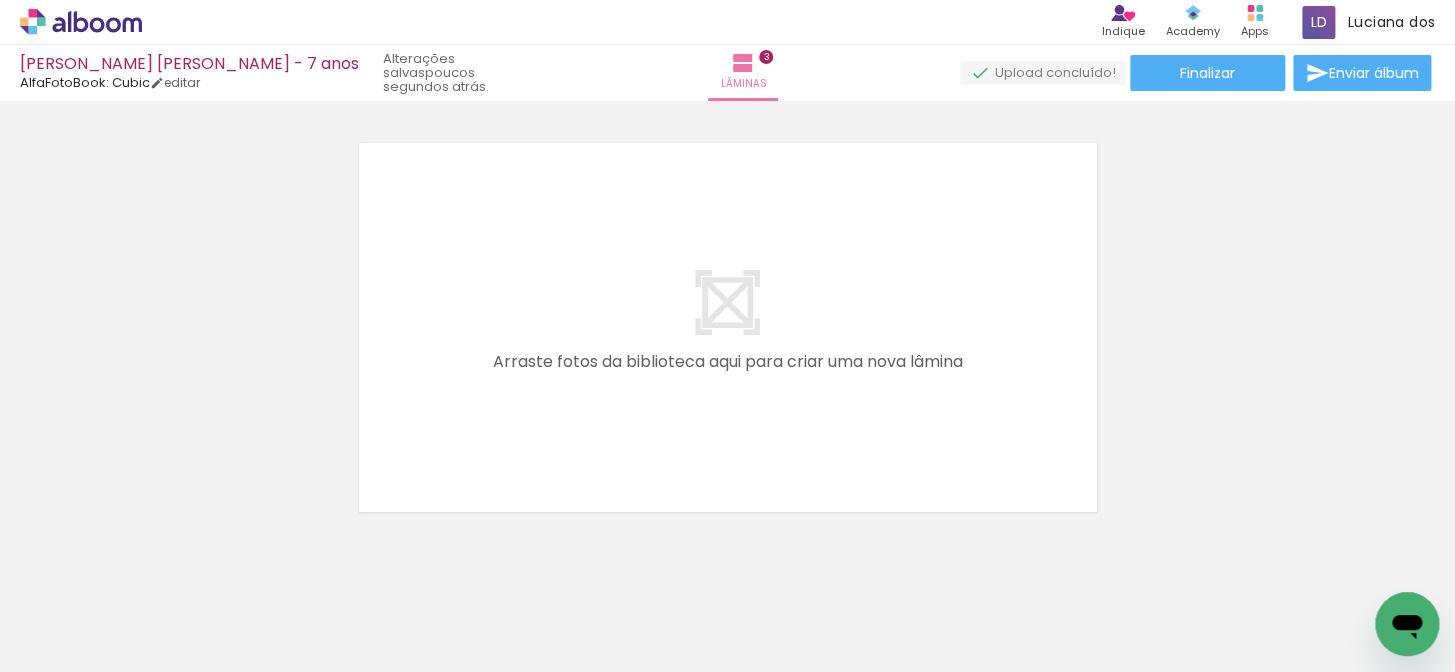 scroll, scrollTop: 1320, scrollLeft: 0, axis: vertical 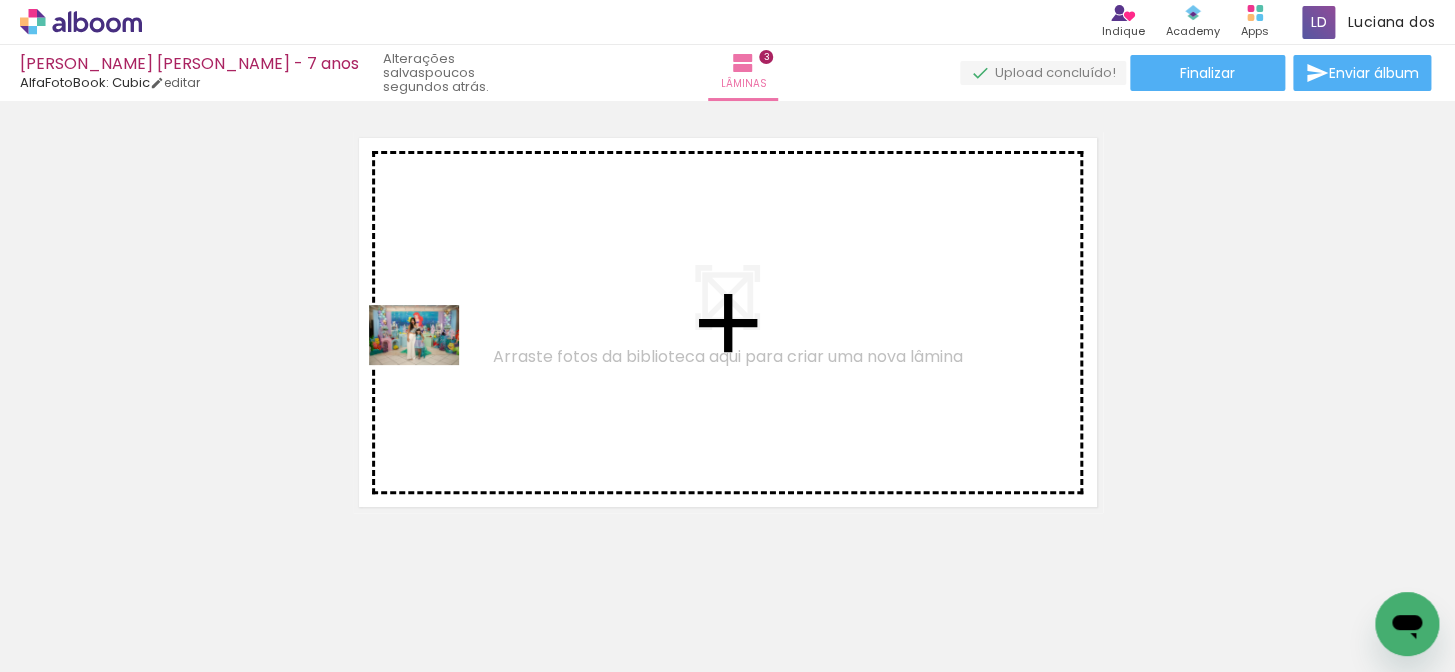 drag, startPoint x: 431, startPoint y: 623, endPoint x: 480, endPoint y: 559, distance: 80.60397 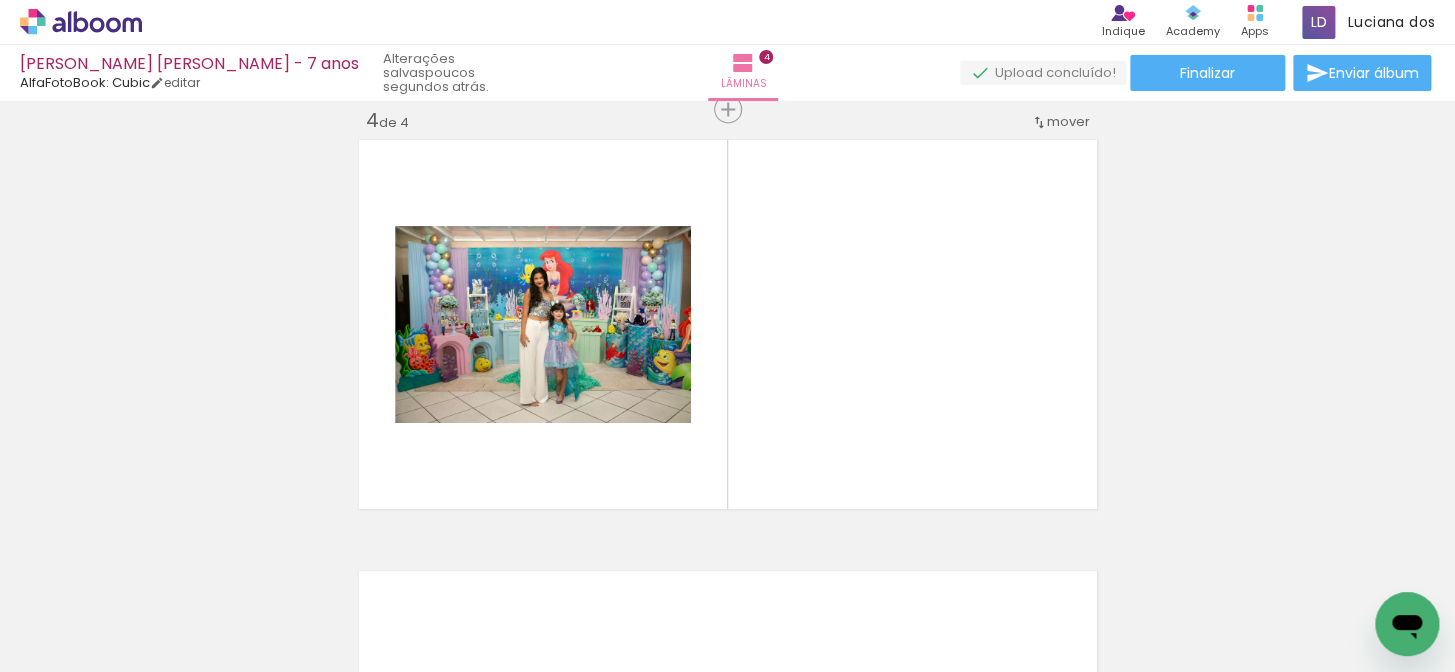 scroll, scrollTop: 1318, scrollLeft: 0, axis: vertical 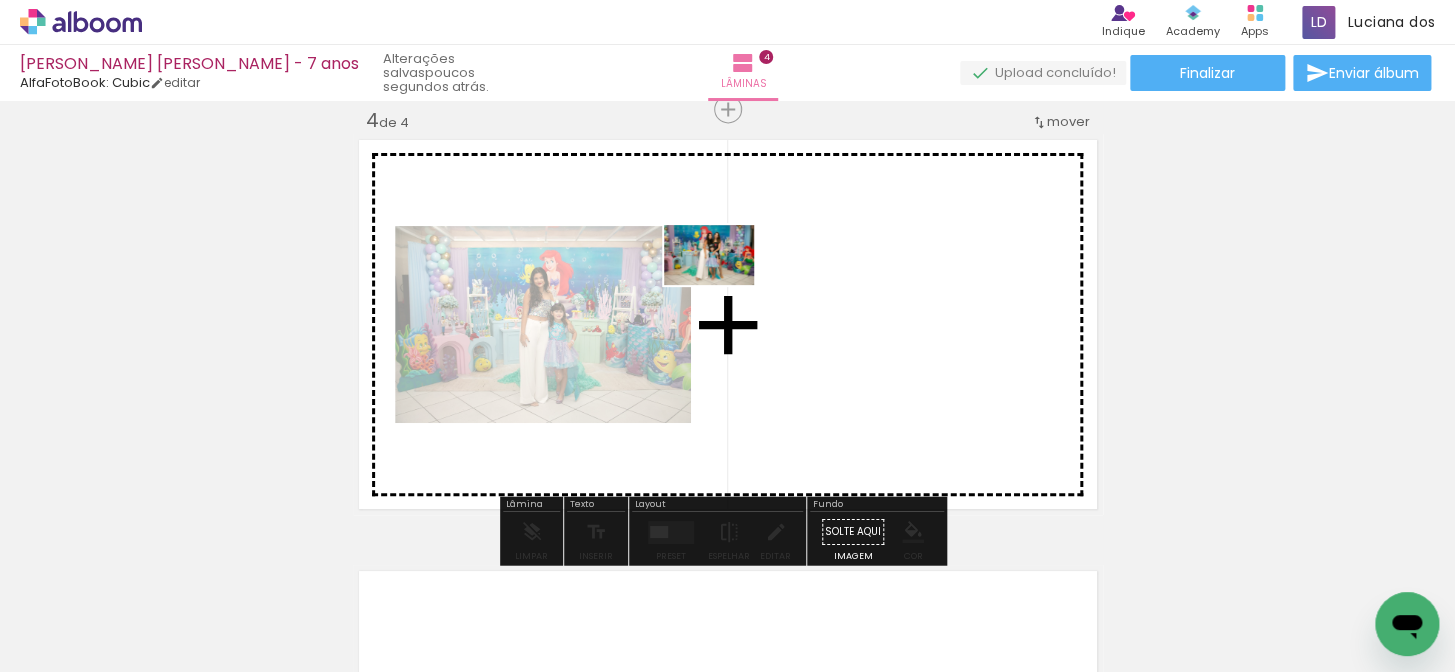 drag, startPoint x: 605, startPoint y: 555, endPoint x: 720, endPoint y: 286, distance: 292.55084 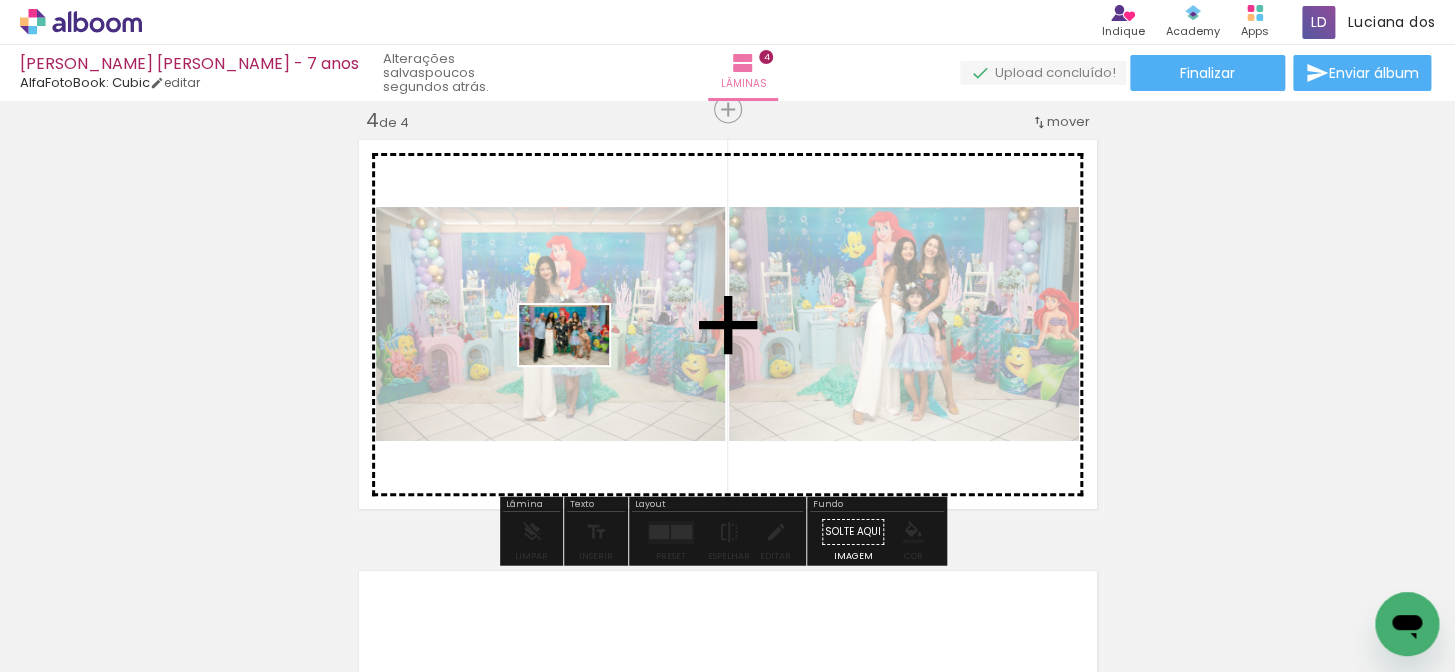 drag, startPoint x: 584, startPoint y: 517, endPoint x: 579, endPoint y: 365, distance: 152.08221 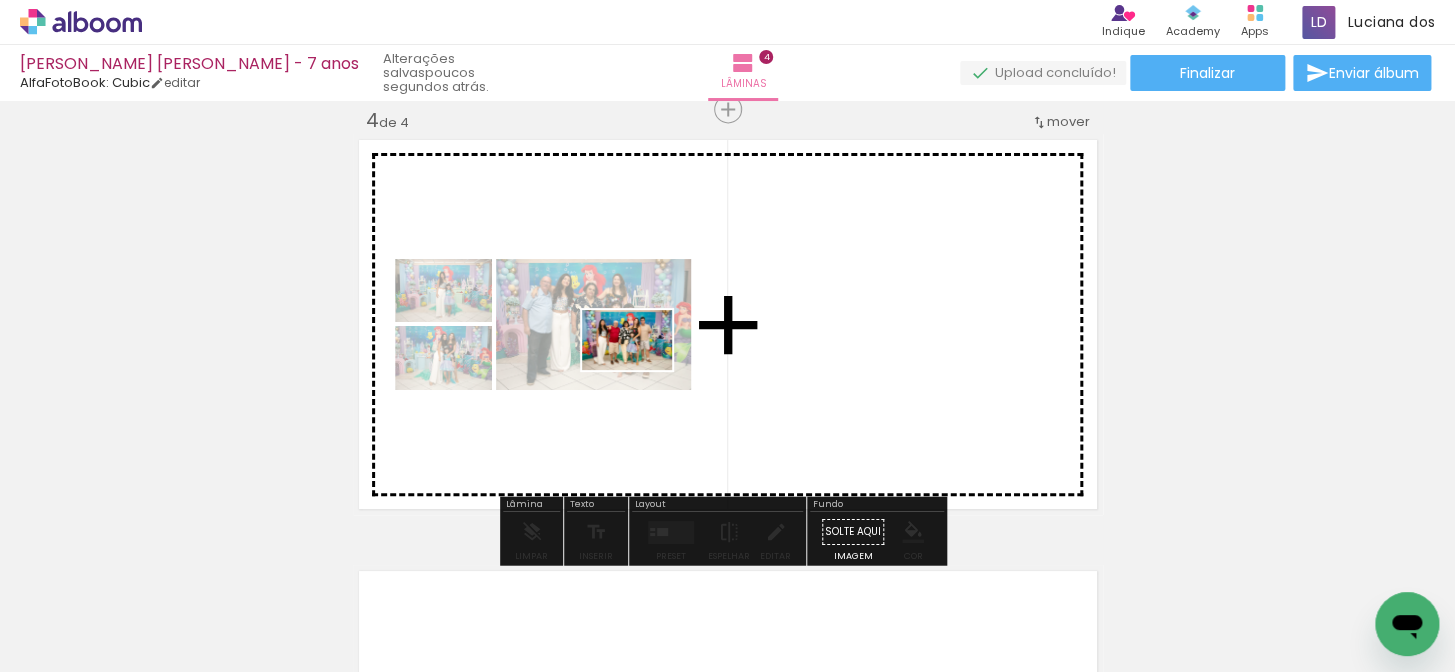 drag, startPoint x: 583, startPoint y: 624, endPoint x: 627, endPoint y: 396, distance: 232.2068 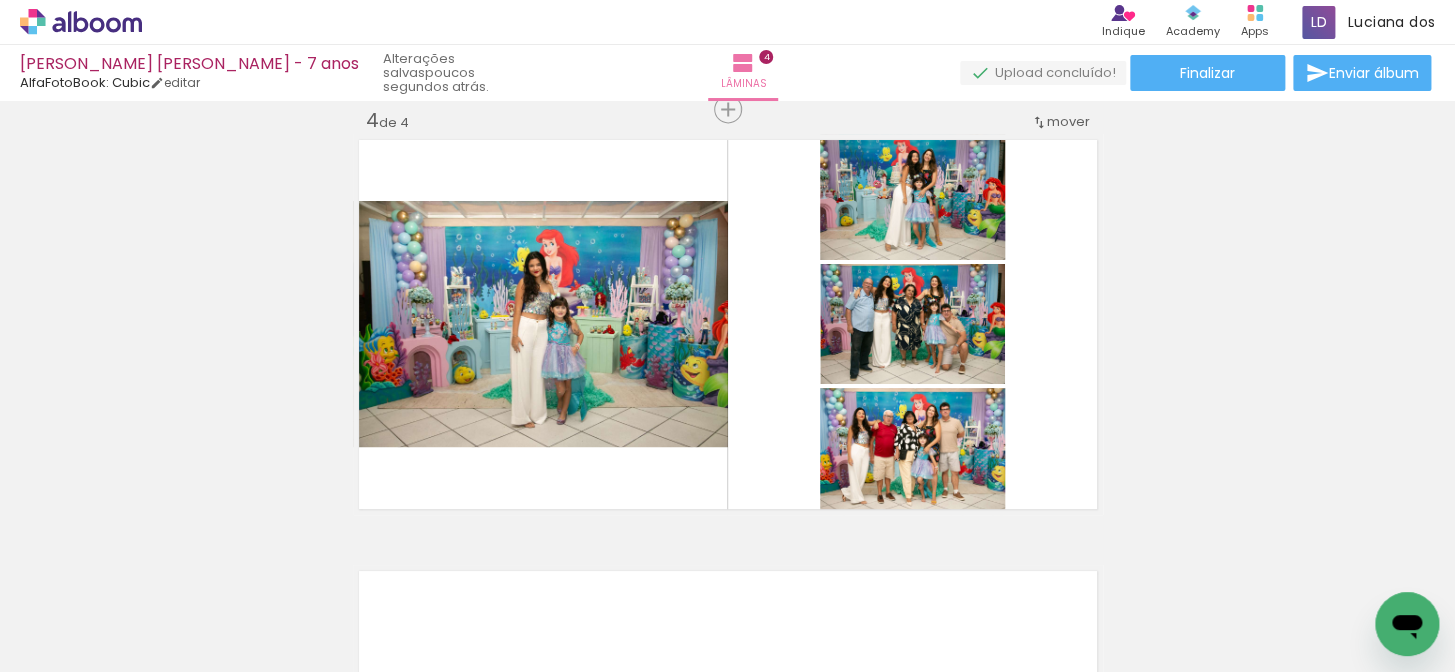 scroll, scrollTop: 0, scrollLeft: 4427, axis: horizontal 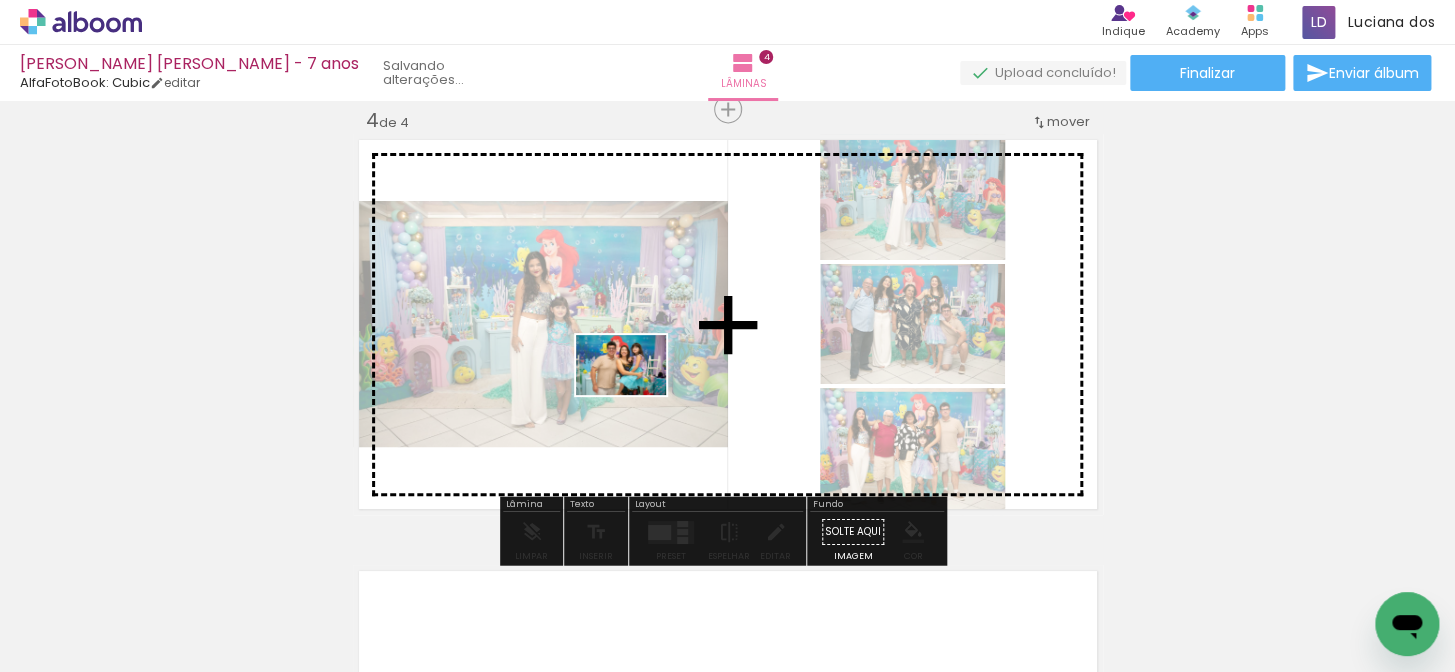 drag, startPoint x: 1244, startPoint y: 610, endPoint x: 645, endPoint y: 398, distance: 635.4093 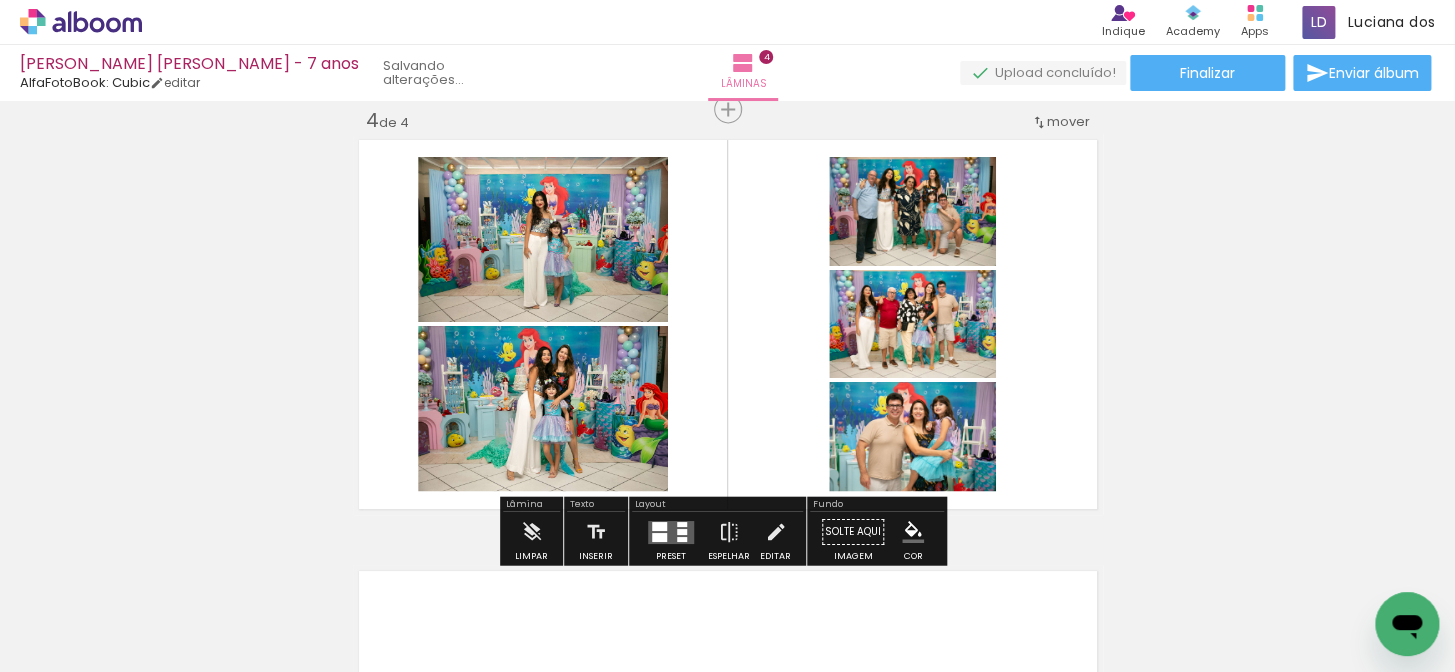 scroll, scrollTop: 0, scrollLeft: 4315, axis: horizontal 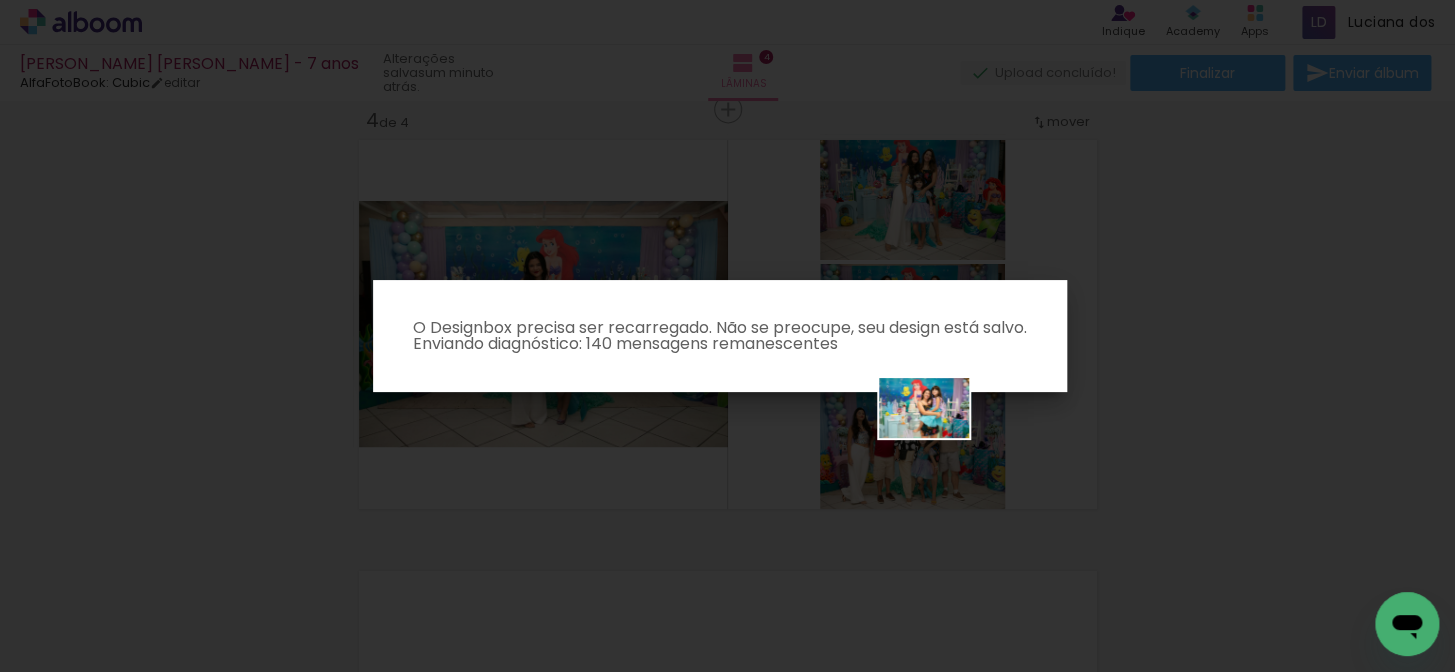 drag, startPoint x: 1257, startPoint y: 600, endPoint x: 939, endPoint y: 438, distance: 356.88654 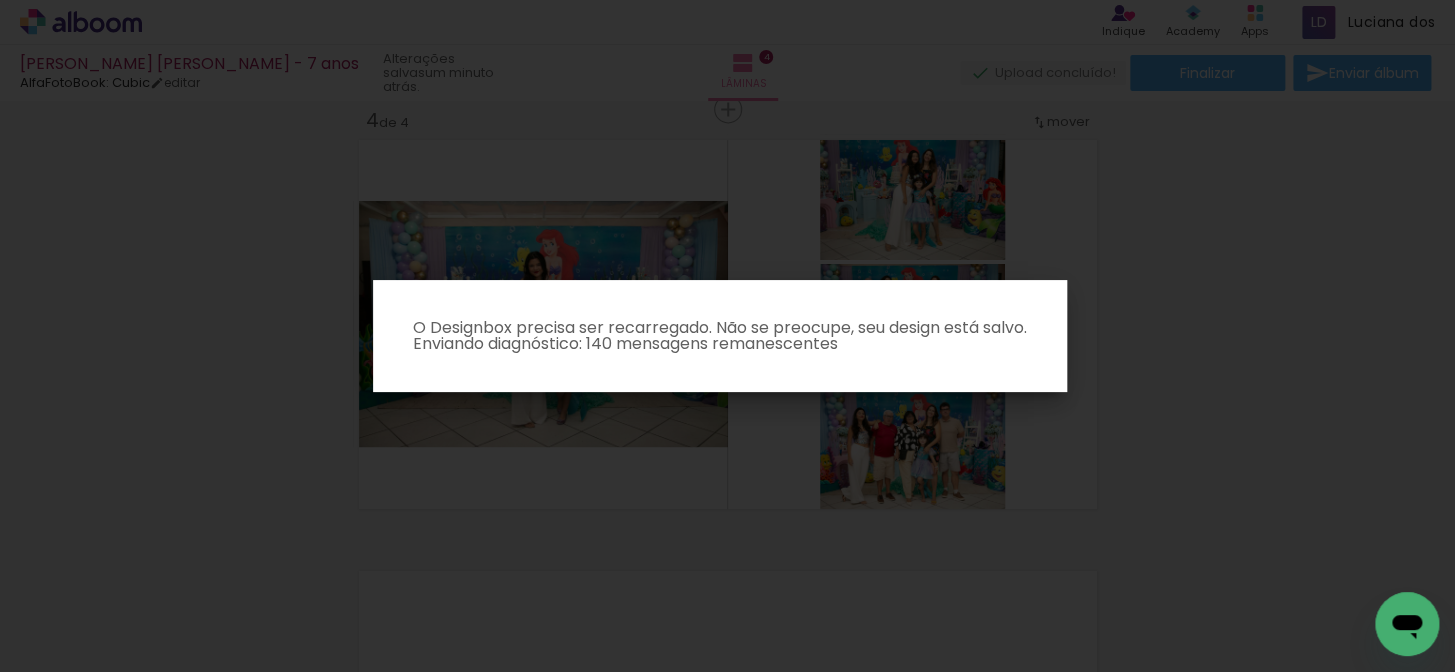 click 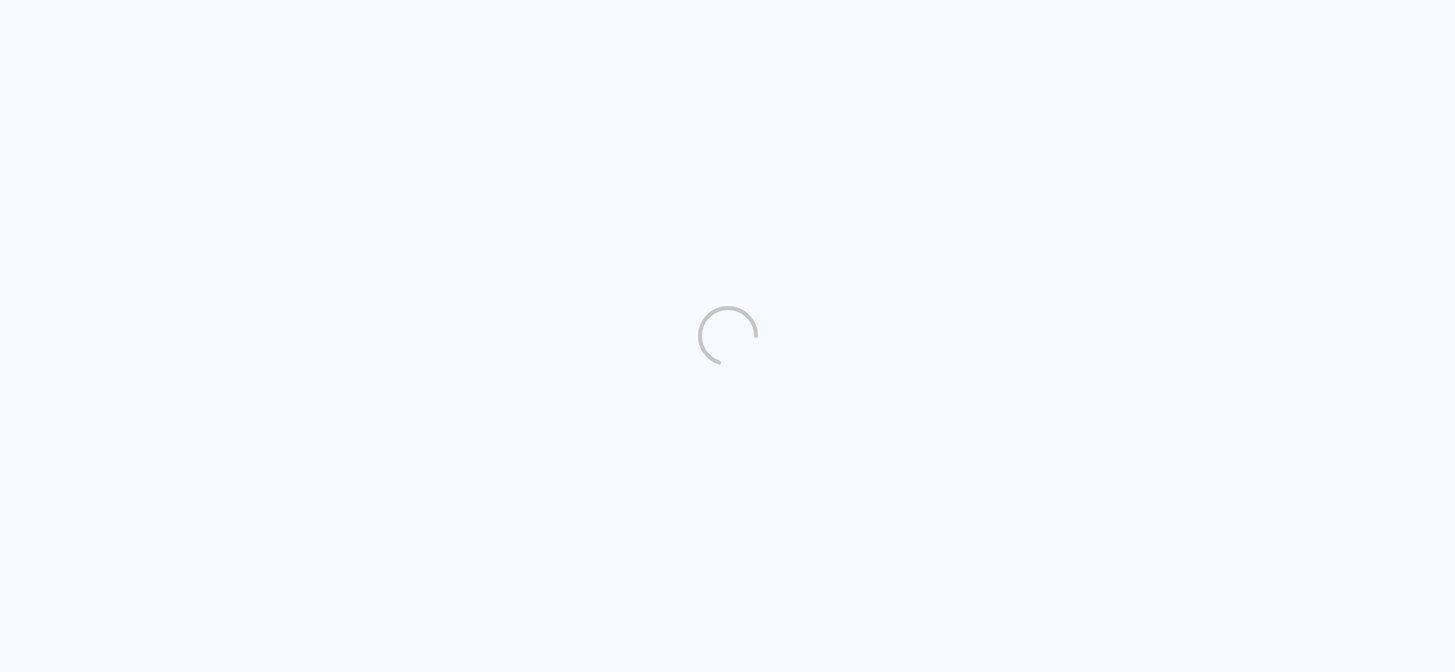 scroll, scrollTop: 0, scrollLeft: 0, axis: both 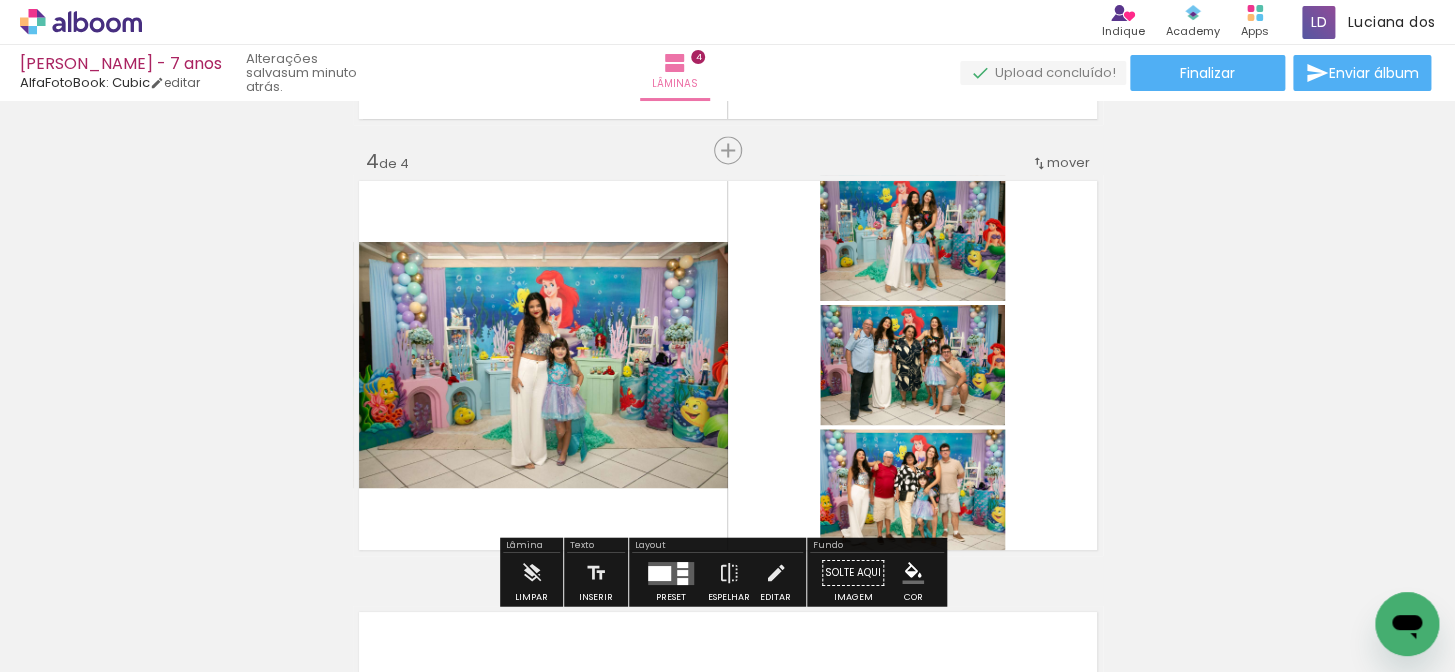 click on "Inserir lâmina 1  de 4  Inserir lâmina 2  de 4  Inserir lâmina 3  de 4  Inserir lâmina 4  de 4" at bounding box center (727, -91) 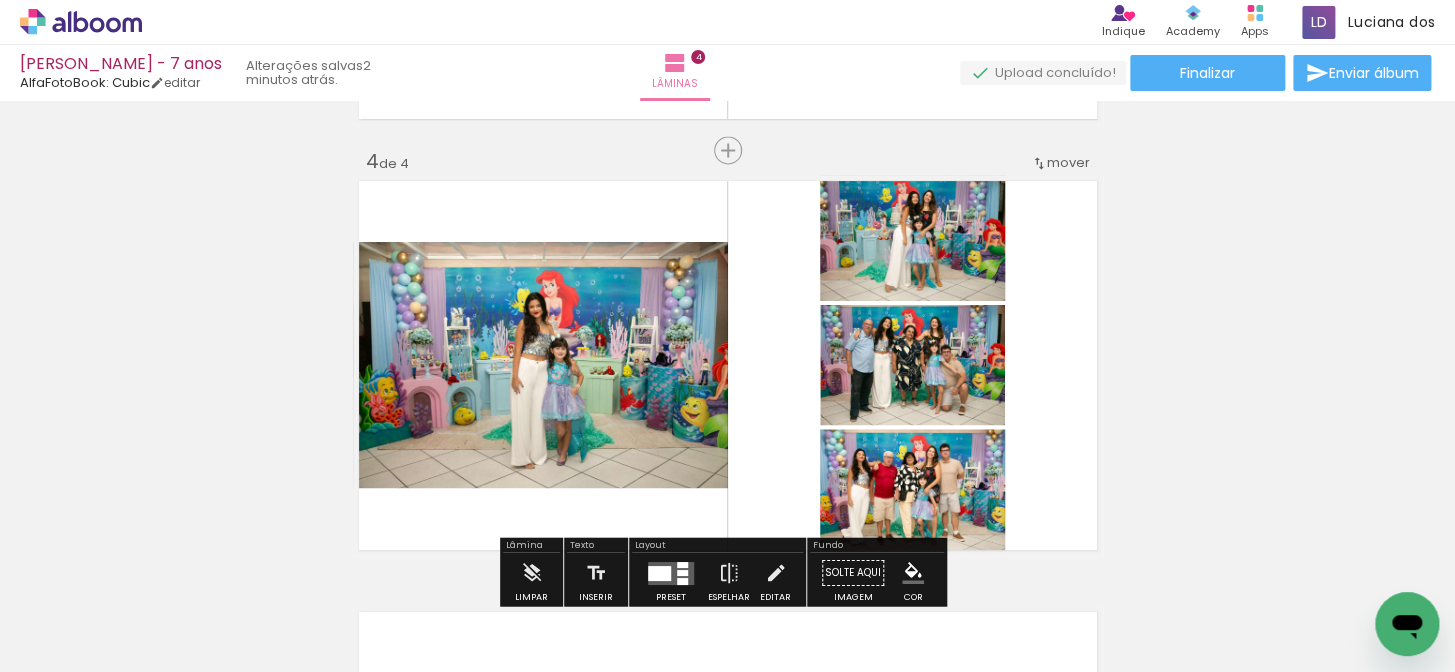 click 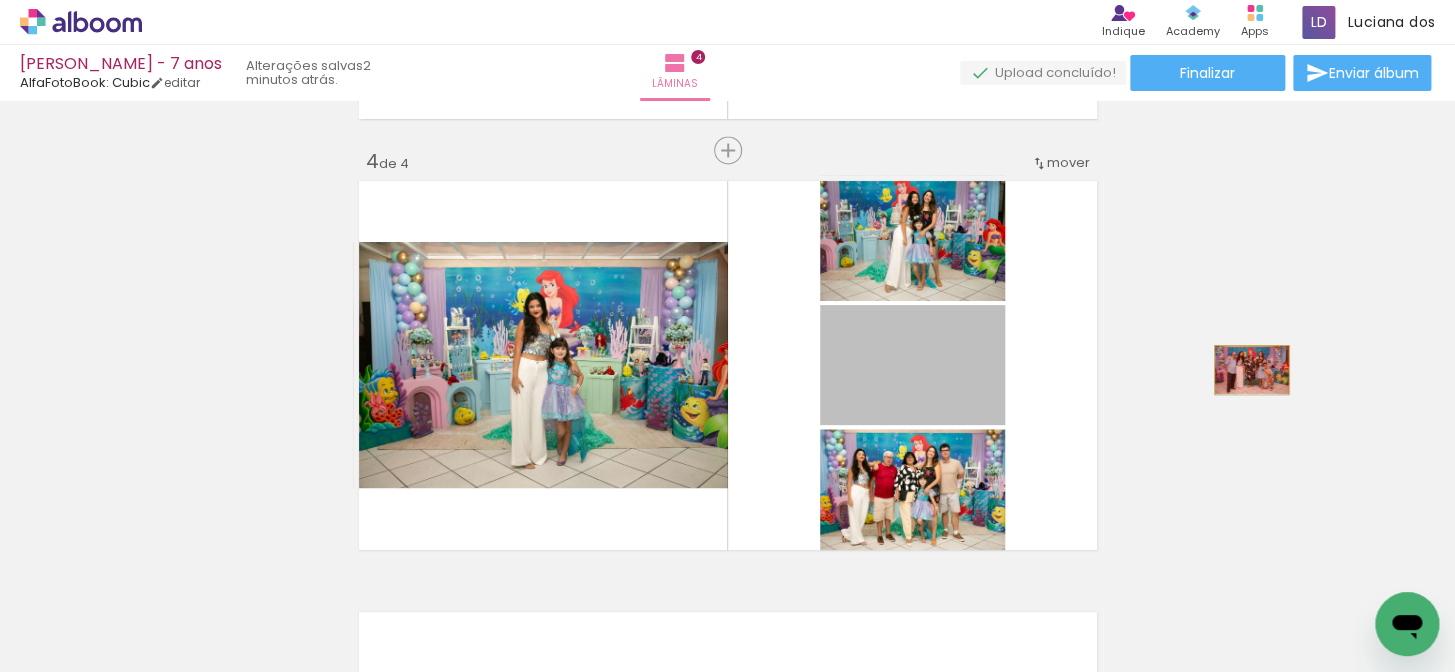 drag, startPoint x: 913, startPoint y: 379, endPoint x: 1252, endPoint y: 375, distance: 339.0236 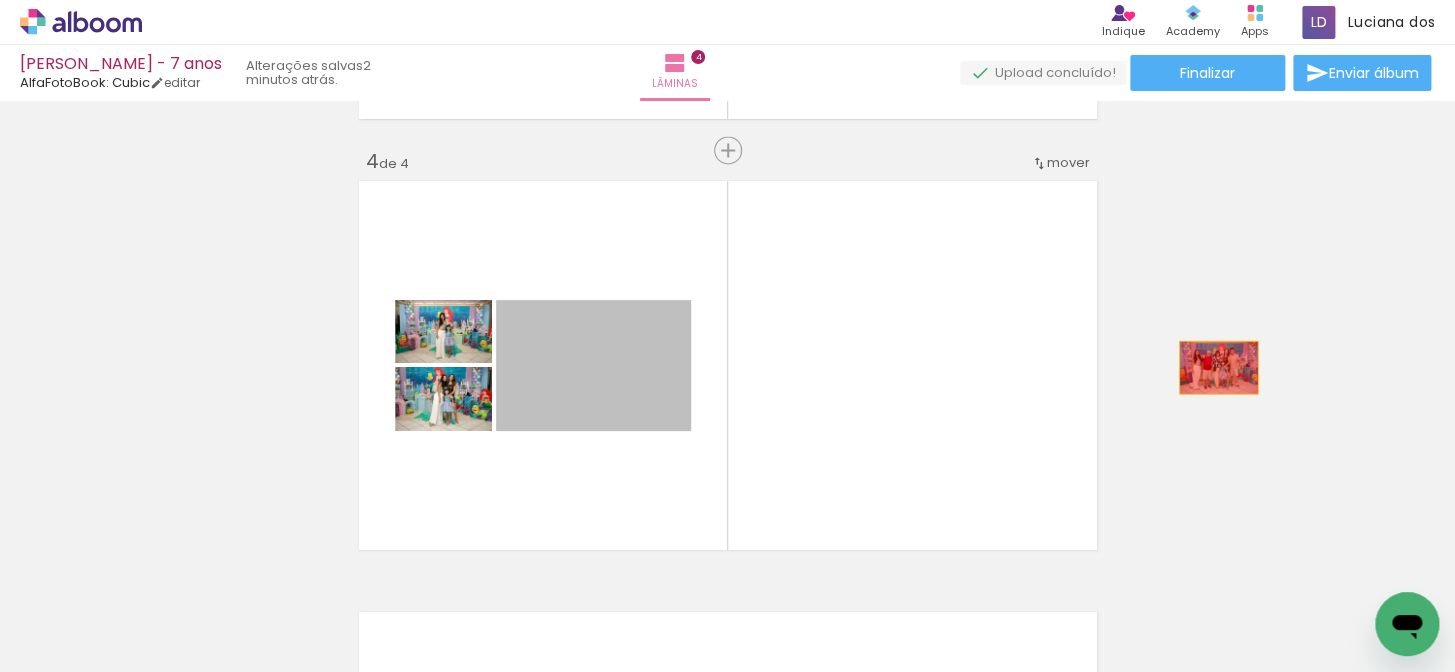 drag, startPoint x: 570, startPoint y: 400, endPoint x: 1211, endPoint y: 367, distance: 641.8489 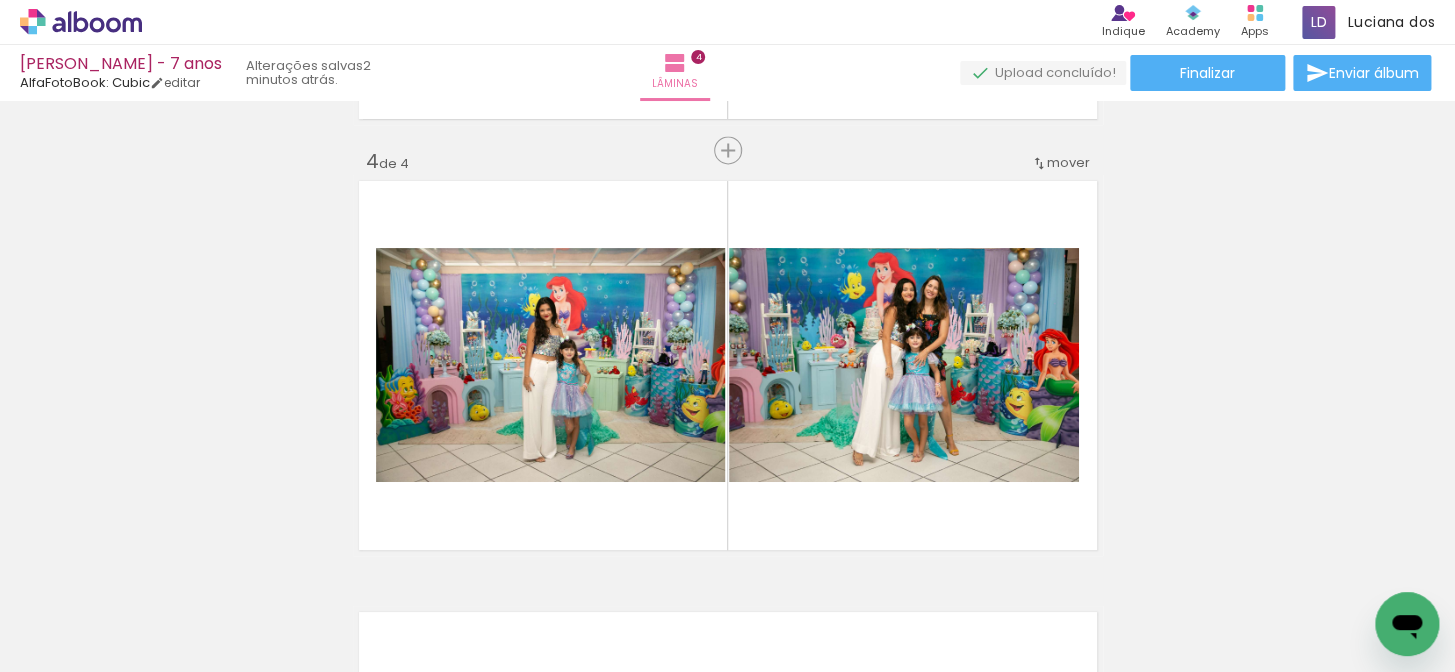 scroll, scrollTop: 0, scrollLeft: 1432, axis: horizontal 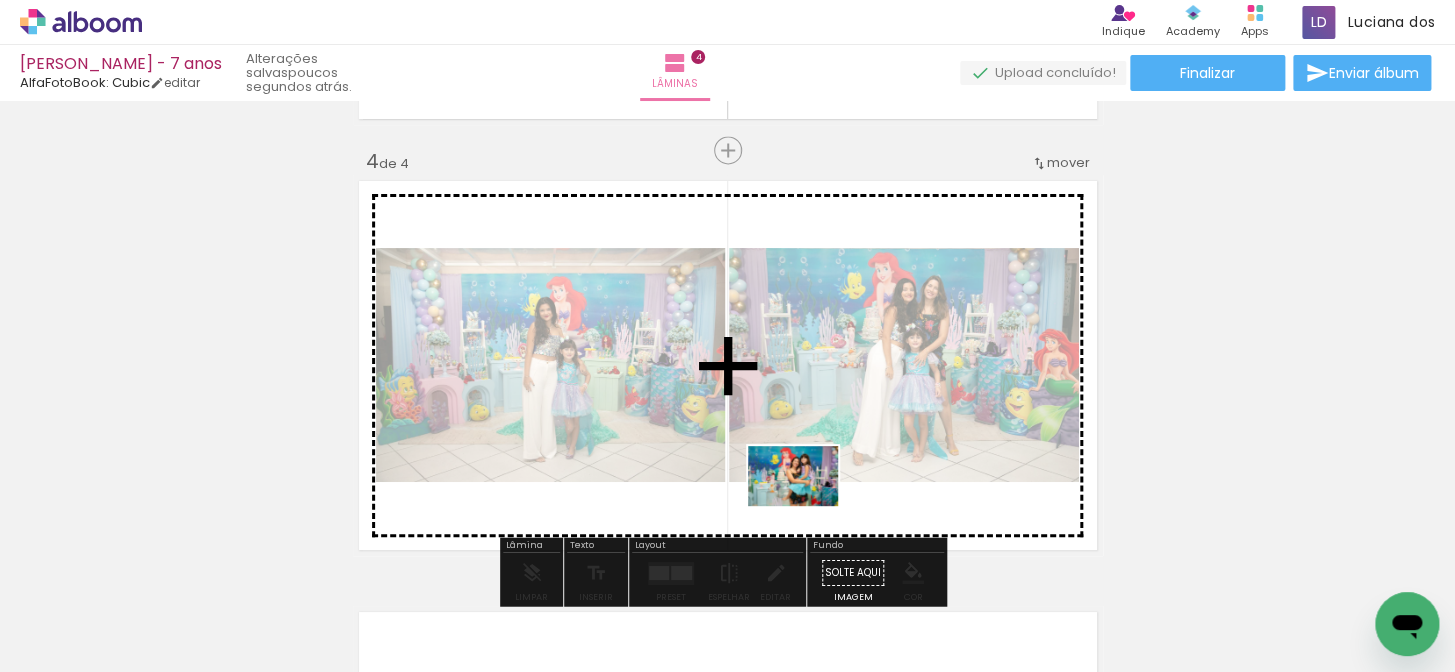 drag, startPoint x: 1226, startPoint y: 625, endPoint x: 1304, endPoint y: 610, distance: 79.429214 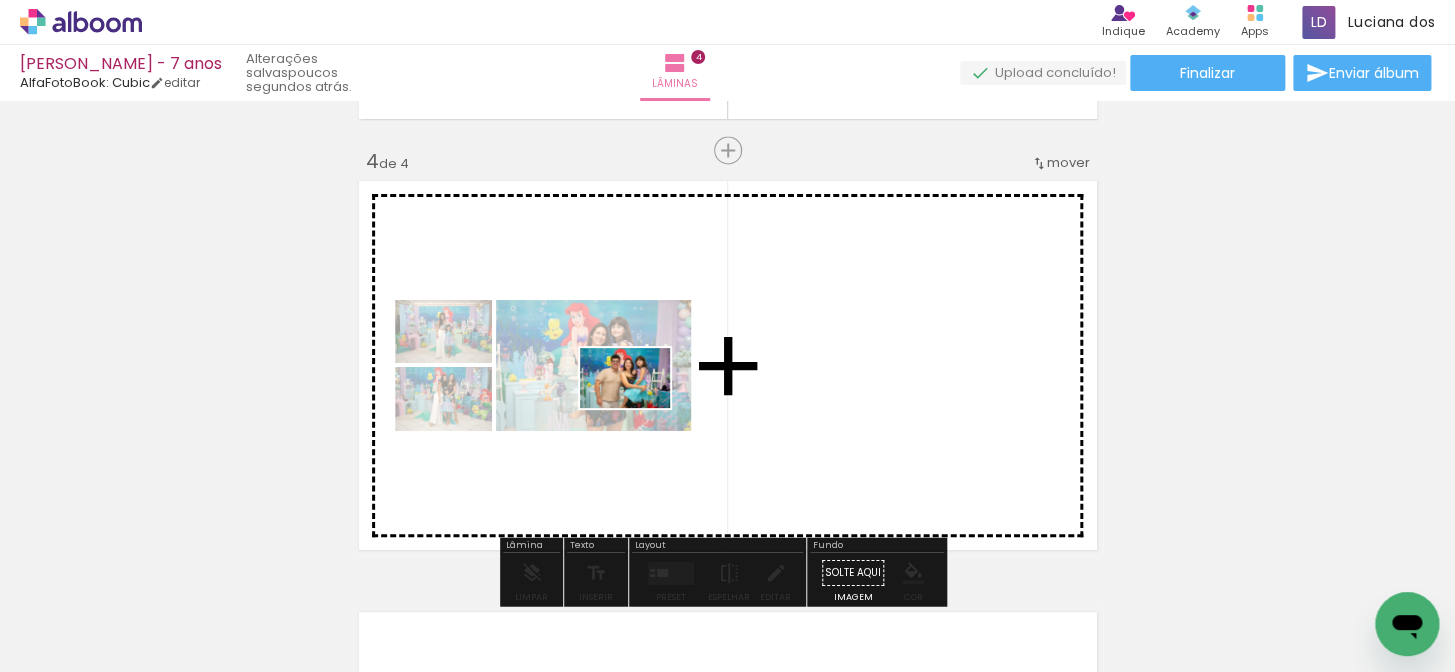 drag, startPoint x: 1333, startPoint y: 610, endPoint x: 1031, endPoint y: 558, distance: 306.44412 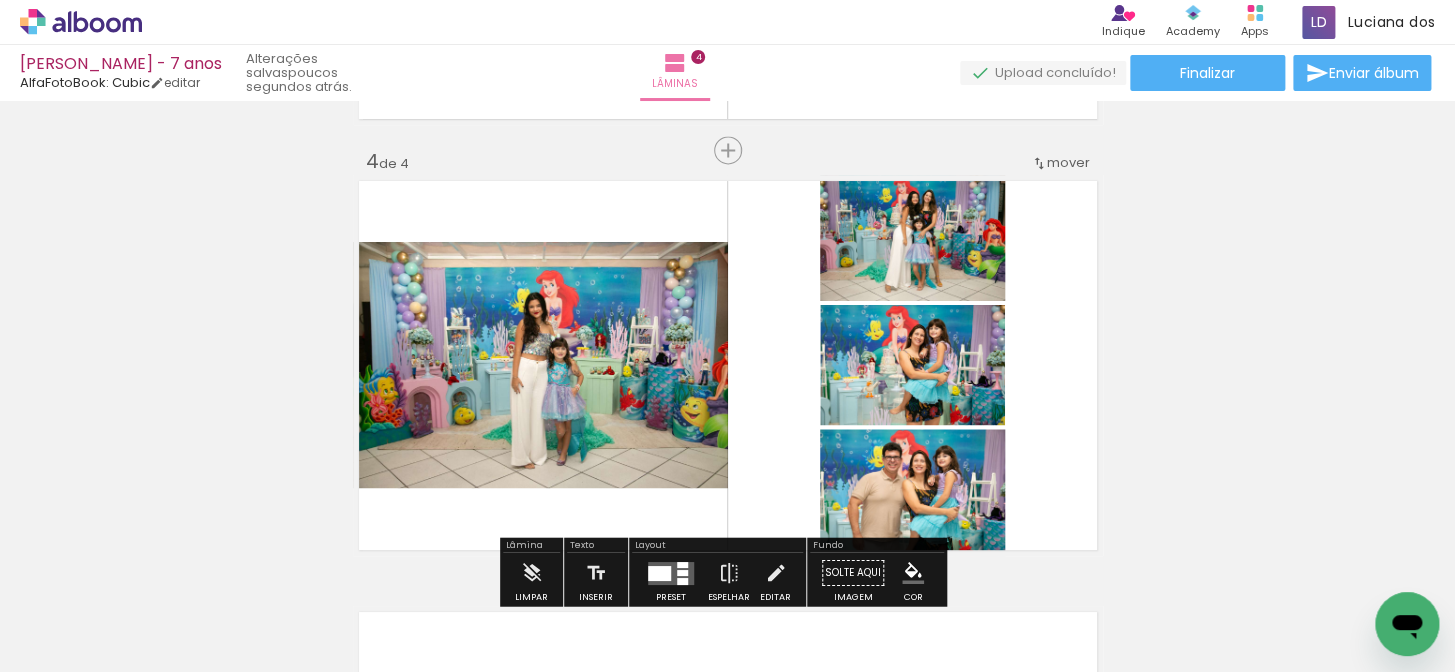 scroll, scrollTop: 0, scrollLeft: 5771, axis: horizontal 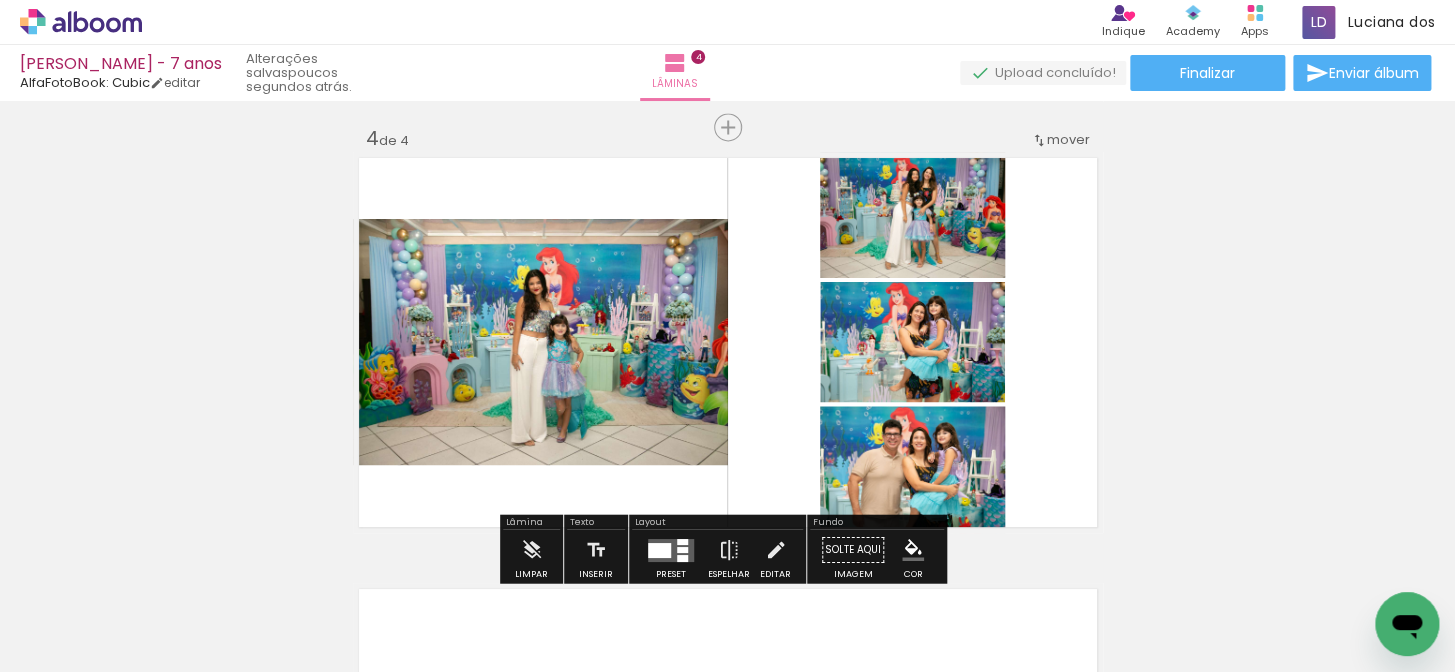 click at bounding box center (682, 541) 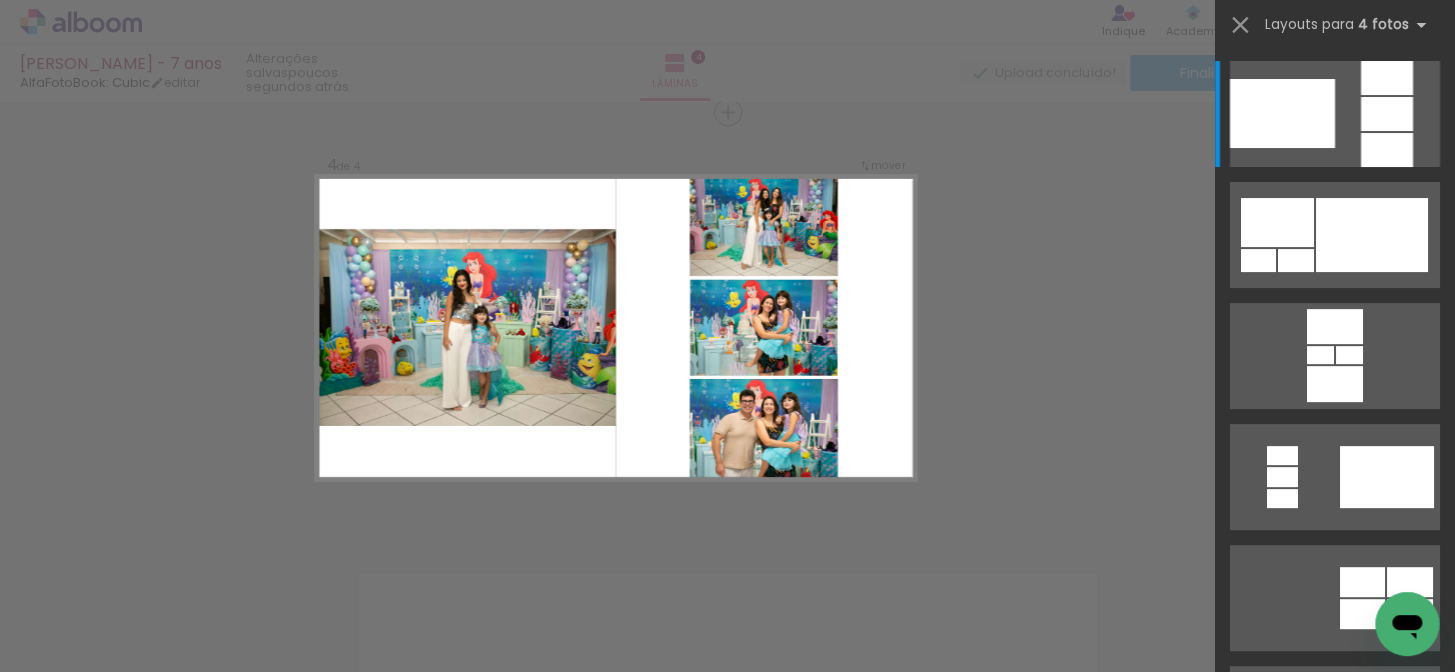 scroll, scrollTop: 1318, scrollLeft: 0, axis: vertical 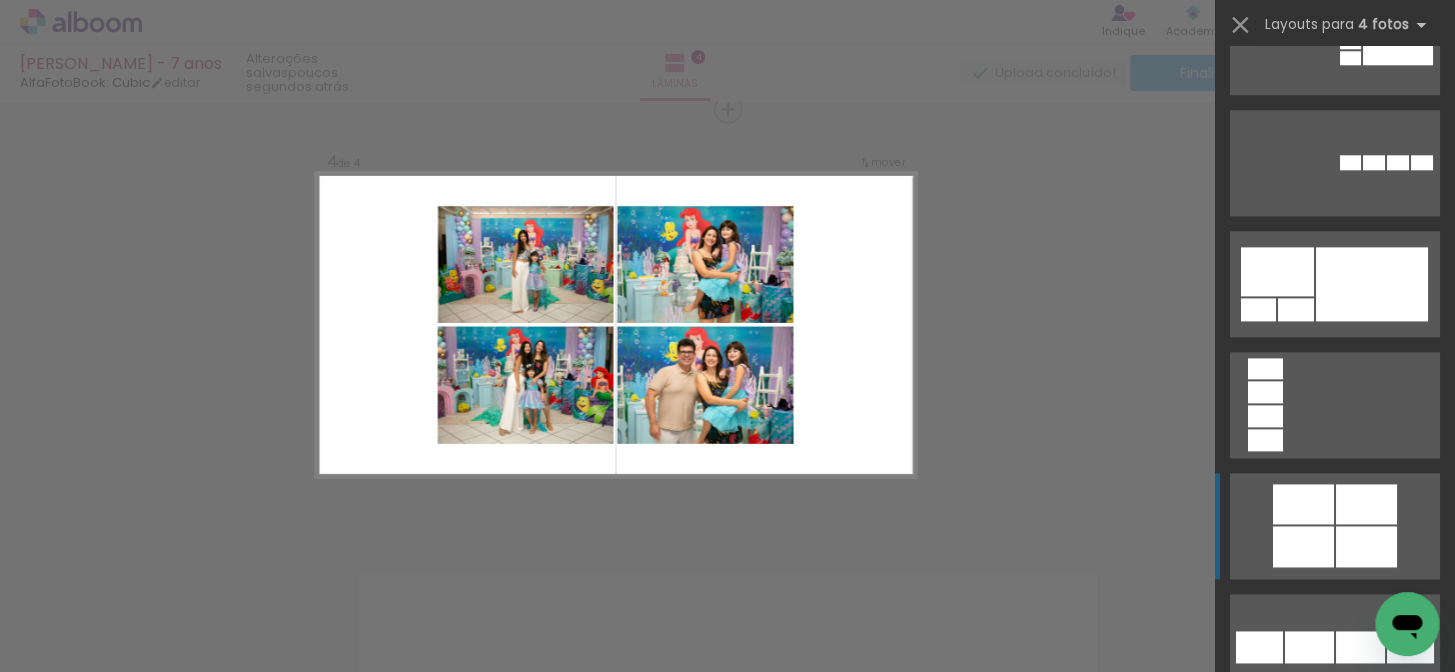 click at bounding box center [1387, -13951] 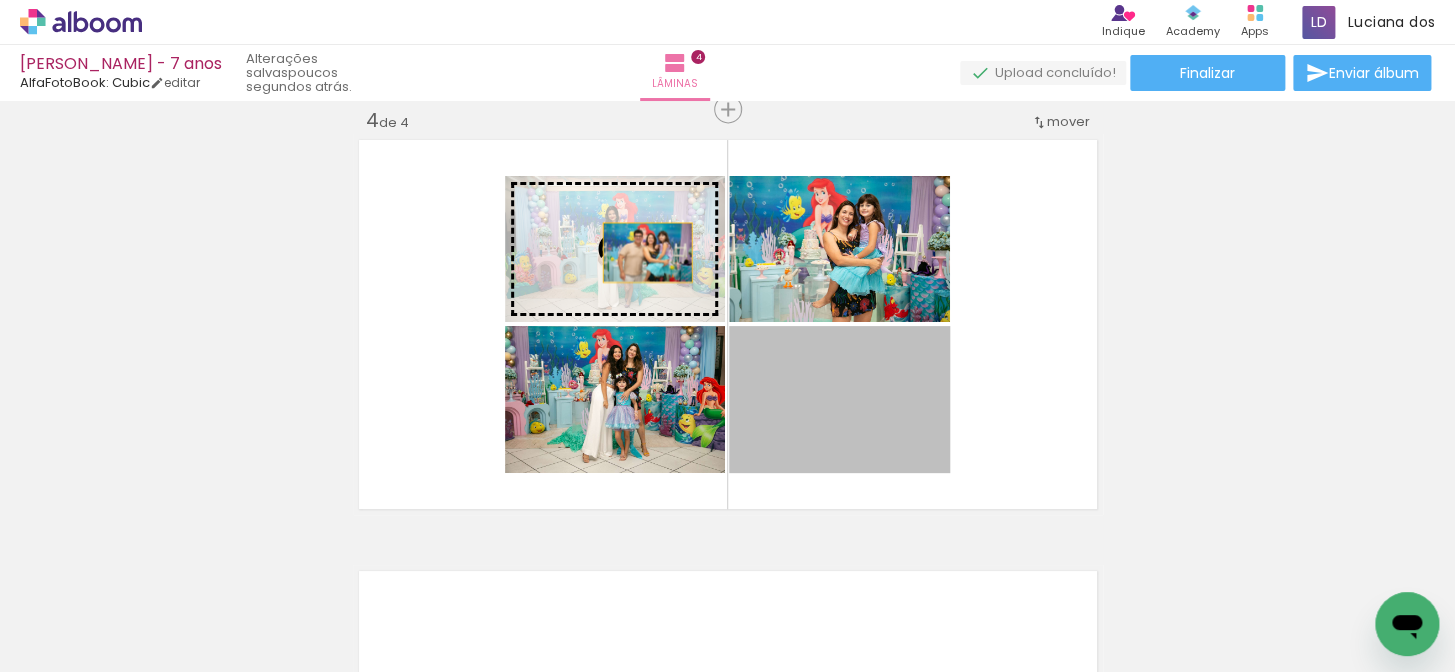drag, startPoint x: 850, startPoint y: 442, endPoint x: 640, endPoint y: 252, distance: 283.19604 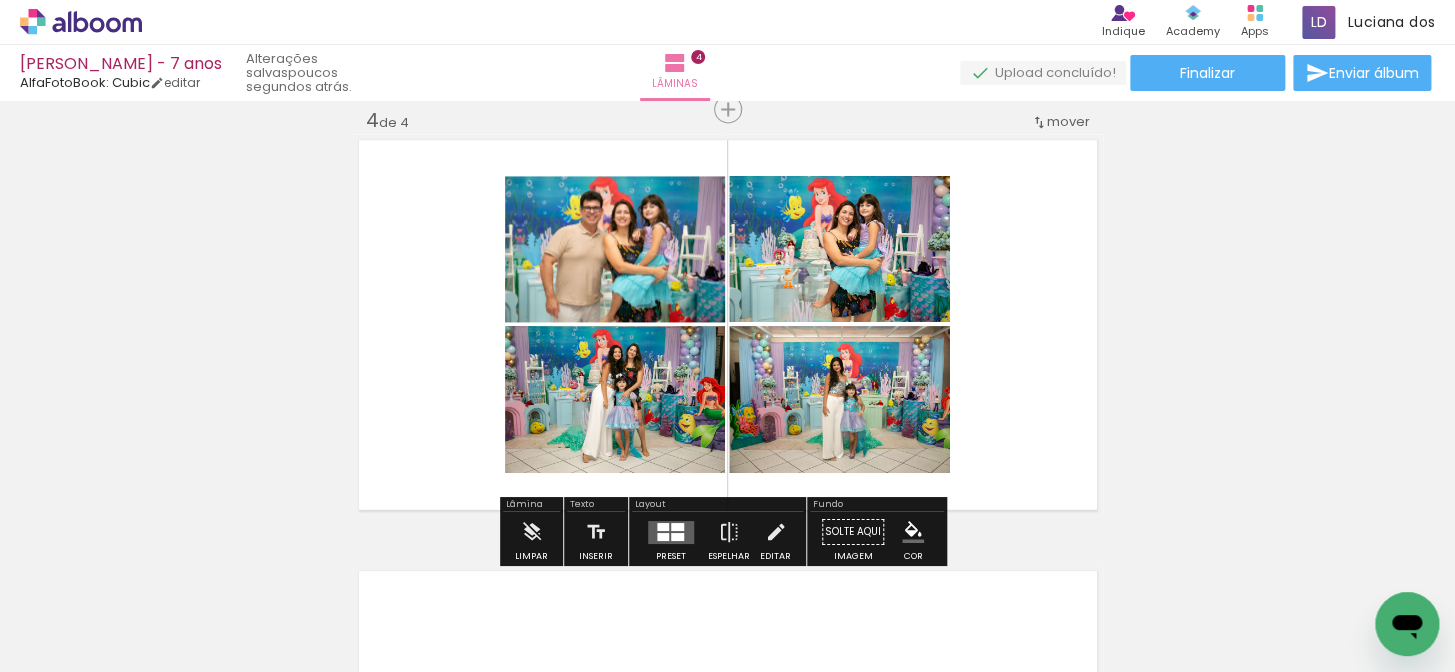 drag, startPoint x: 677, startPoint y: 528, endPoint x: 1254, endPoint y: 346, distance: 605.02313 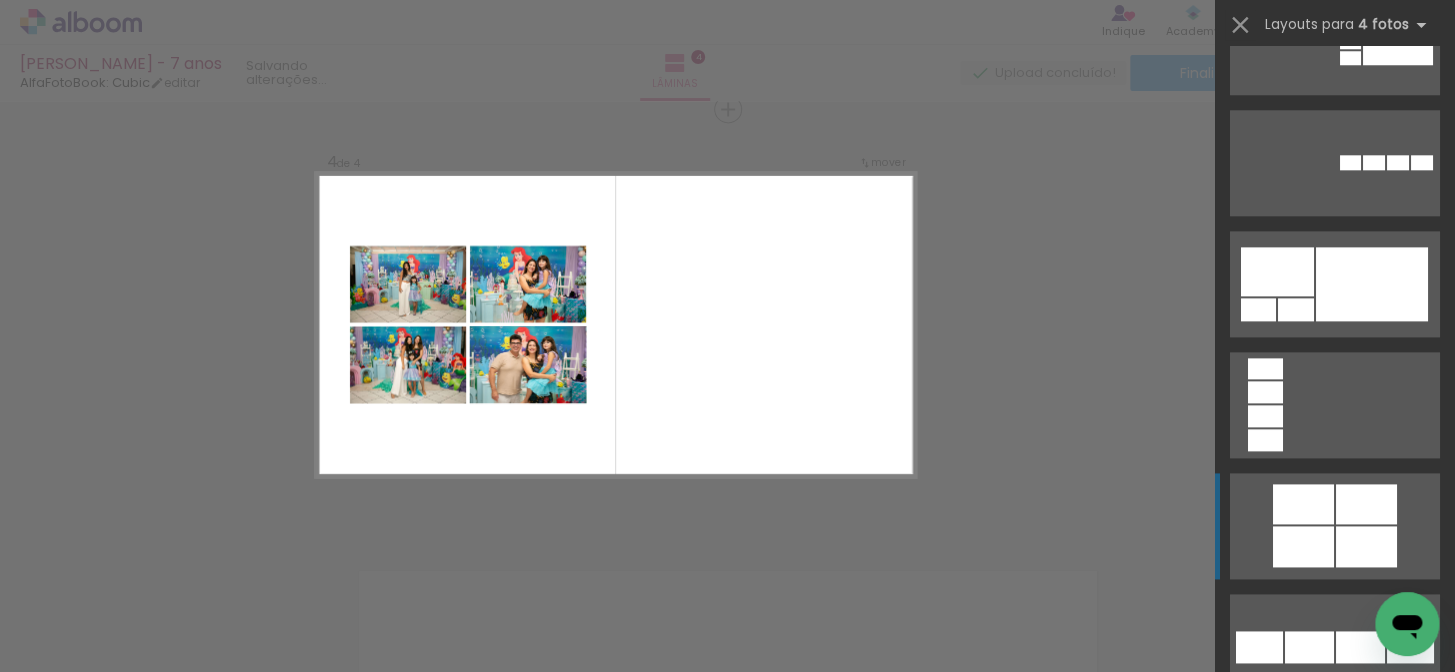scroll, scrollTop: 4477, scrollLeft: 0, axis: vertical 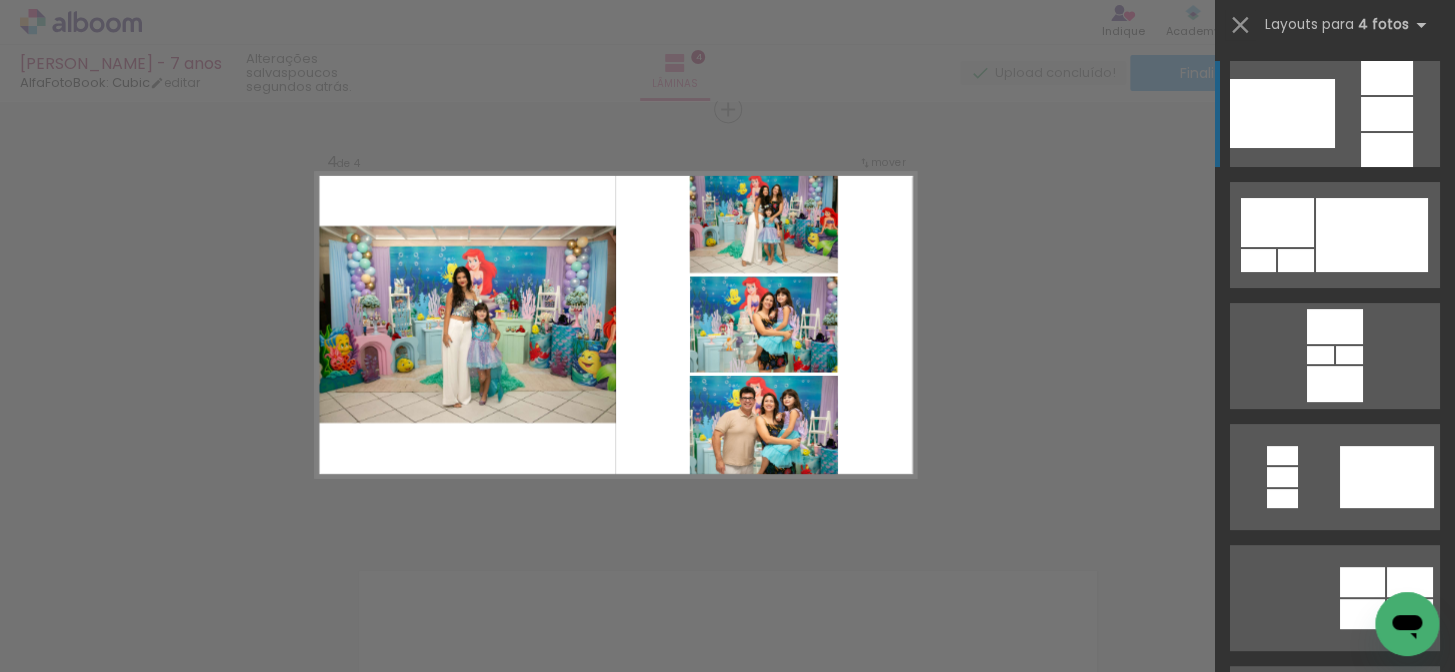 click at bounding box center [1366, -9908] 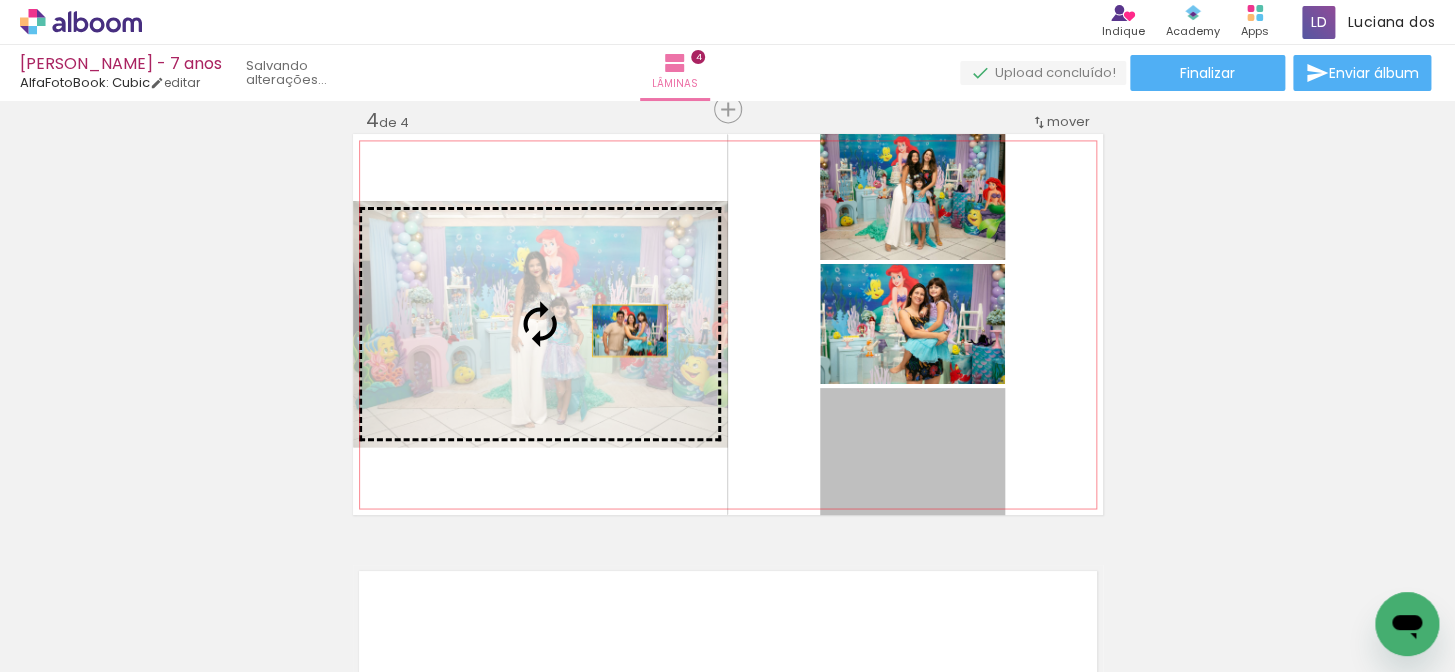 drag, startPoint x: 926, startPoint y: 458, endPoint x: 624, endPoint y: 330, distance: 328.0061 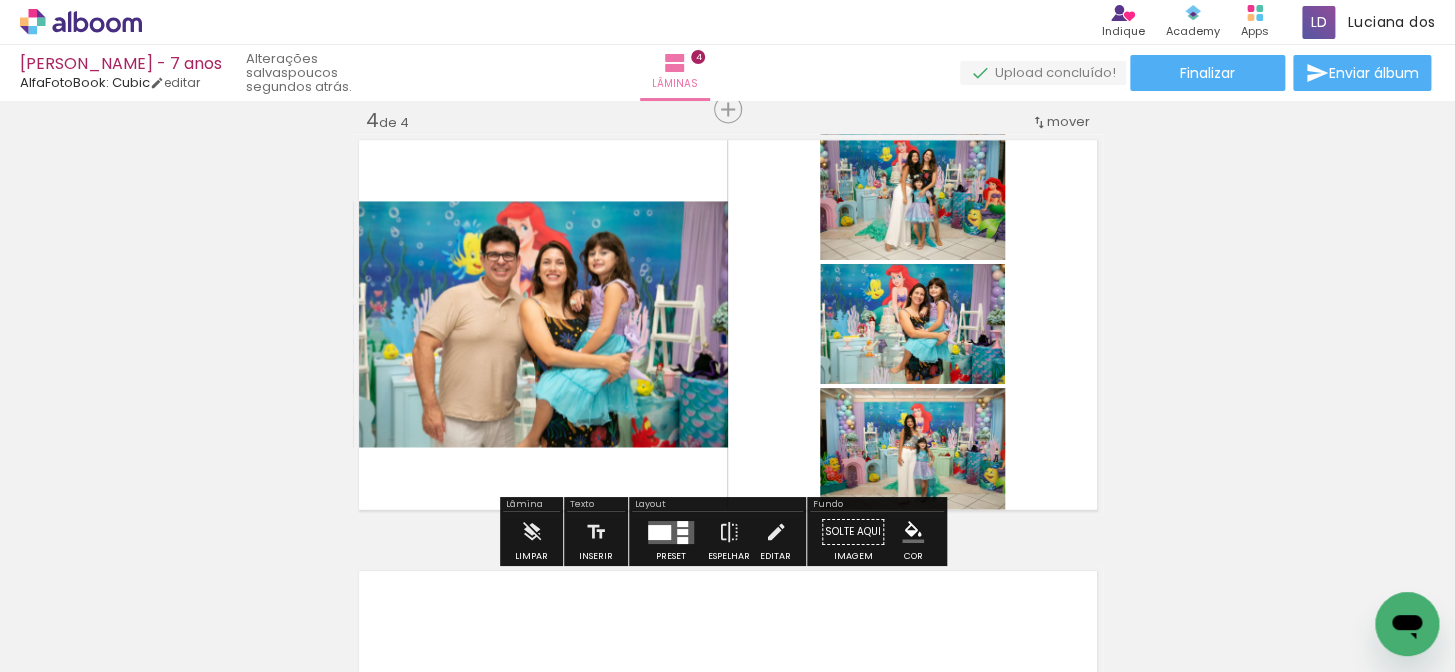click on "Inserir lâmina 1  de 4  Inserir lâmina 2  de 4  Inserir lâmina 3  de 4  Inserir lâmina 4  de 4" at bounding box center [727, -132] 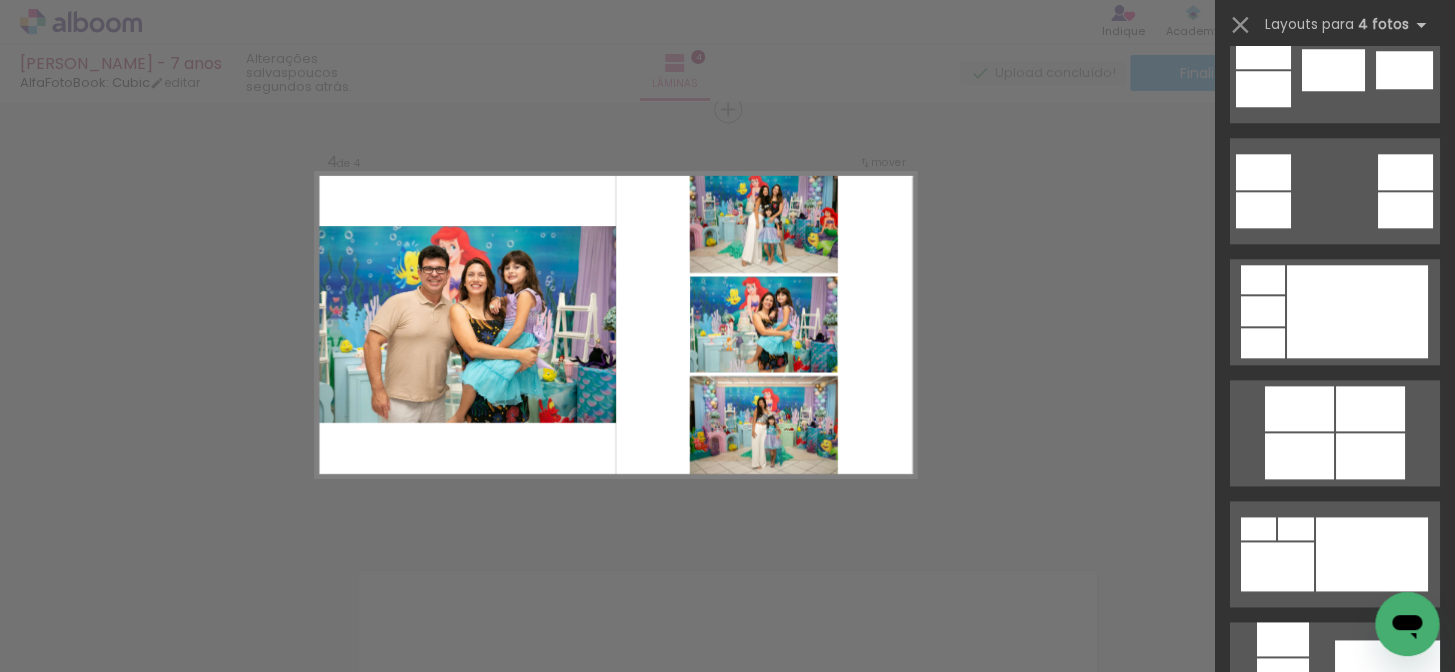 scroll, scrollTop: 910, scrollLeft: 0, axis: vertical 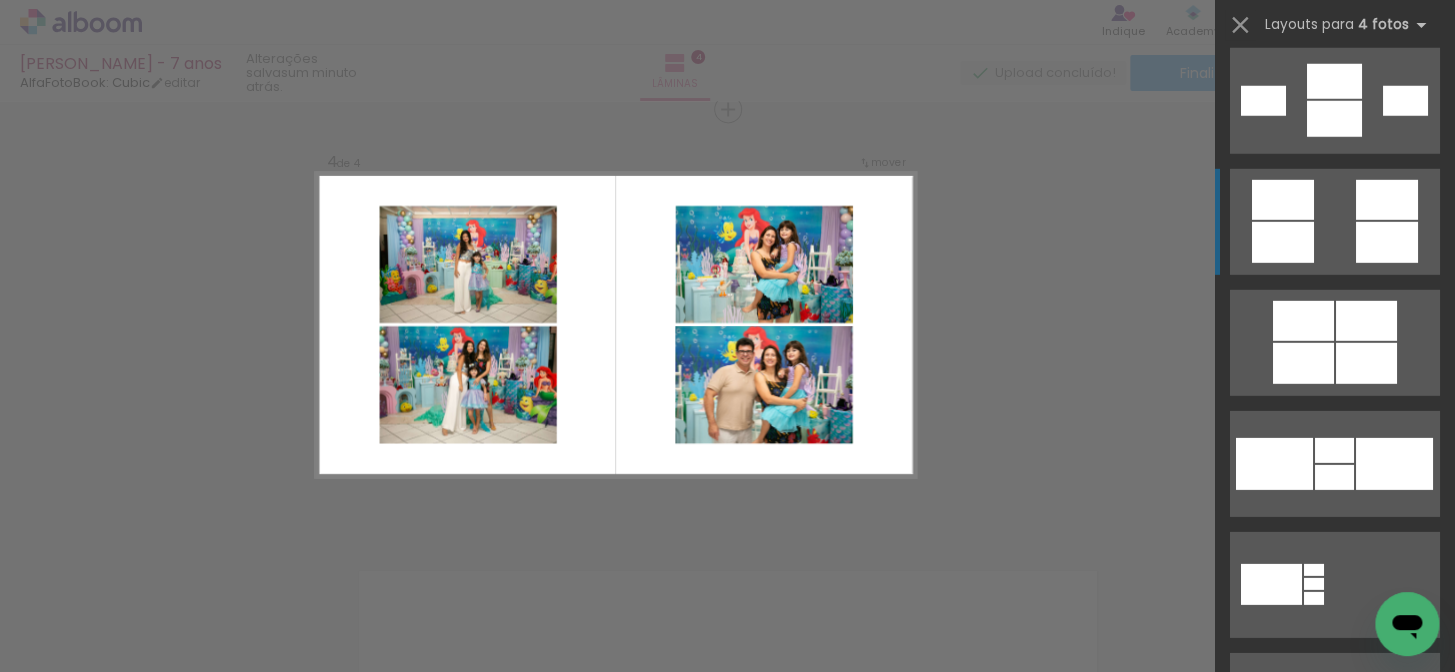click at bounding box center [1356, 947] 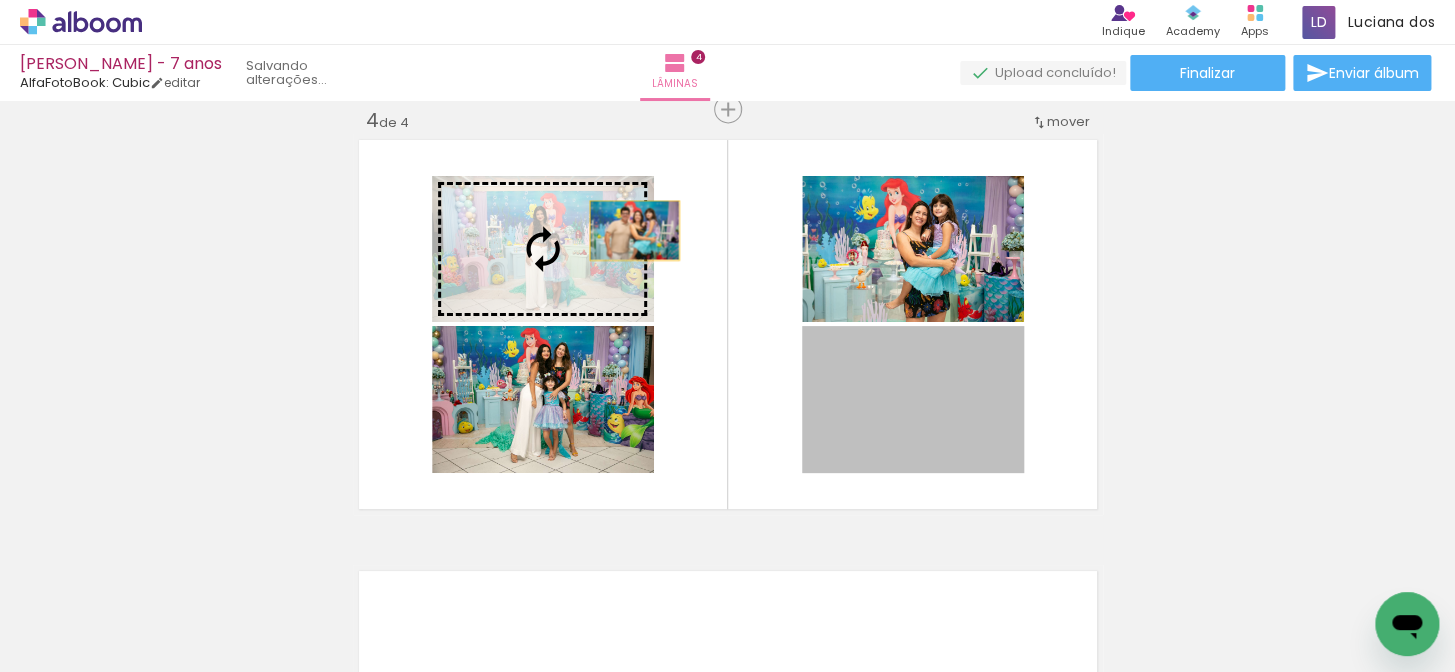 drag, startPoint x: 928, startPoint y: 393, endPoint x: 623, endPoint y: 230, distance: 345.82367 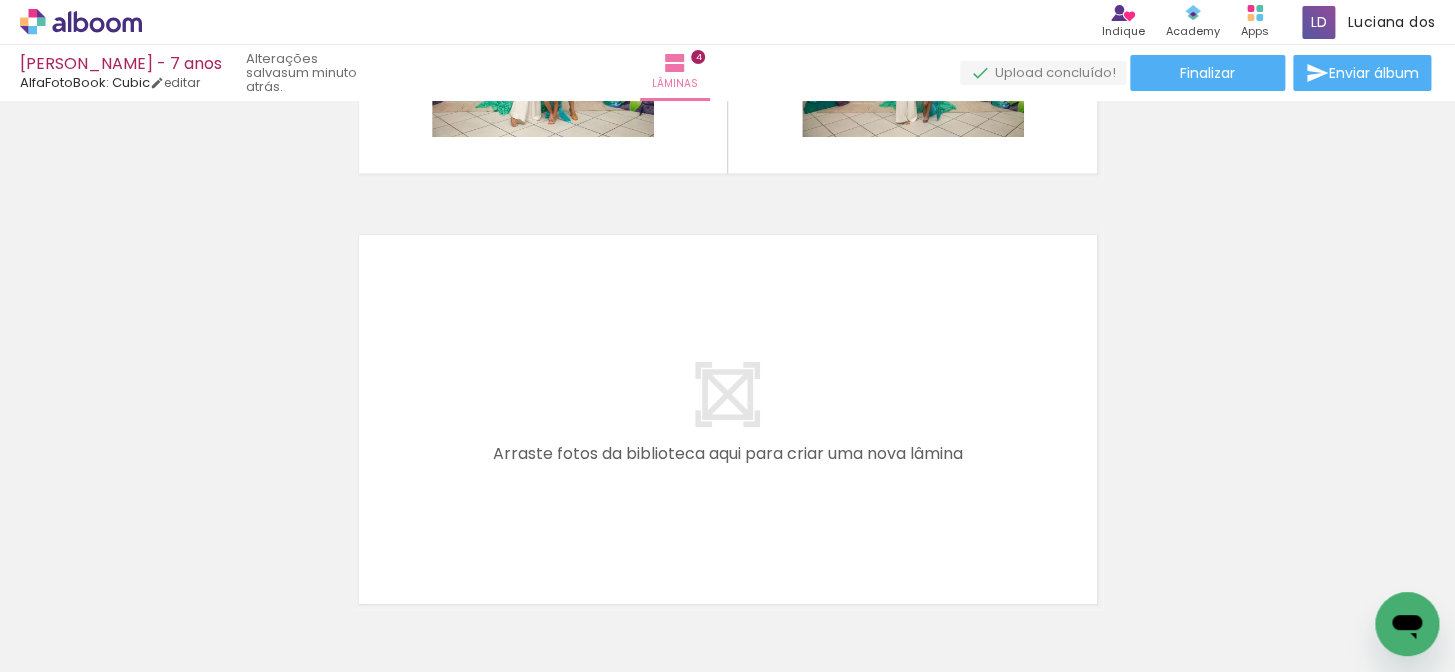 scroll, scrollTop: 1643, scrollLeft: 0, axis: vertical 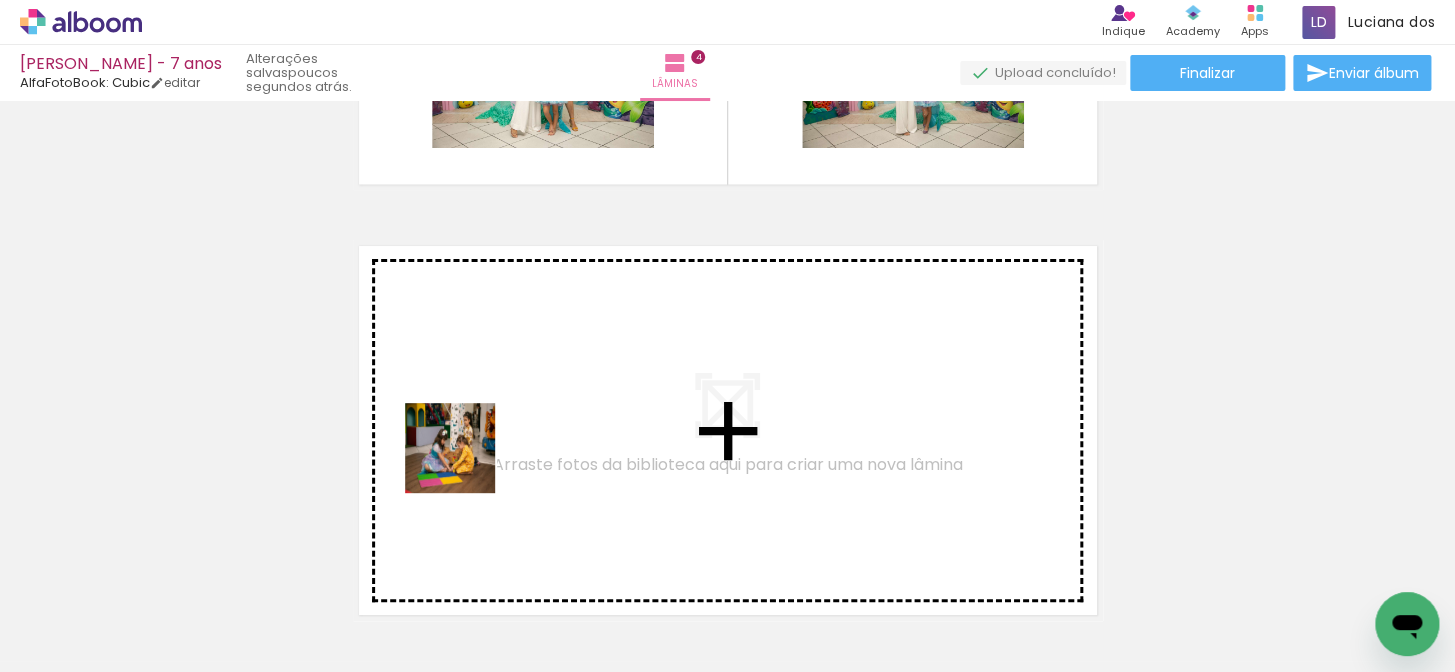 drag, startPoint x: 482, startPoint y: 623, endPoint x: 732, endPoint y: 614, distance: 250.16194 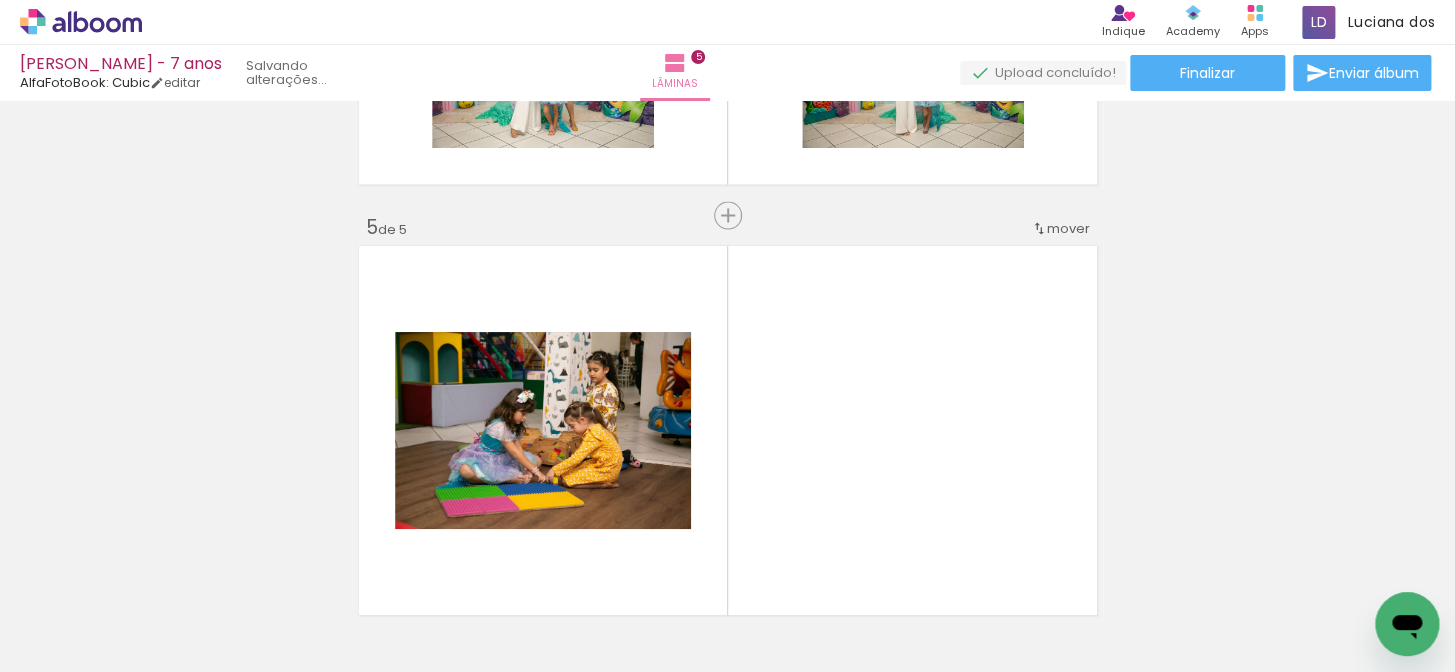 scroll, scrollTop: 1749, scrollLeft: 0, axis: vertical 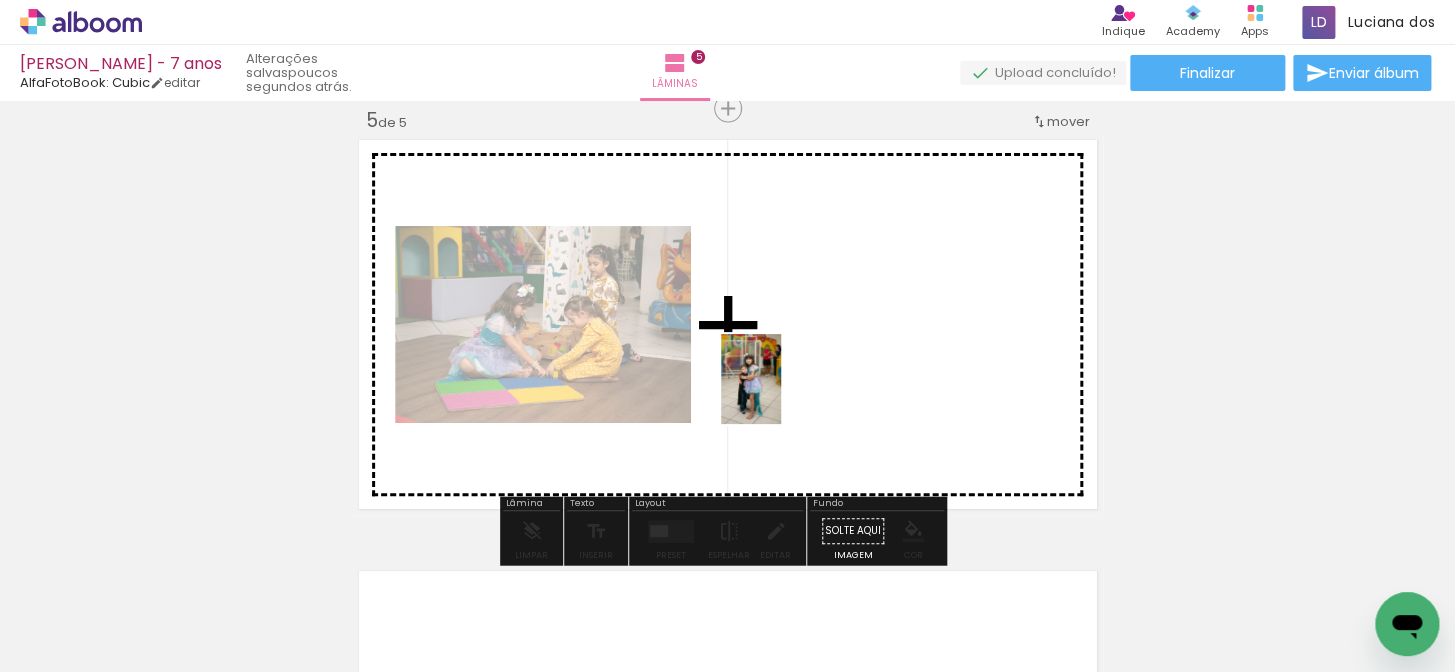drag, startPoint x: 711, startPoint y: 601, endPoint x: 799, endPoint y: 545, distance: 104.307236 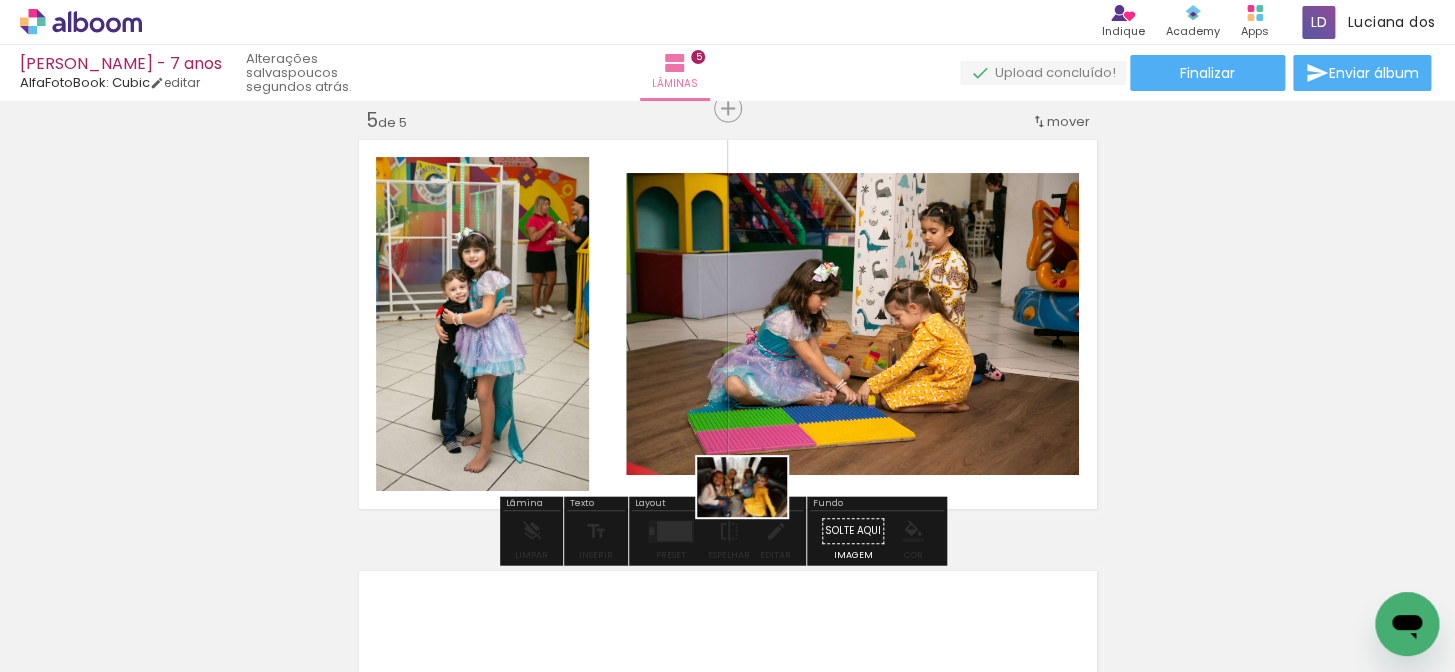 drag, startPoint x: 805, startPoint y: 613, endPoint x: 729, endPoint y: 443, distance: 186.21494 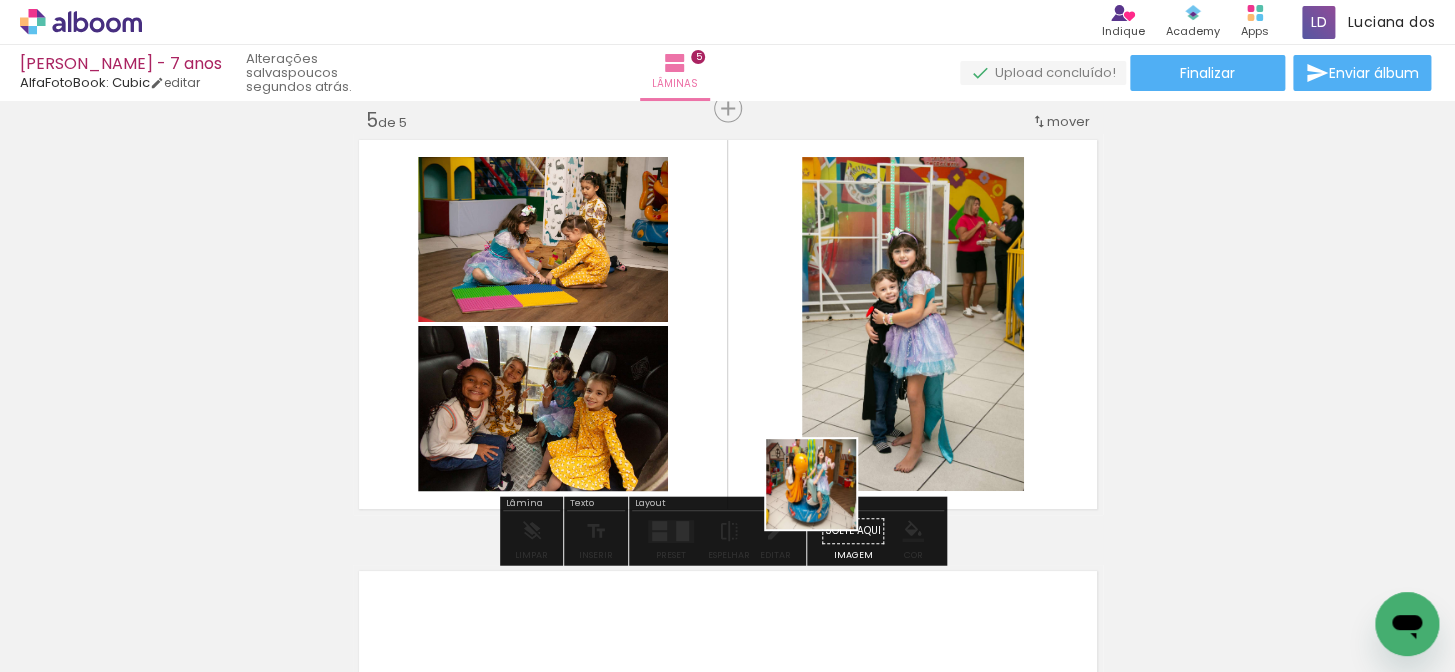 drag, startPoint x: 939, startPoint y: 622, endPoint x: 790, endPoint y: 520, distance: 180.56854 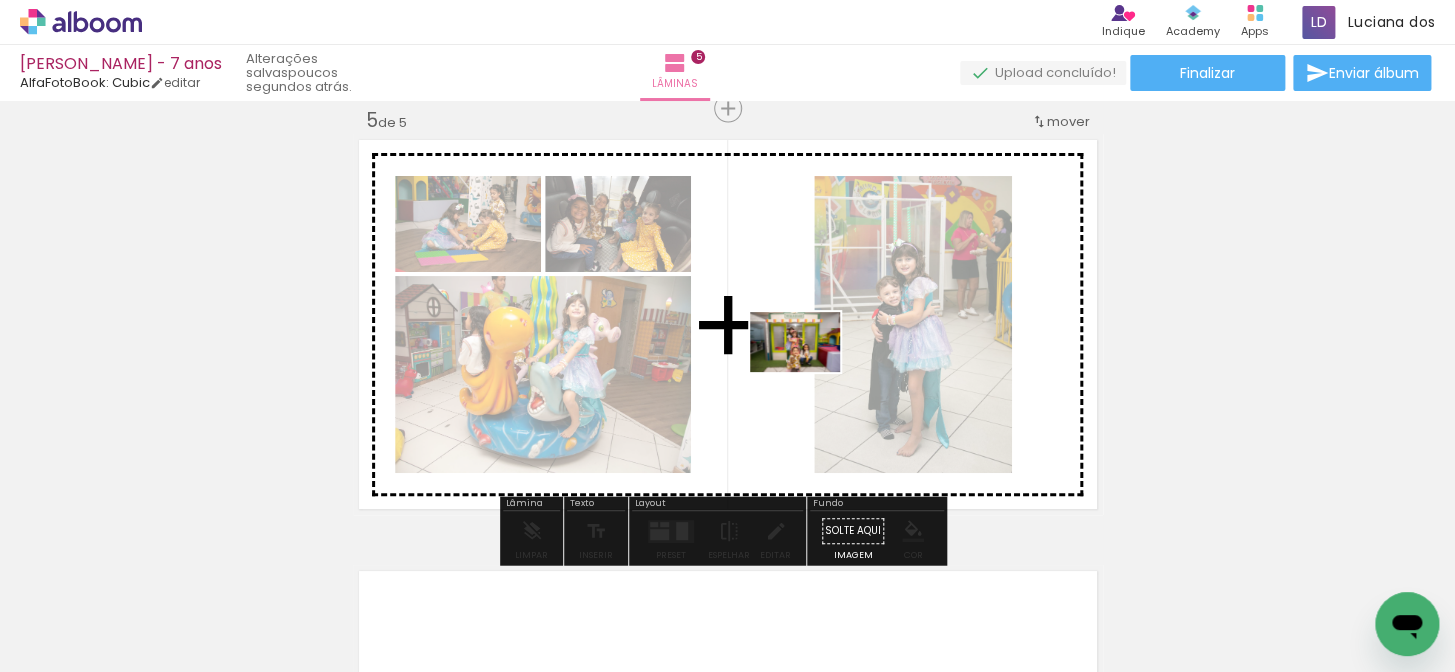 drag, startPoint x: 1033, startPoint y: 623, endPoint x: 851, endPoint y: 430, distance: 265.27908 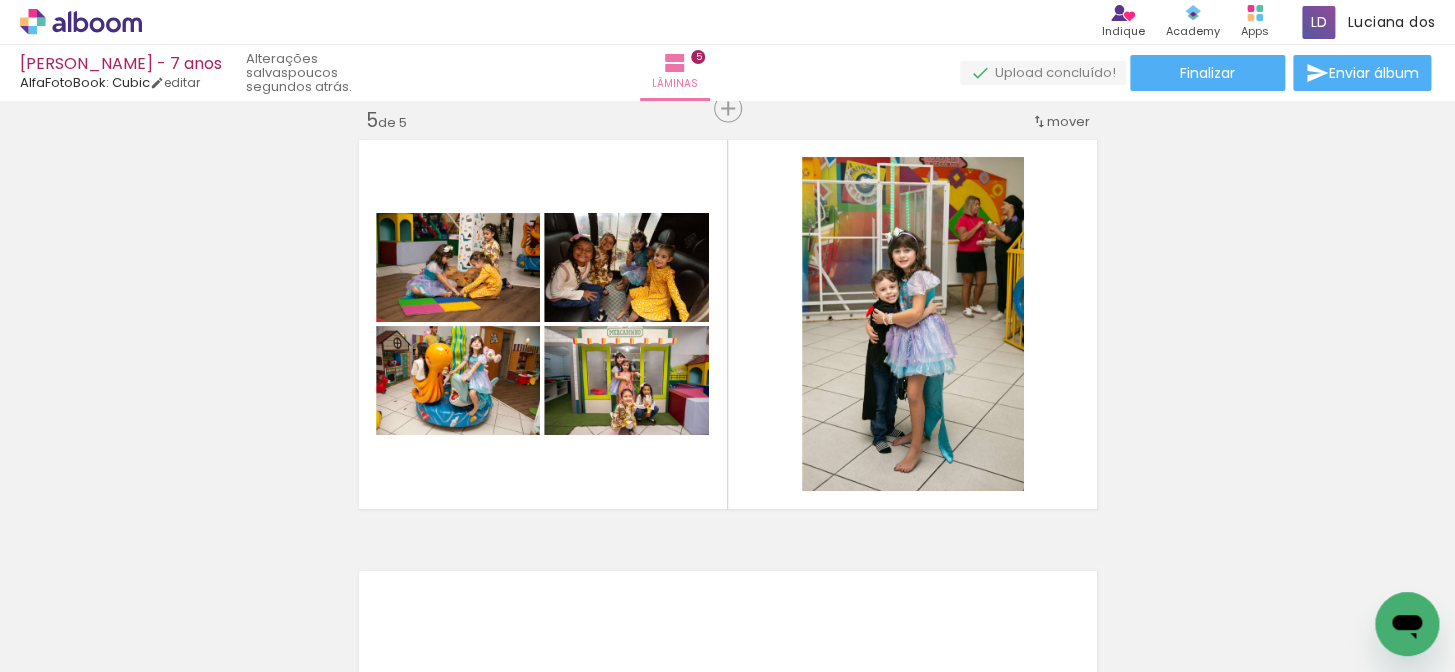 scroll, scrollTop: 0, scrollLeft: 1103, axis: horizontal 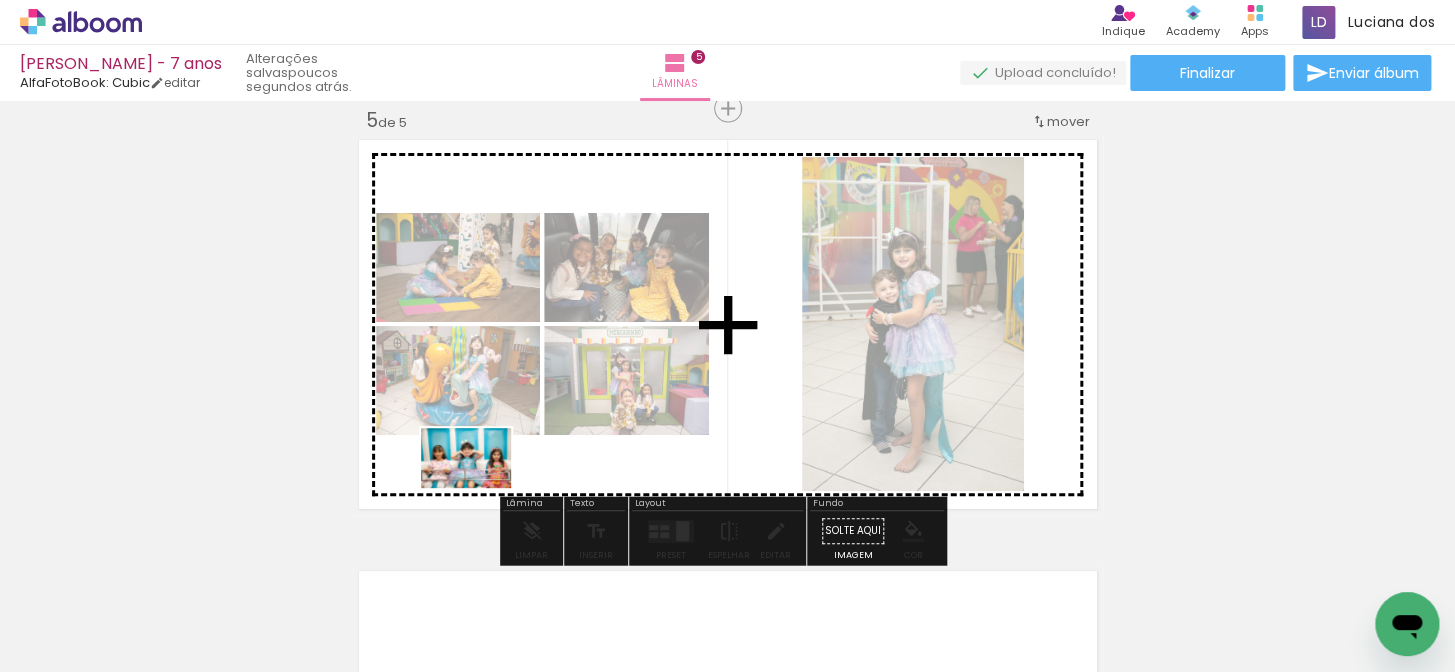 drag, startPoint x: 449, startPoint y: 616, endPoint x: 459, endPoint y: 548, distance: 68.73136 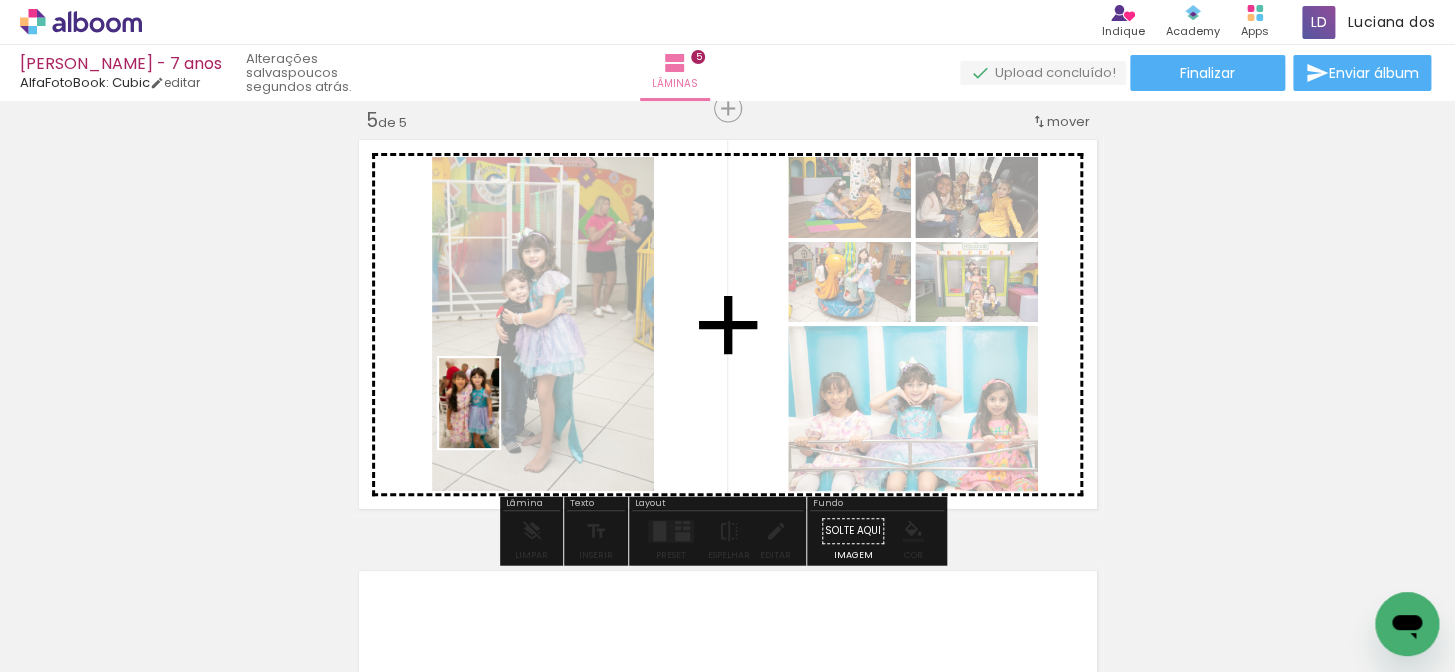 drag, startPoint x: 339, startPoint y: 635, endPoint x: 475, endPoint y: 473, distance: 211.51833 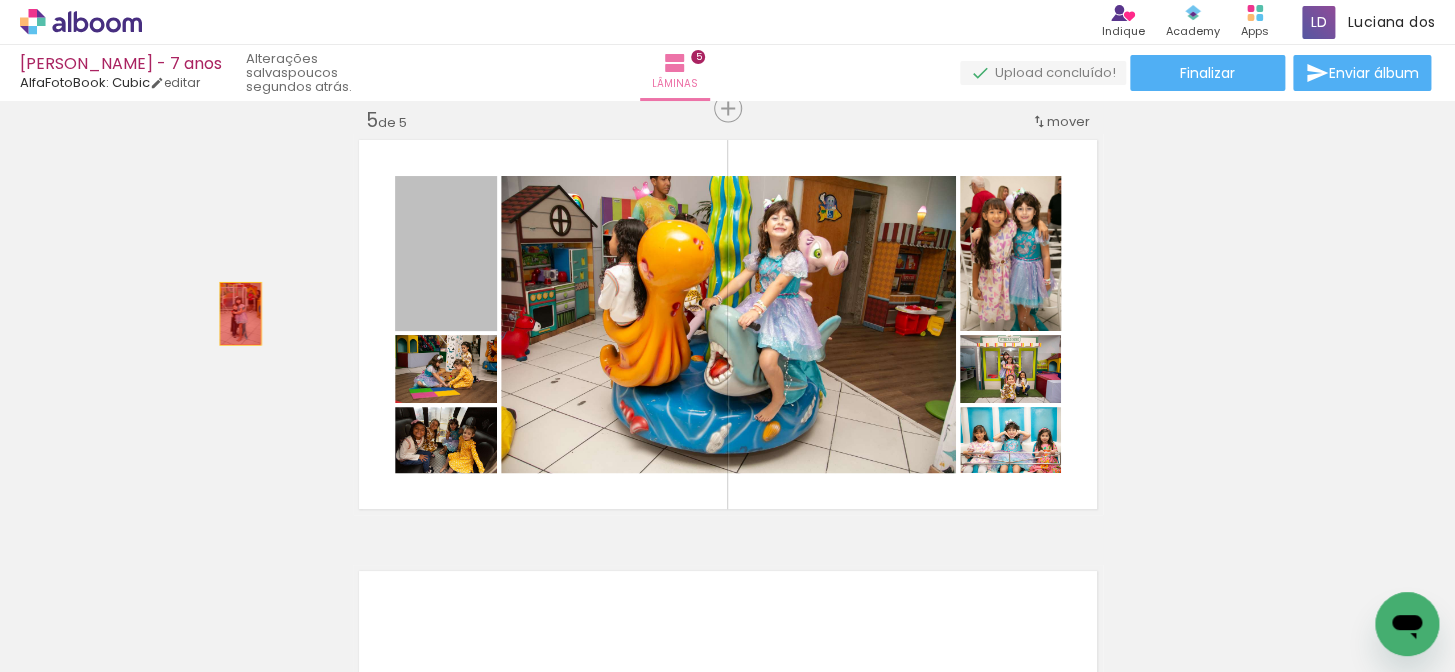 drag, startPoint x: 456, startPoint y: 286, endPoint x: 264, endPoint y: 553, distance: 328.86624 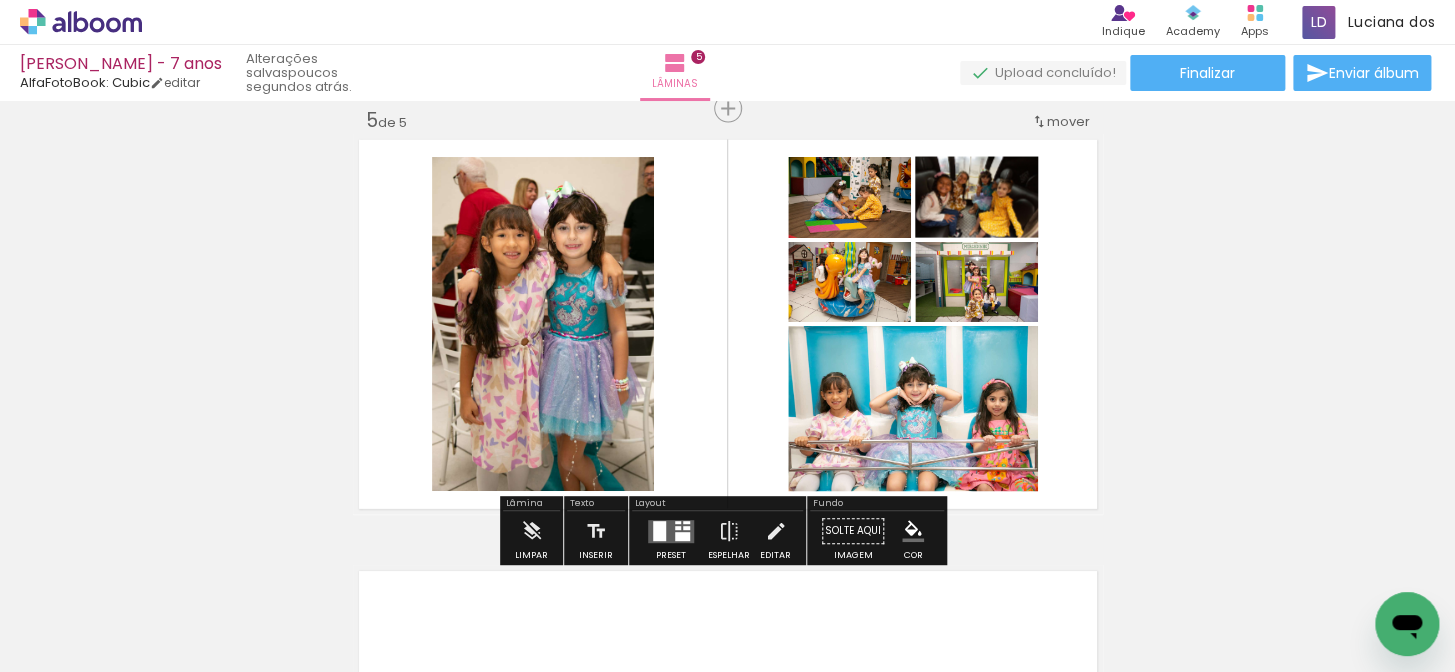 drag, startPoint x: 678, startPoint y: 531, endPoint x: 787, endPoint y: 468, distance: 125.89678 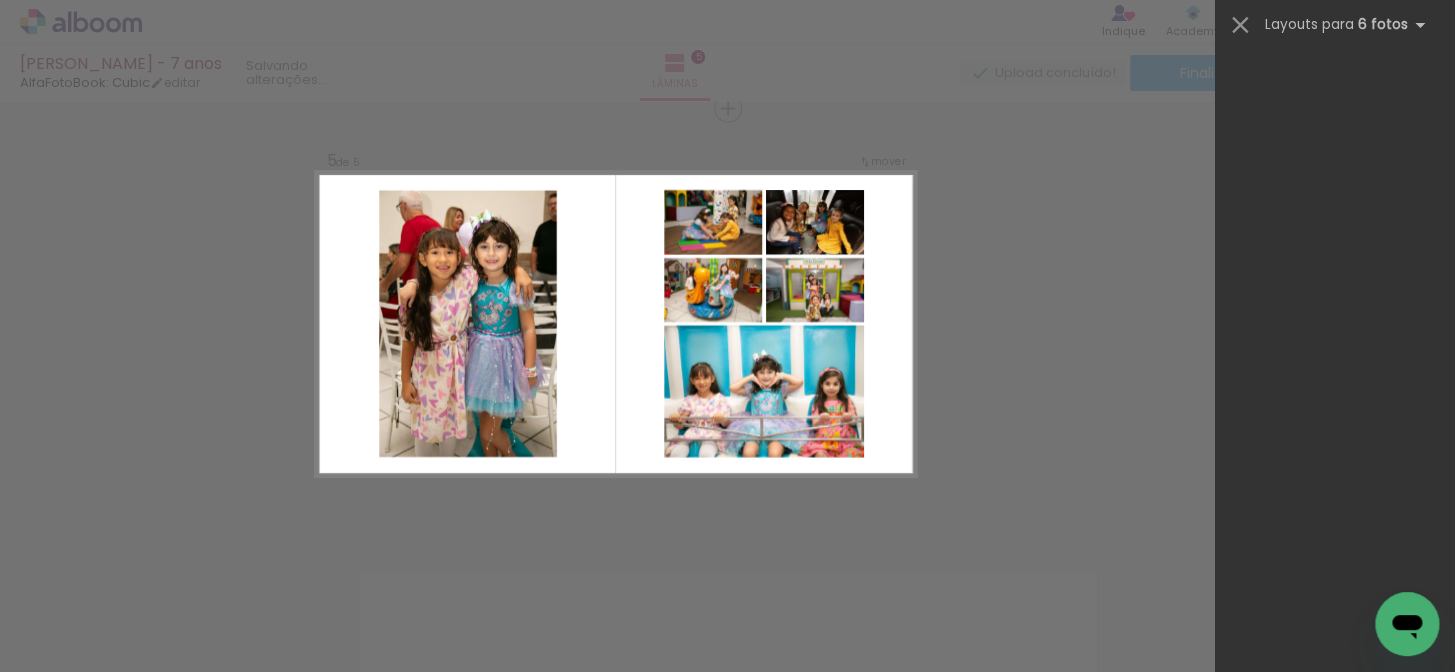 scroll, scrollTop: 0, scrollLeft: 0, axis: both 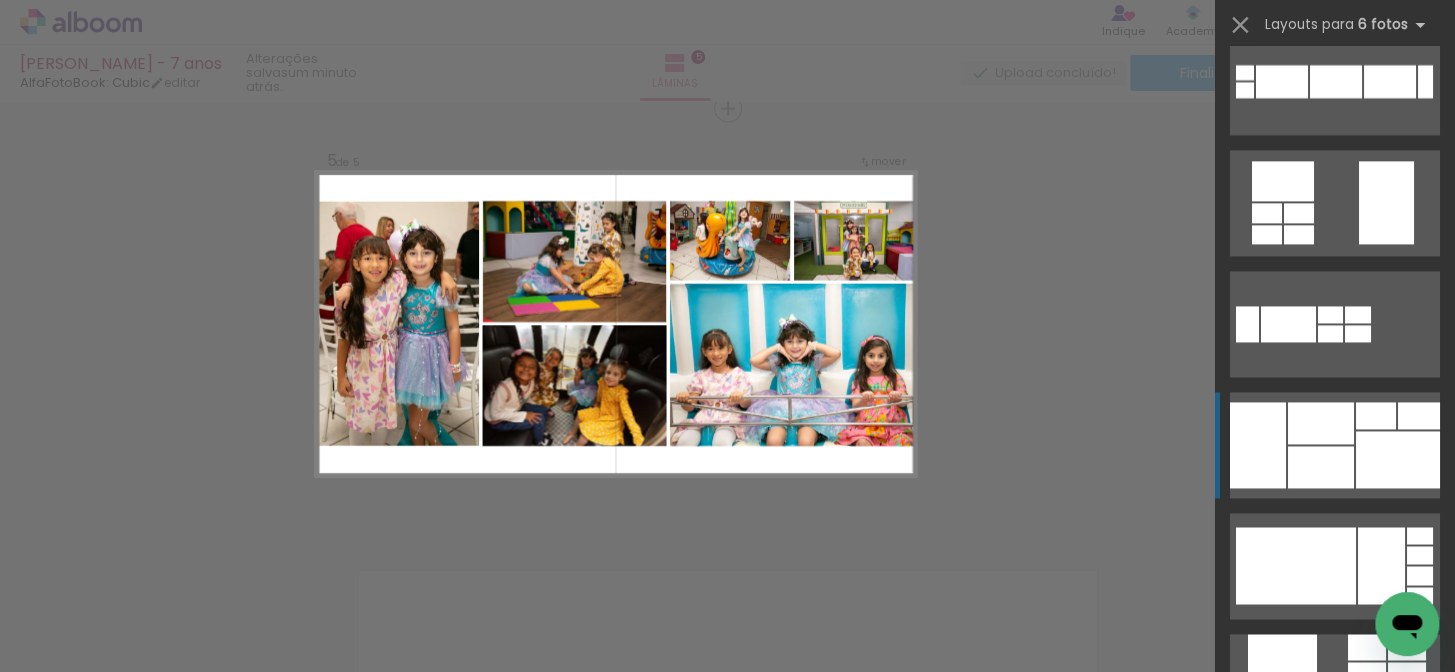 click at bounding box center [1420, -267] 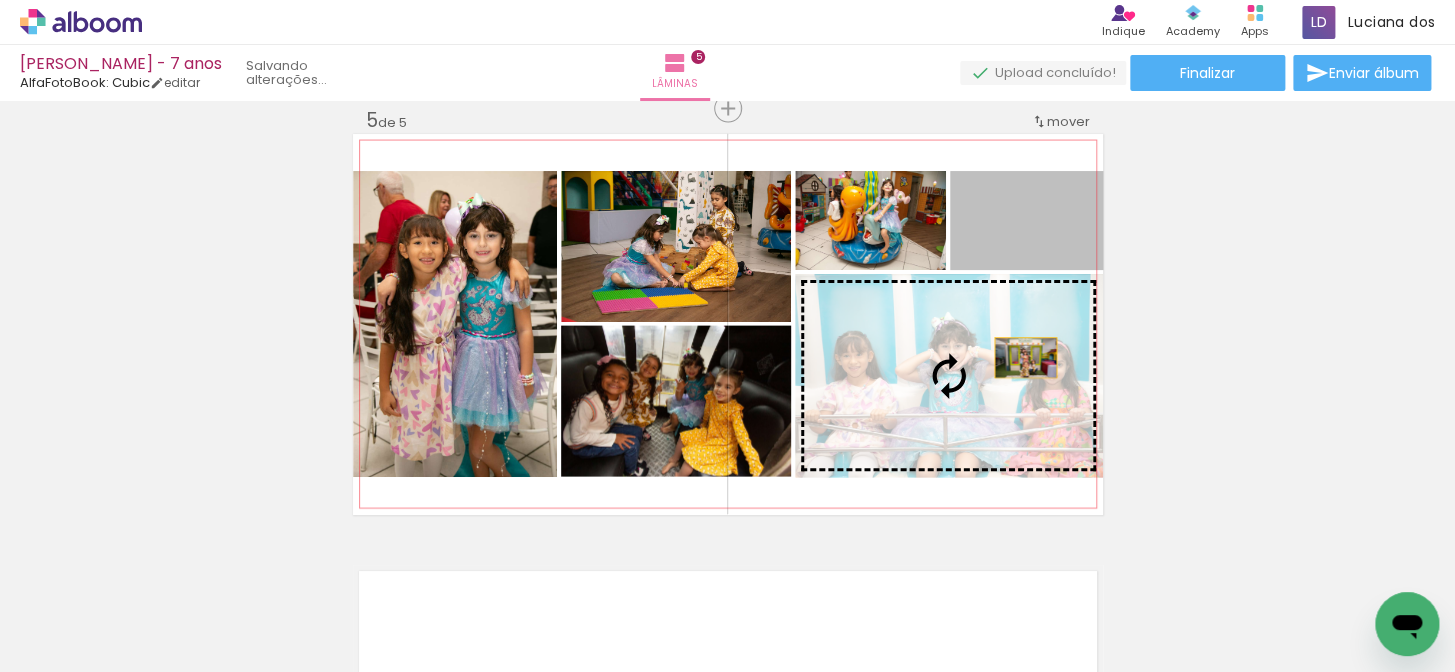 drag, startPoint x: 1047, startPoint y: 250, endPoint x: 1022, endPoint y: 357, distance: 109.88175 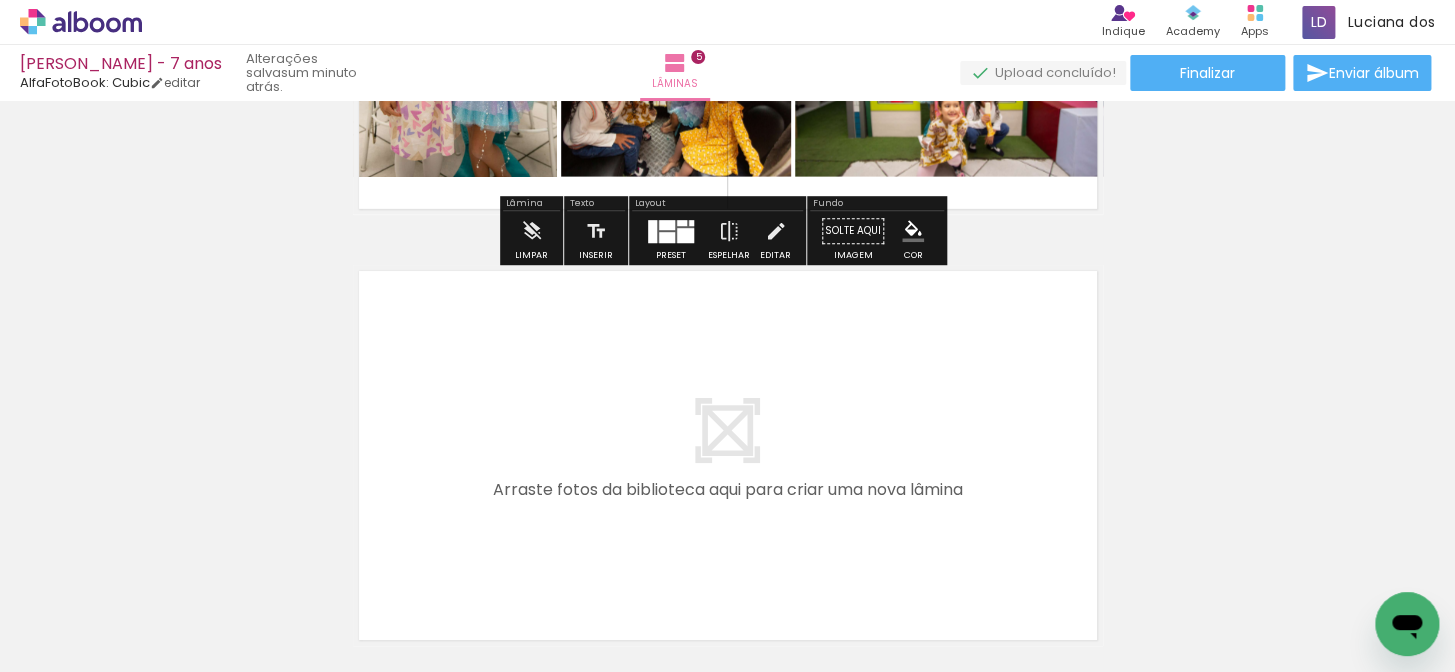 scroll, scrollTop: 2218, scrollLeft: 0, axis: vertical 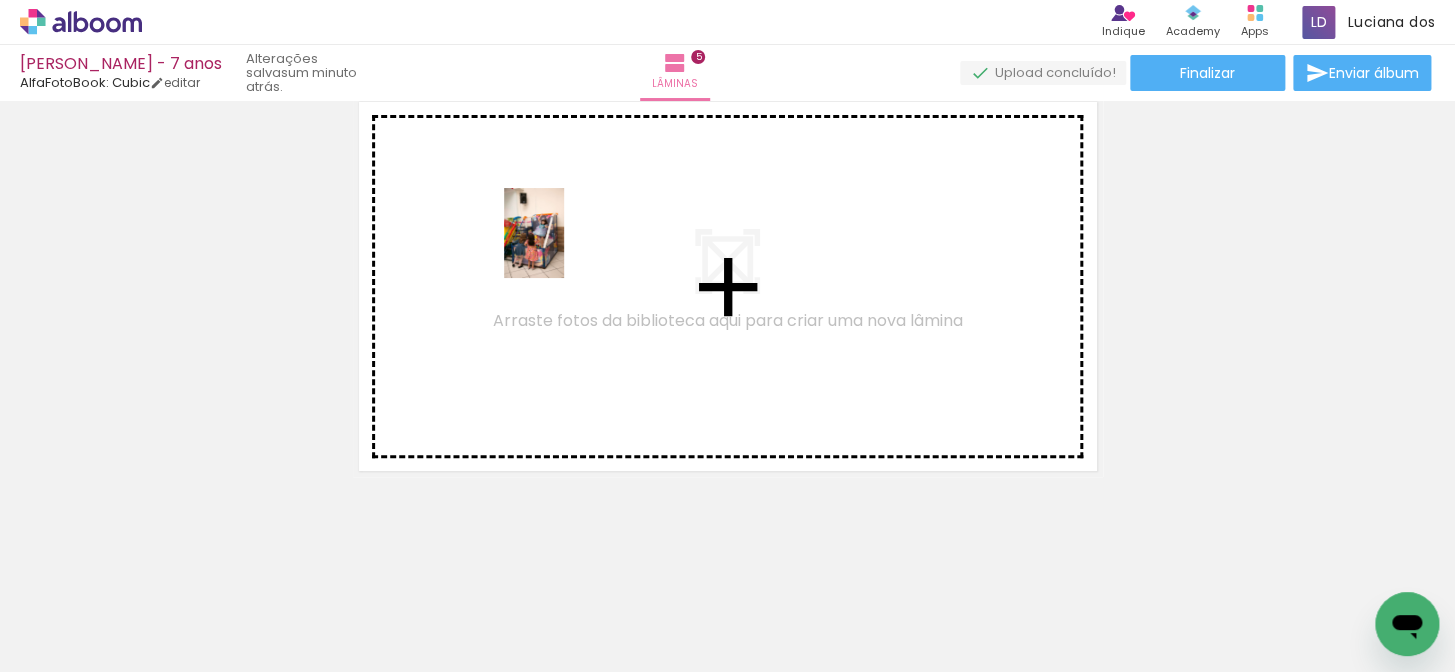 drag, startPoint x: 1009, startPoint y: 626, endPoint x: 1148, endPoint y: 591, distance: 143.33876 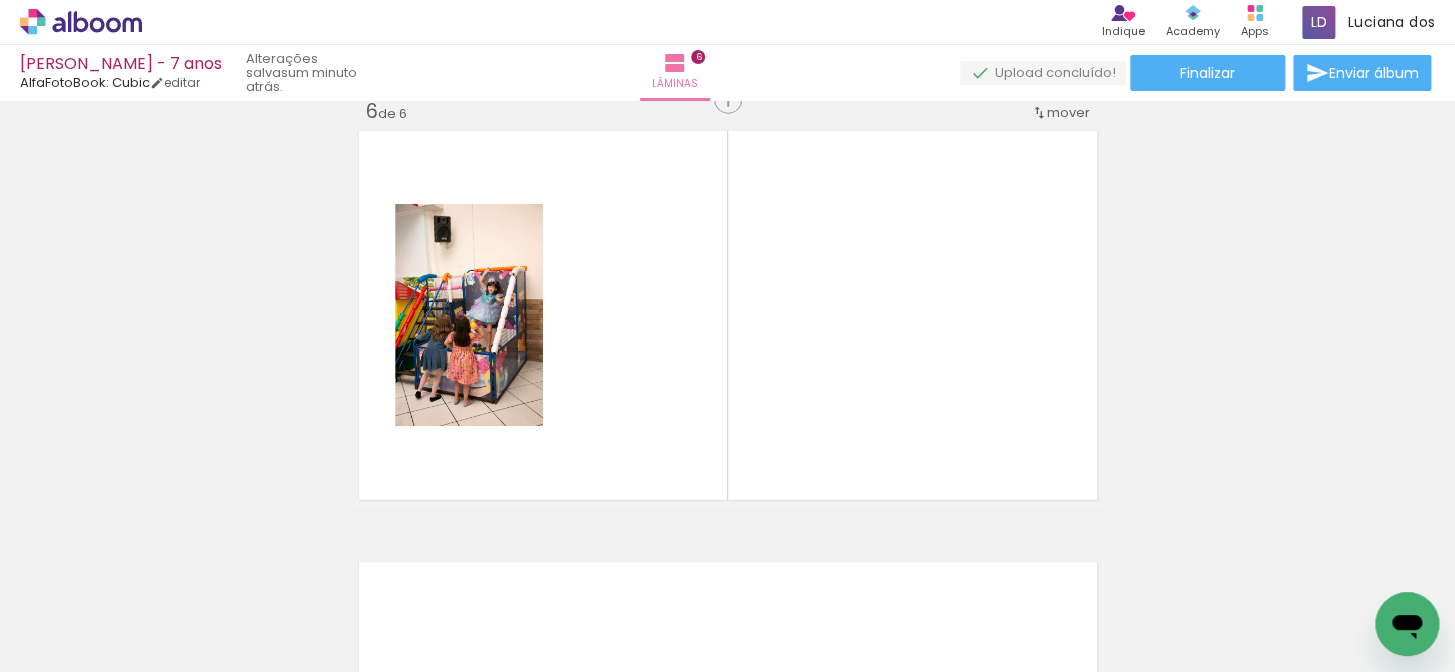 scroll, scrollTop: 2180, scrollLeft: 0, axis: vertical 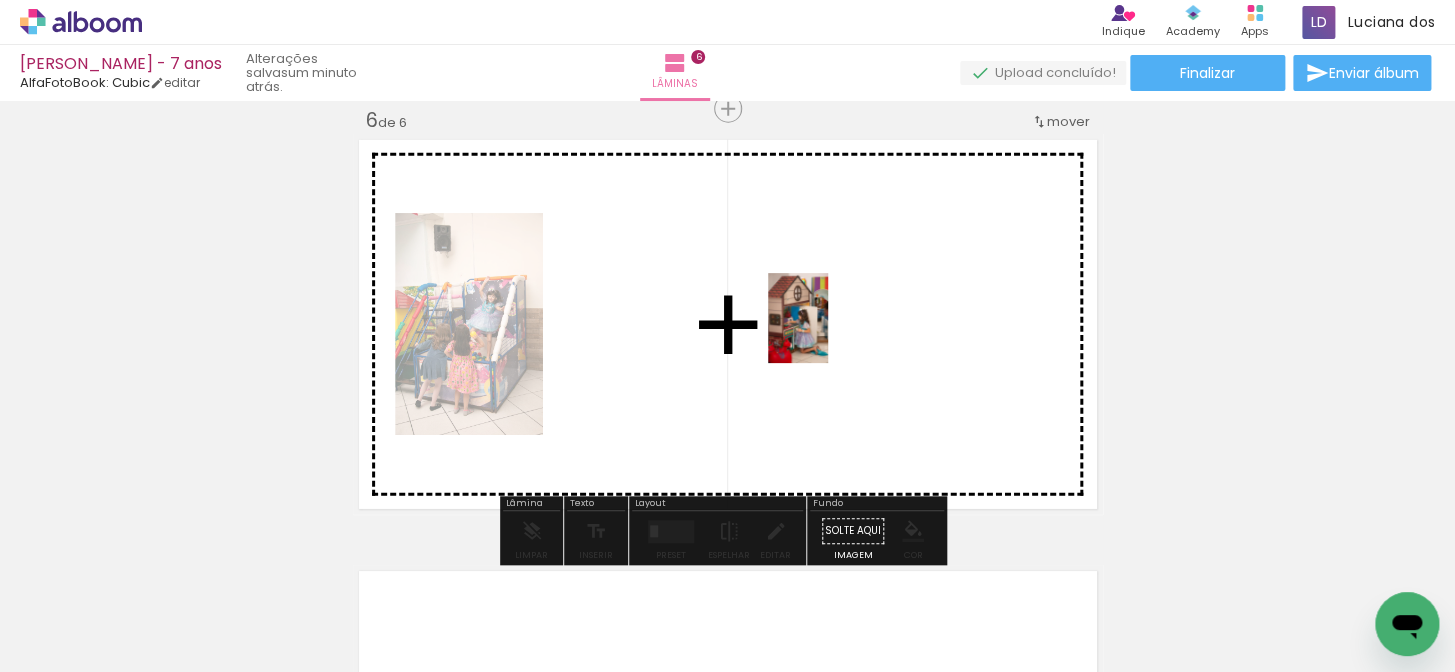 drag, startPoint x: 1117, startPoint y: 588, endPoint x: 1210, endPoint y: 576, distance: 93.770996 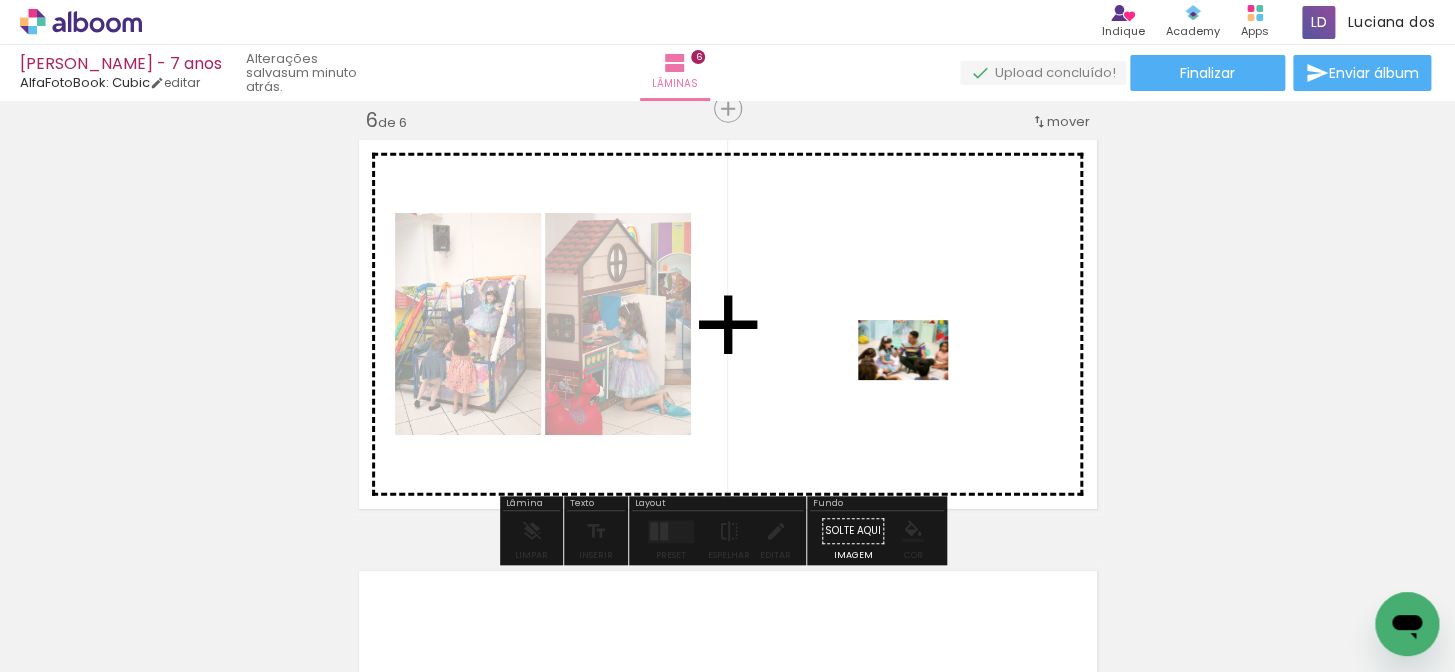 drag, startPoint x: 1205, startPoint y: 599, endPoint x: 1257, endPoint y: 529, distance: 87.20092 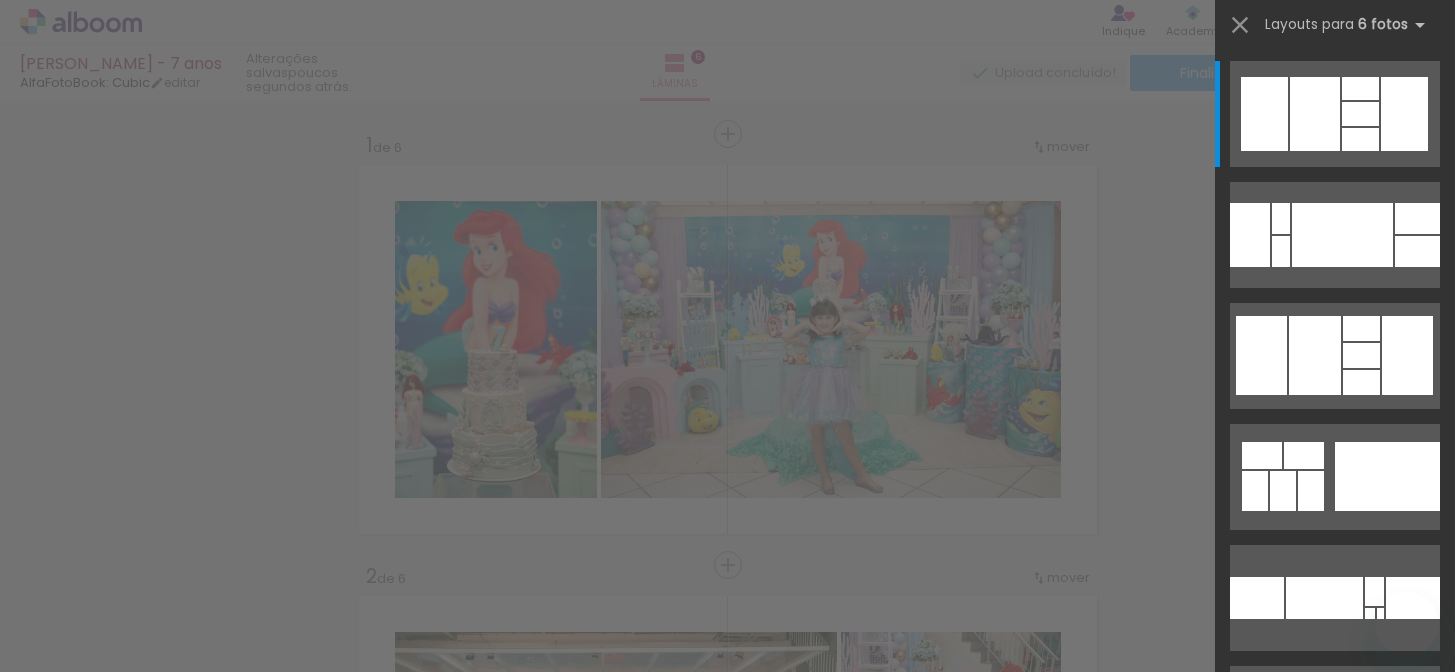 scroll, scrollTop: 0, scrollLeft: 0, axis: both 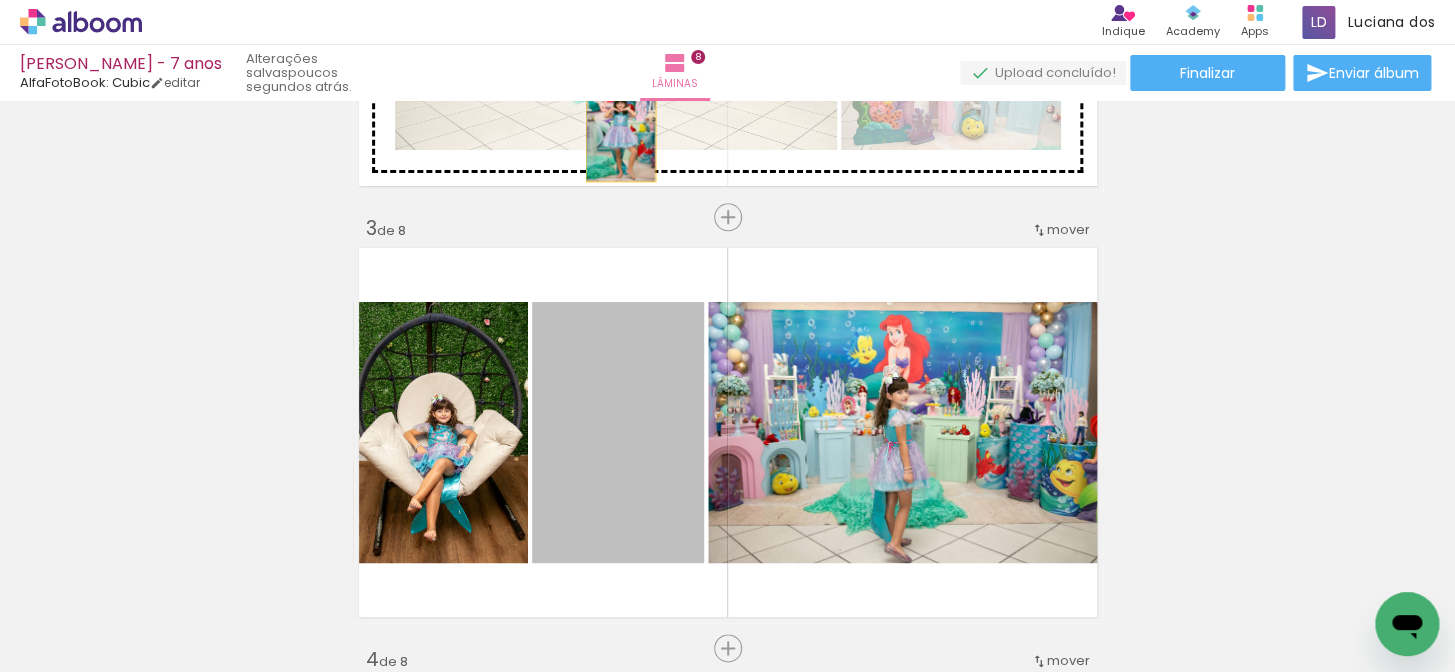 drag, startPoint x: 589, startPoint y: 397, endPoint x: 814, endPoint y: 397, distance: 225 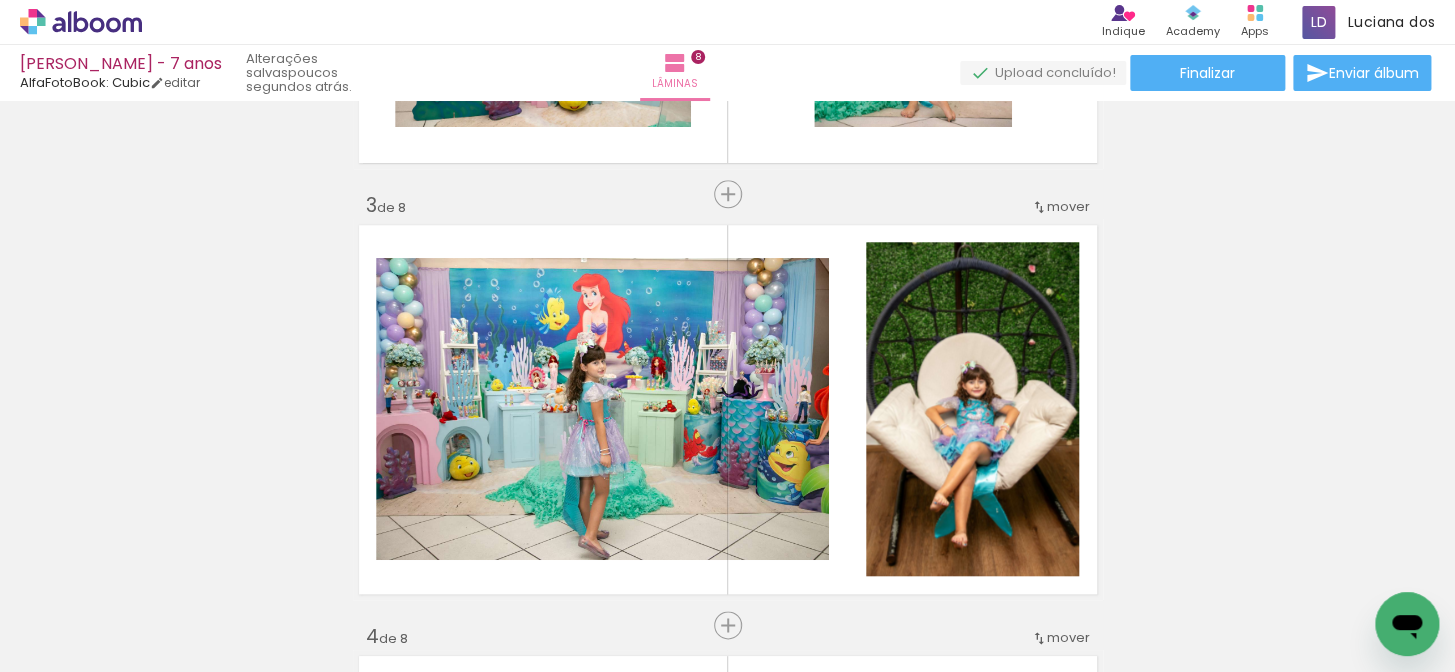 scroll, scrollTop: 530, scrollLeft: 0, axis: vertical 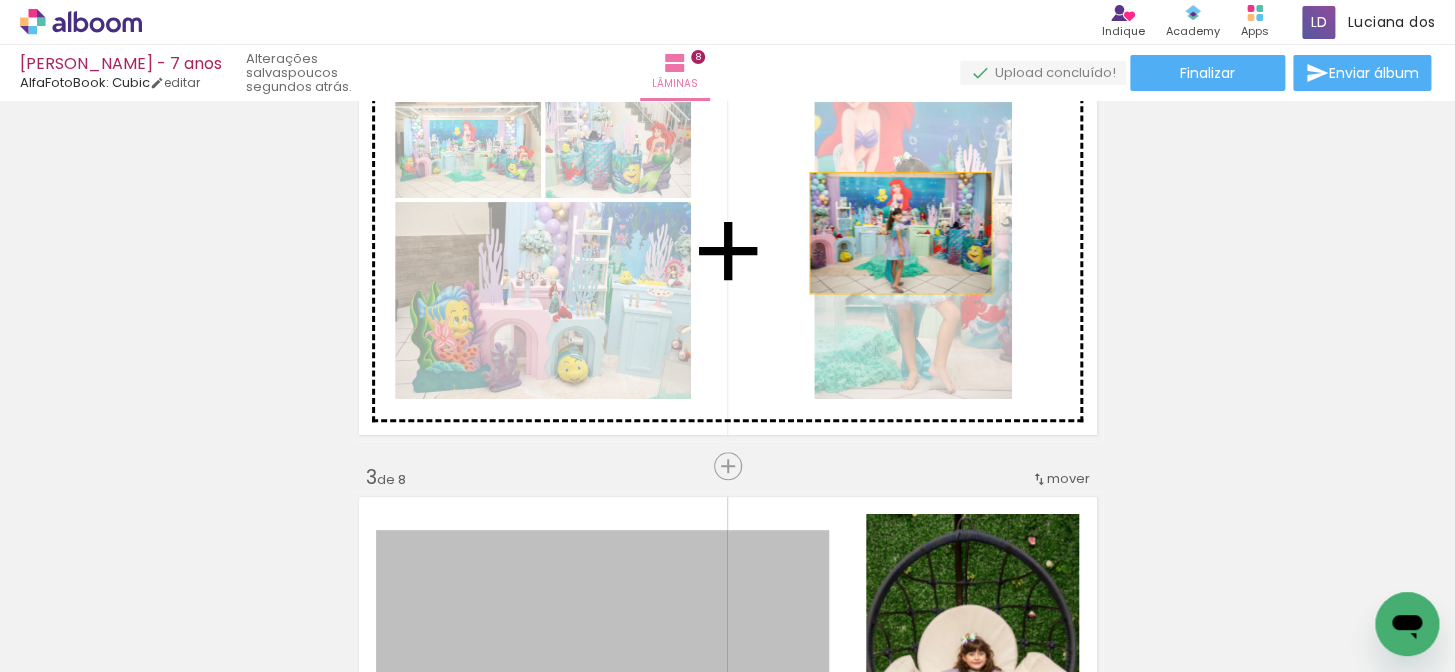 drag, startPoint x: 659, startPoint y: 539, endPoint x: 891, endPoint y: 234, distance: 383.20883 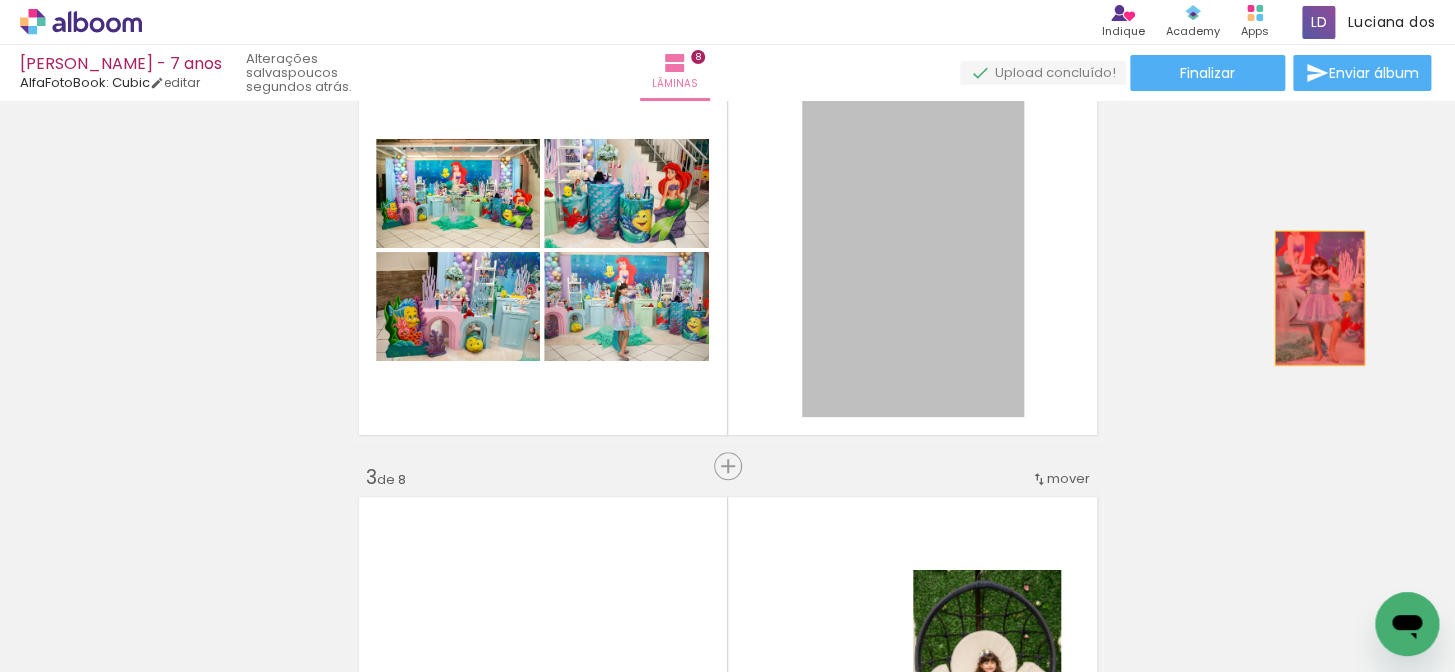 drag, startPoint x: 922, startPoint y: 275, endPoint x: 726, endPoint y: 324, distance: 202.03218 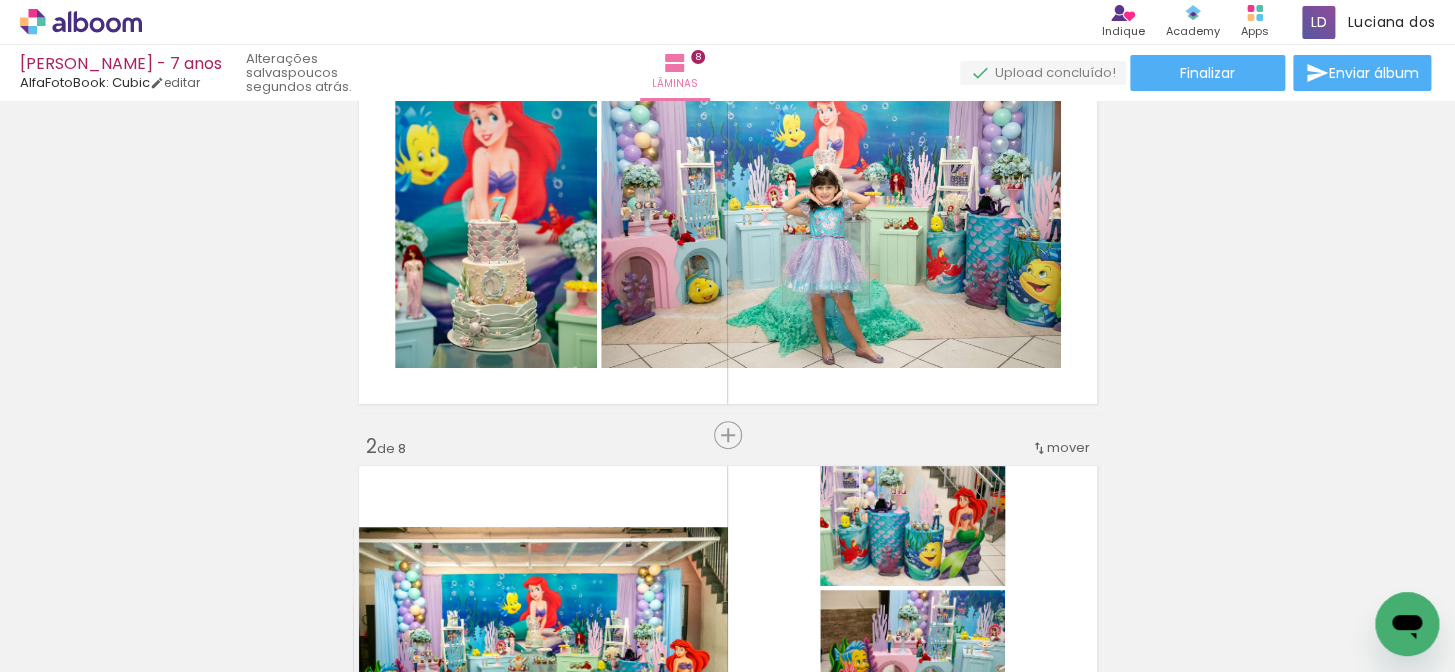 scroll, scrollTop: 47, scrollLeft: 0, axis: vertical 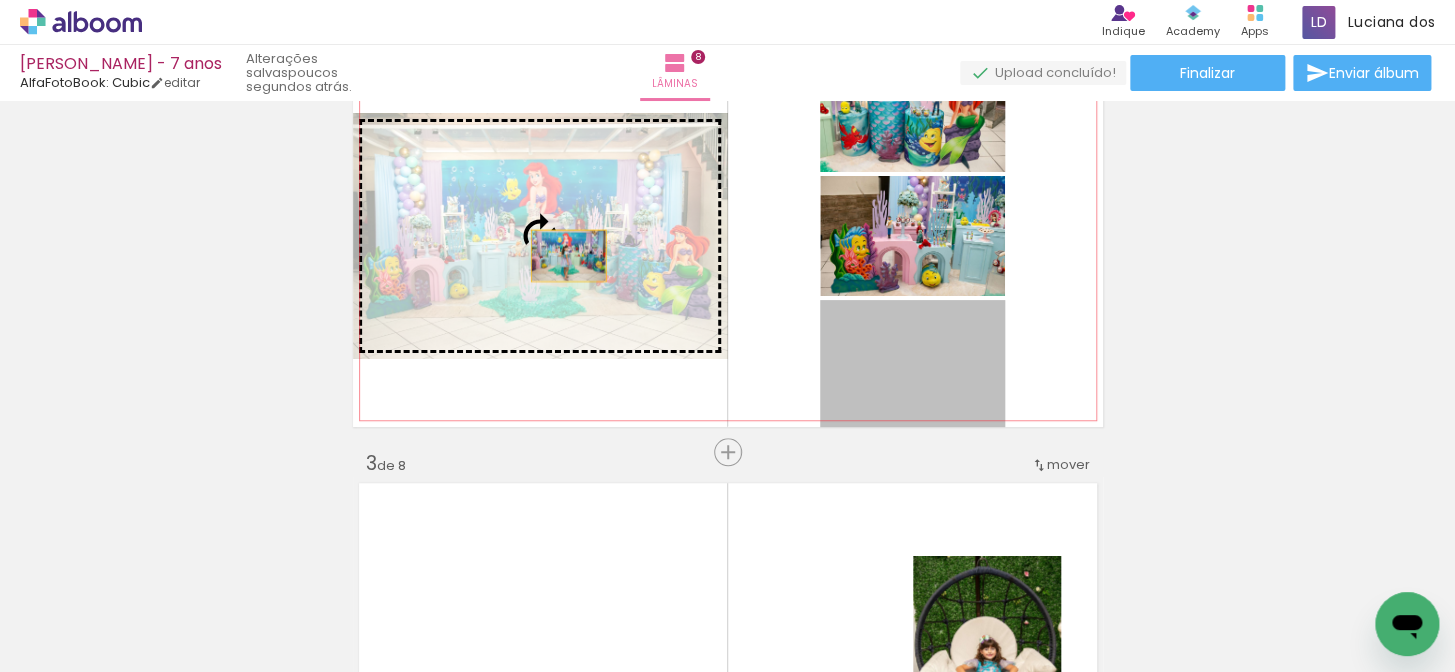 drag, startPoint x: 943, startPoint y: 385, endPoint x: 561, endPoint y: 255, distance: 403.51456 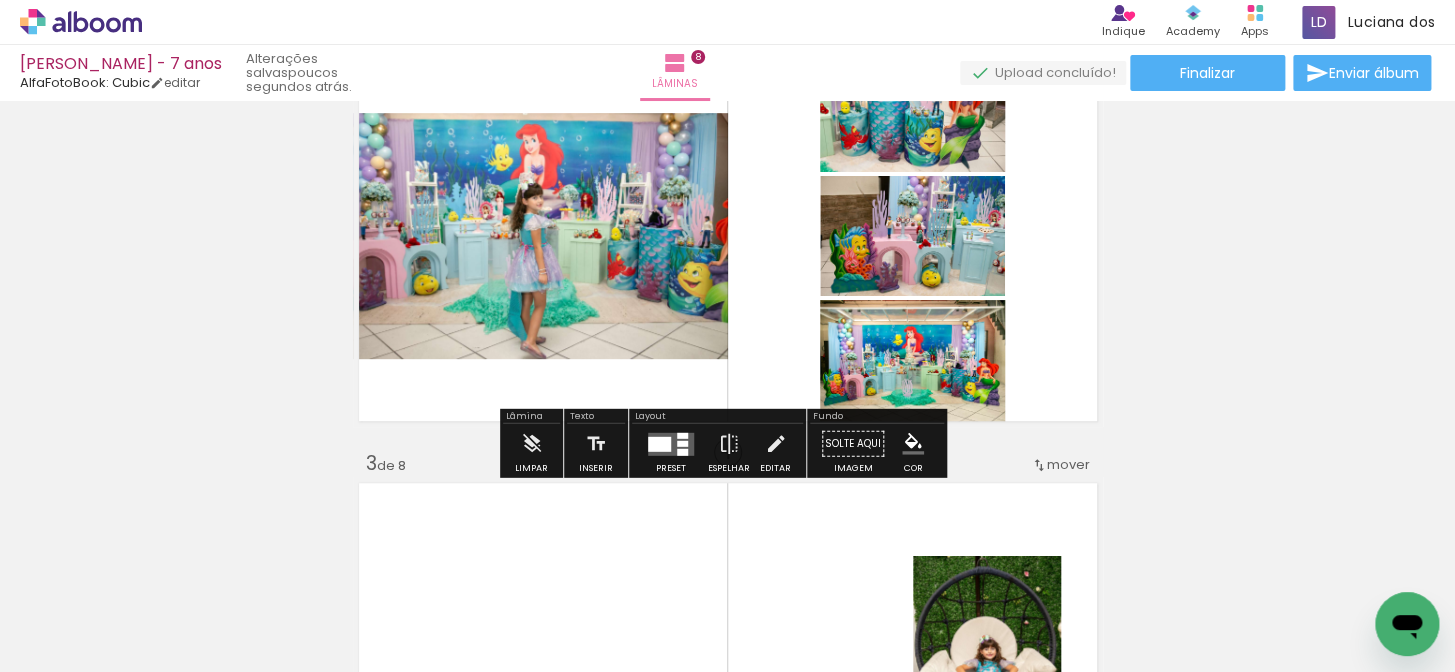 click at bounding box center [659, 443] 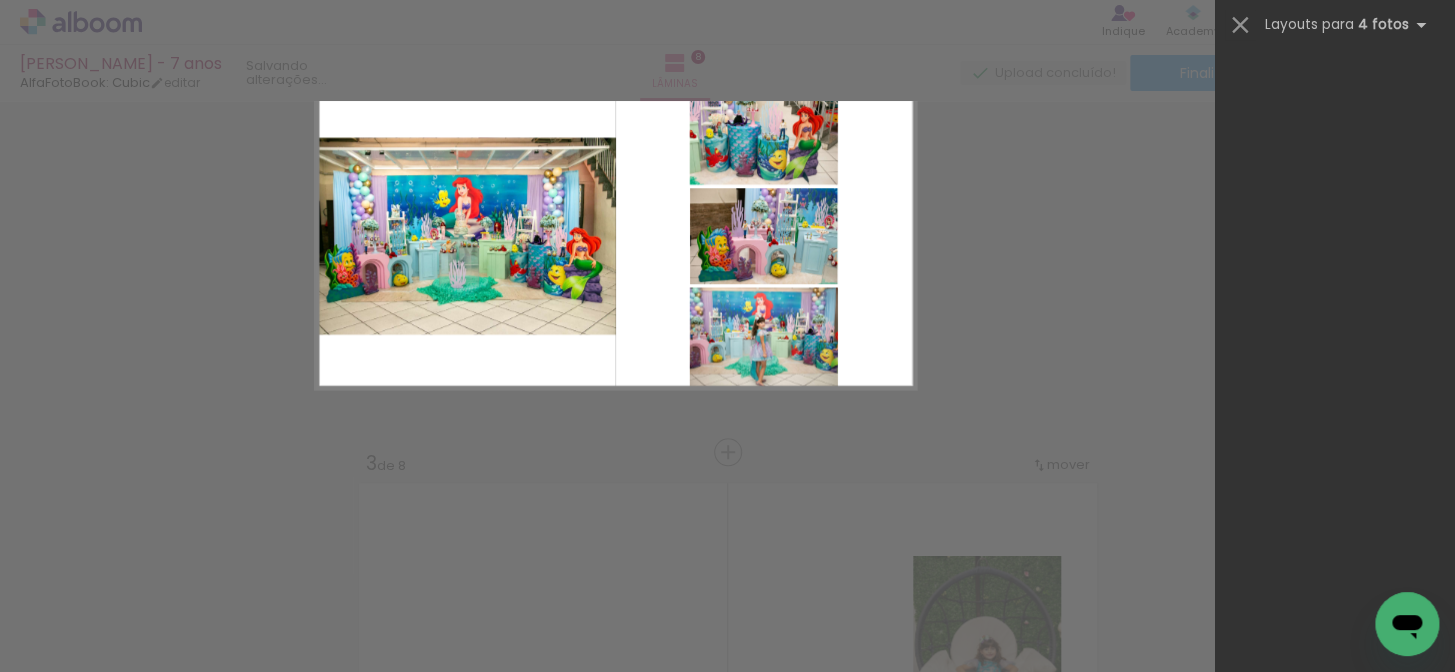 scroll, scrollTop: 0, scrollLeft: 0, axis: both 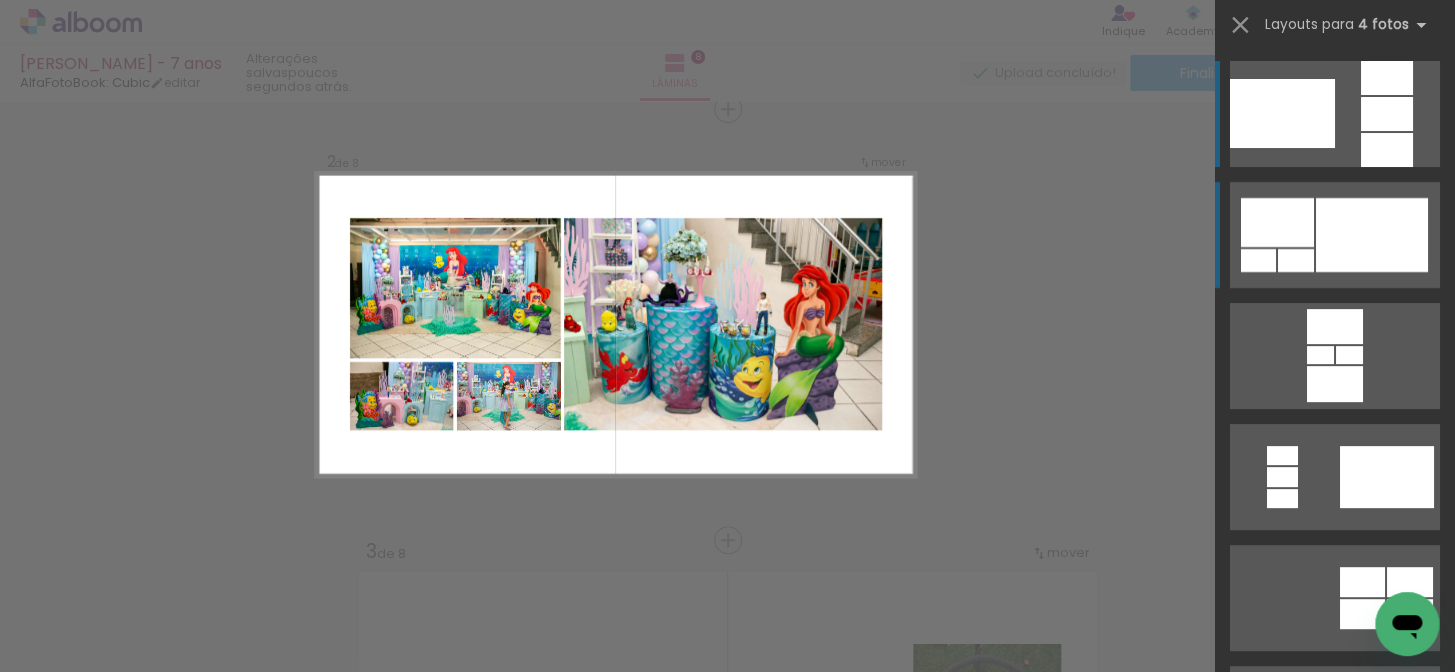 click at bounding box center (1357, 1081) 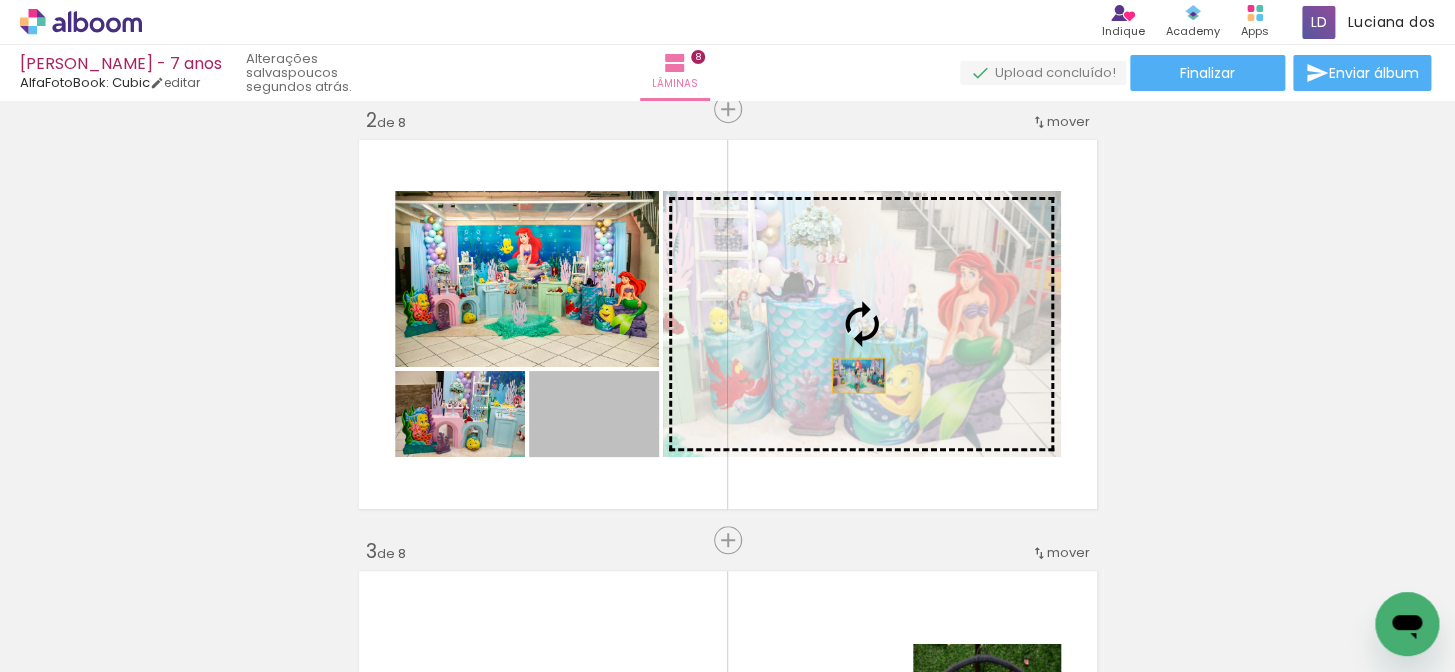 drag, startPoint x: 626, startPoint y: 443, endPoint x: 851, endPoint y: 375, distance: 235.05106 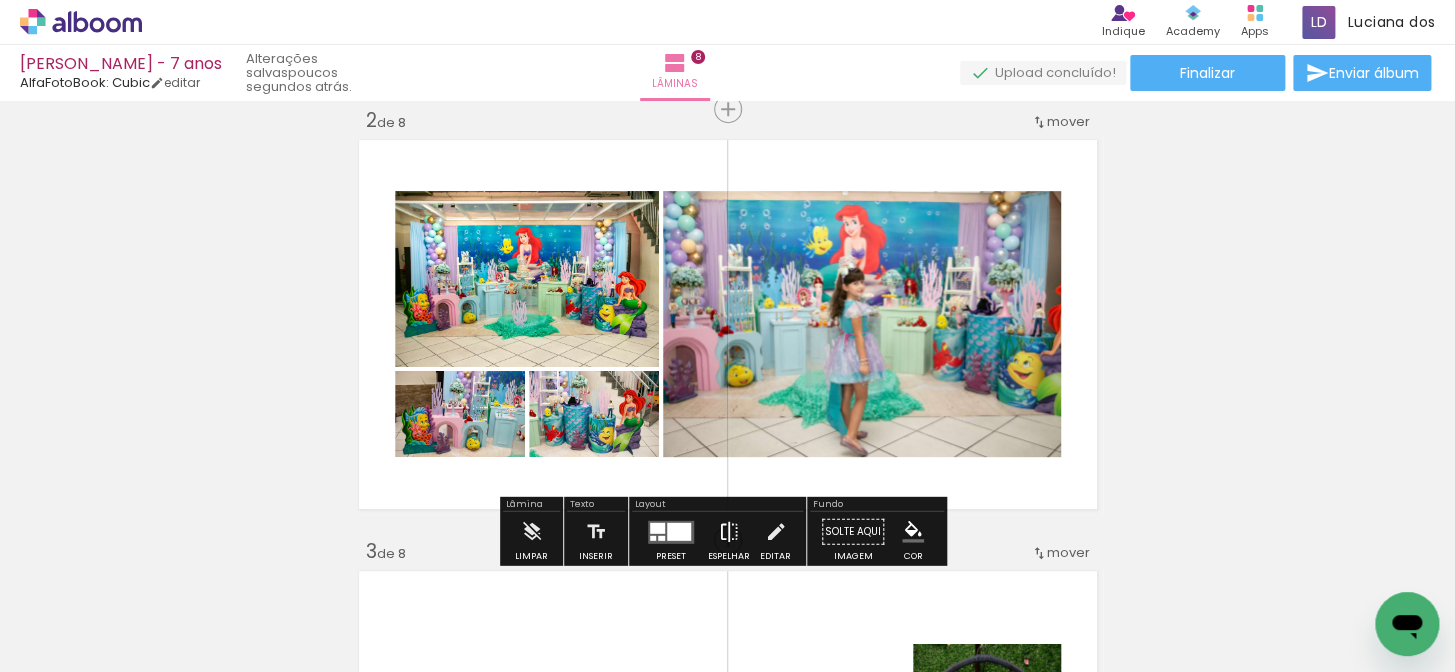 click at bounding box center [729, 532] 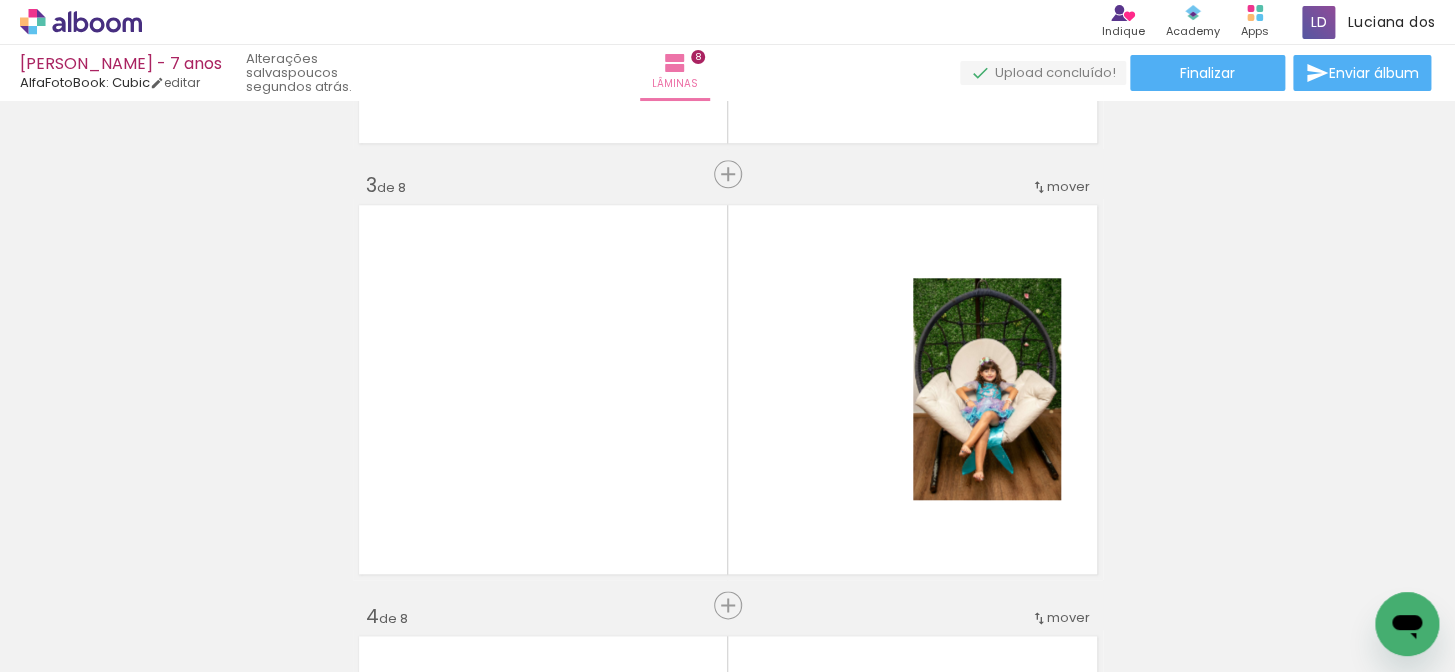 scroll, scrollTop: 904, scrollLeft: 0, axis: vertical 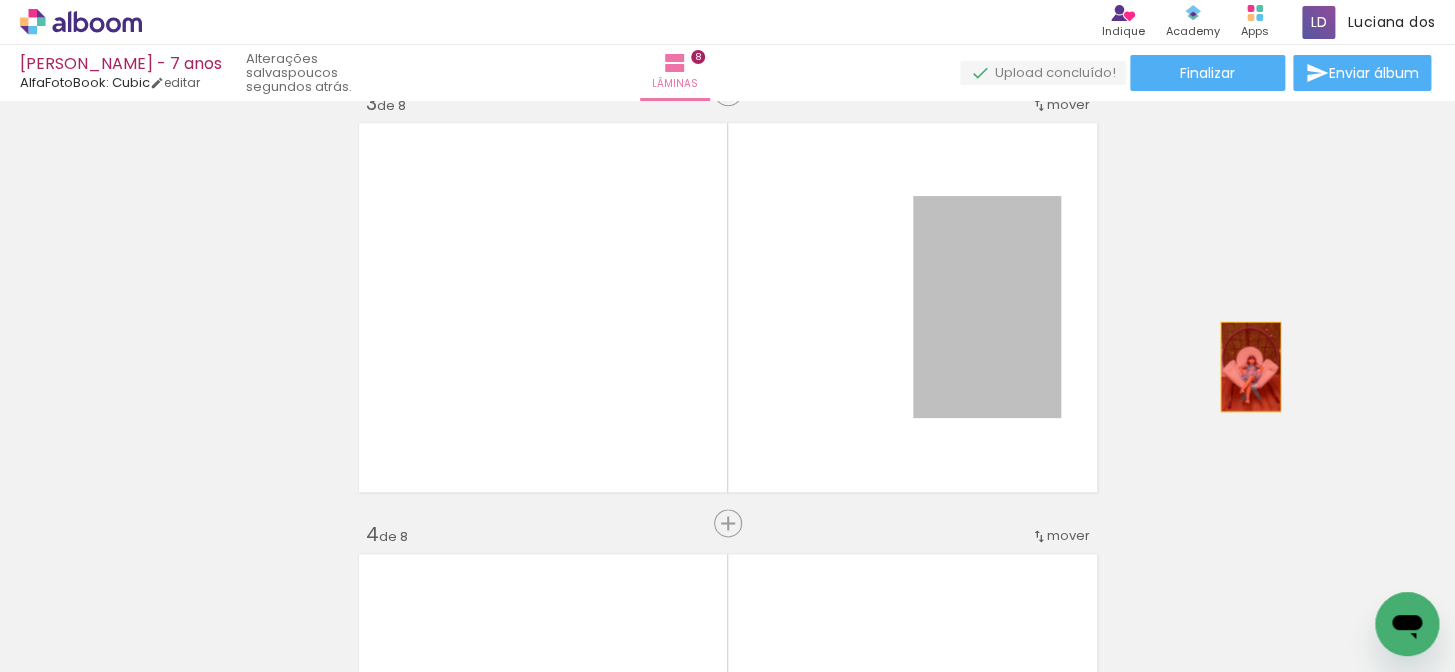 drag, startPoint x: 1148, startPoint y: 362, endPoint x: 1255, endPoint y: 375, distance: 107.78683 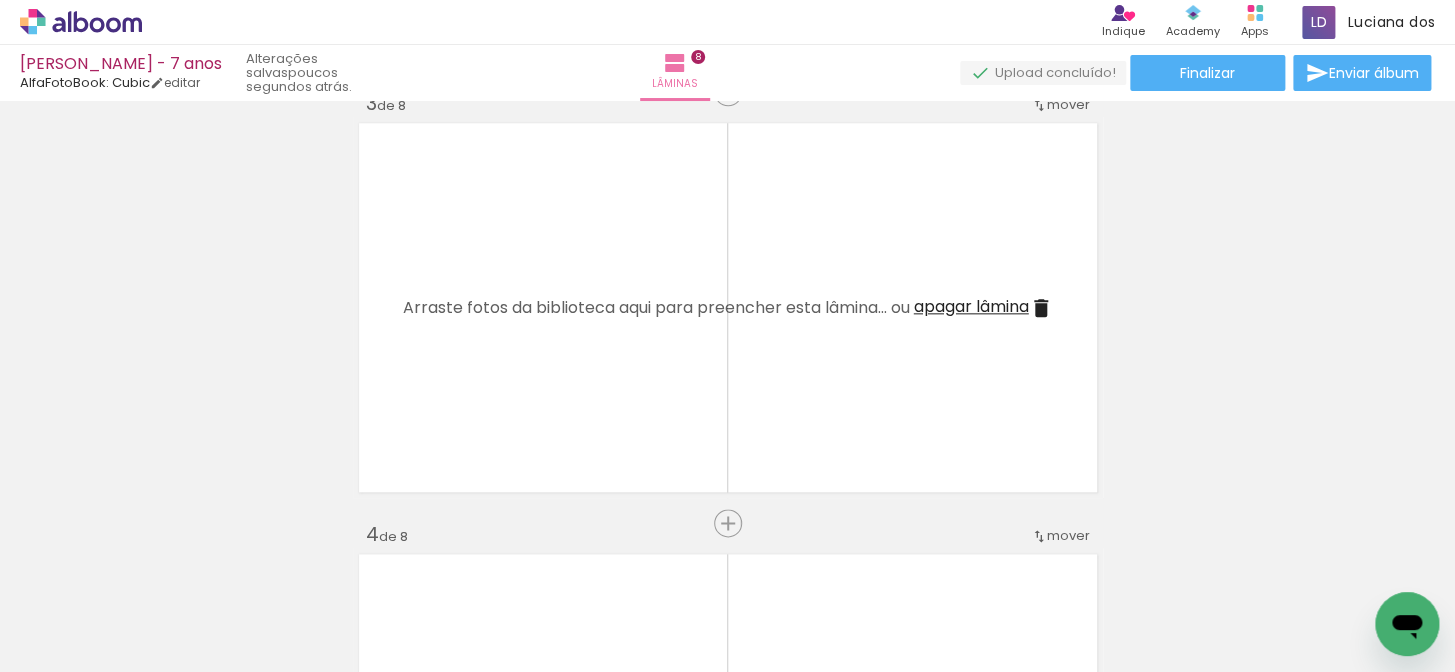 scroll, scrollTop: 0, scrollLeft: 1412, axis: horizontal 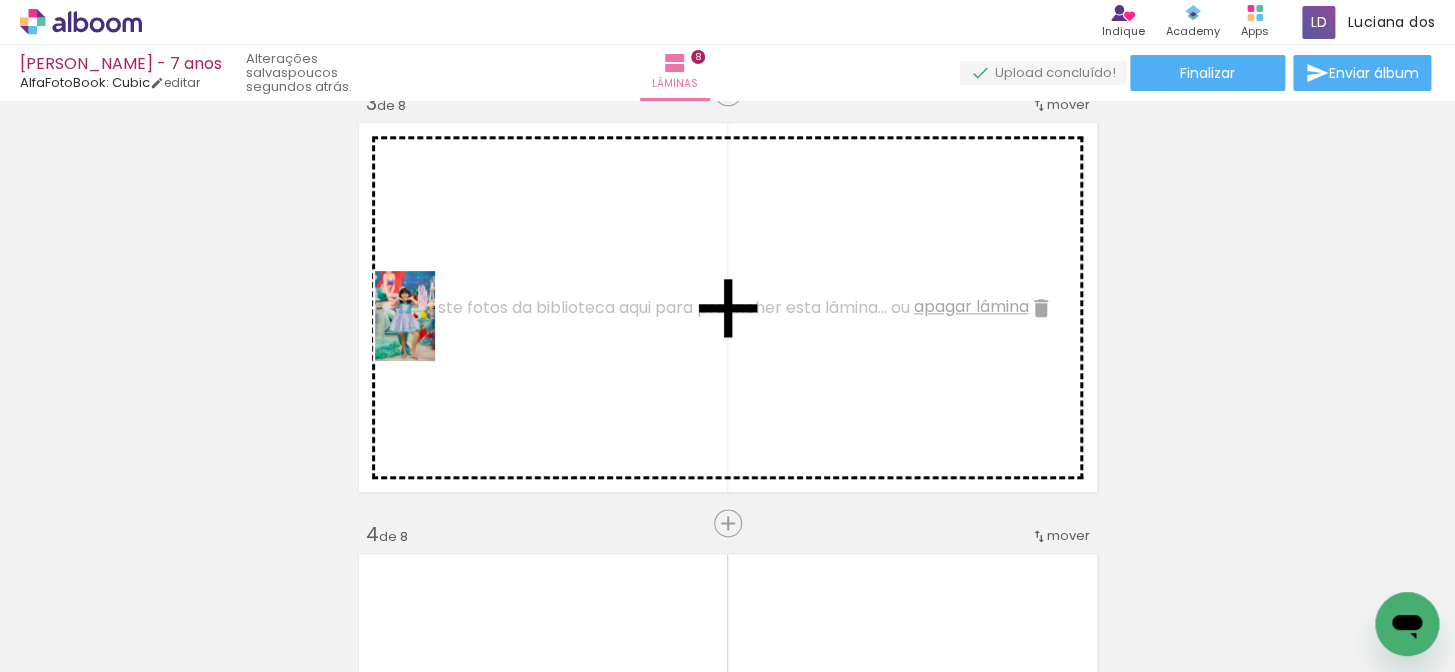 drag, startPoint x: 469, startPoint y: 623, endPoint x: 567, endPoint y: 476, distance: 176.67201 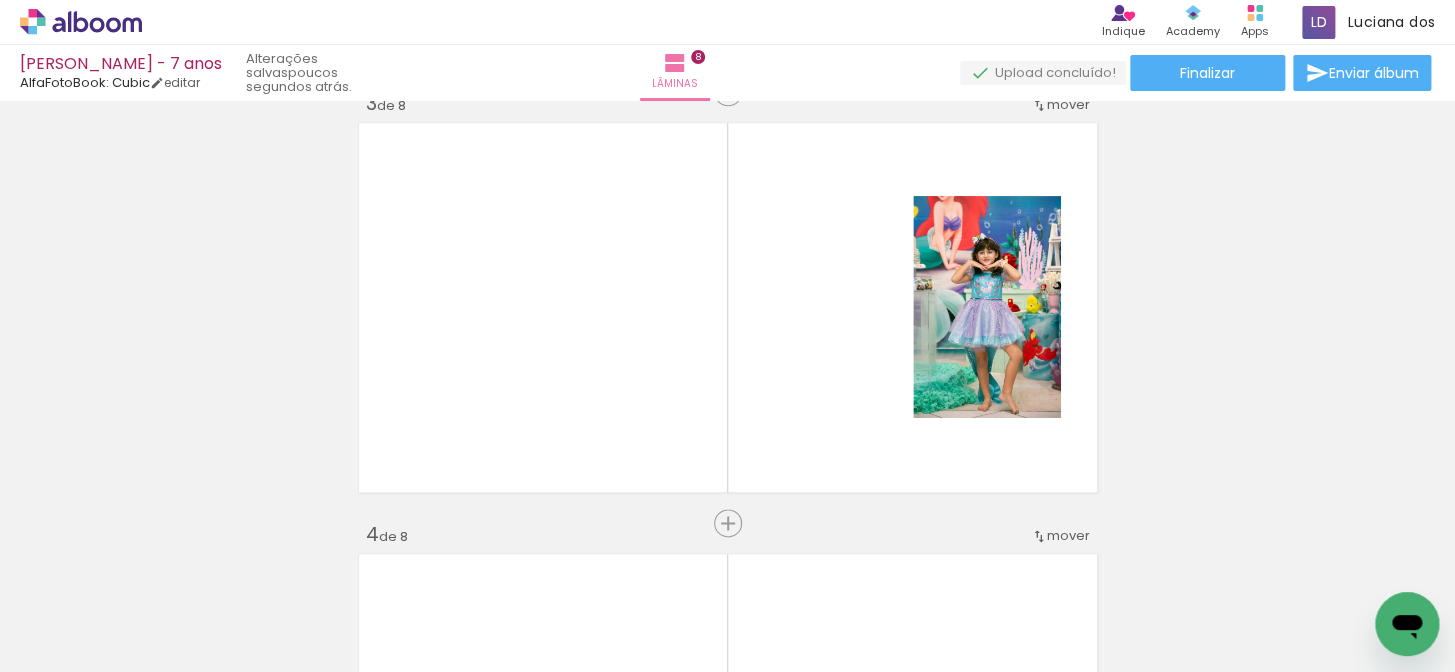 scroll, scrollTop: 0, scrollLeft: 5771, axis: horizontal 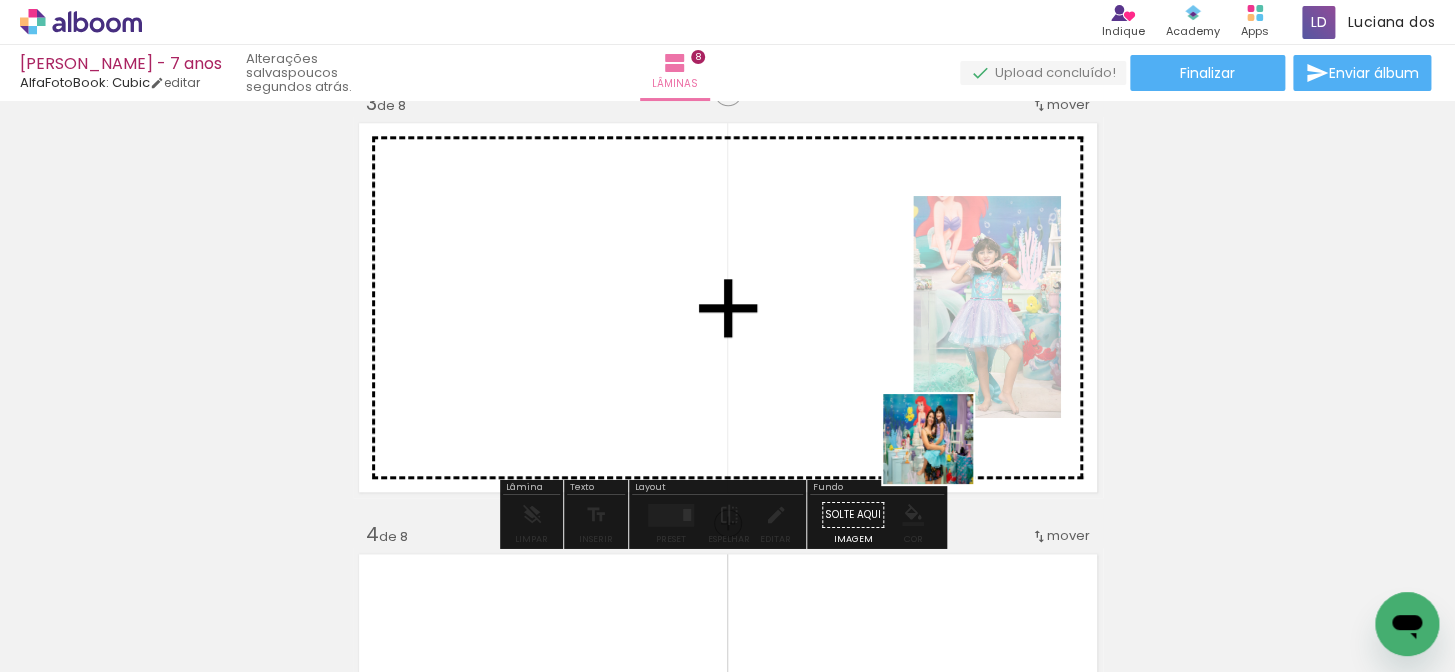 drag, startPoint x: 1158, startPoint y: 622, endPoint x: 1235, endPoint y: 560, distance: 98.85848 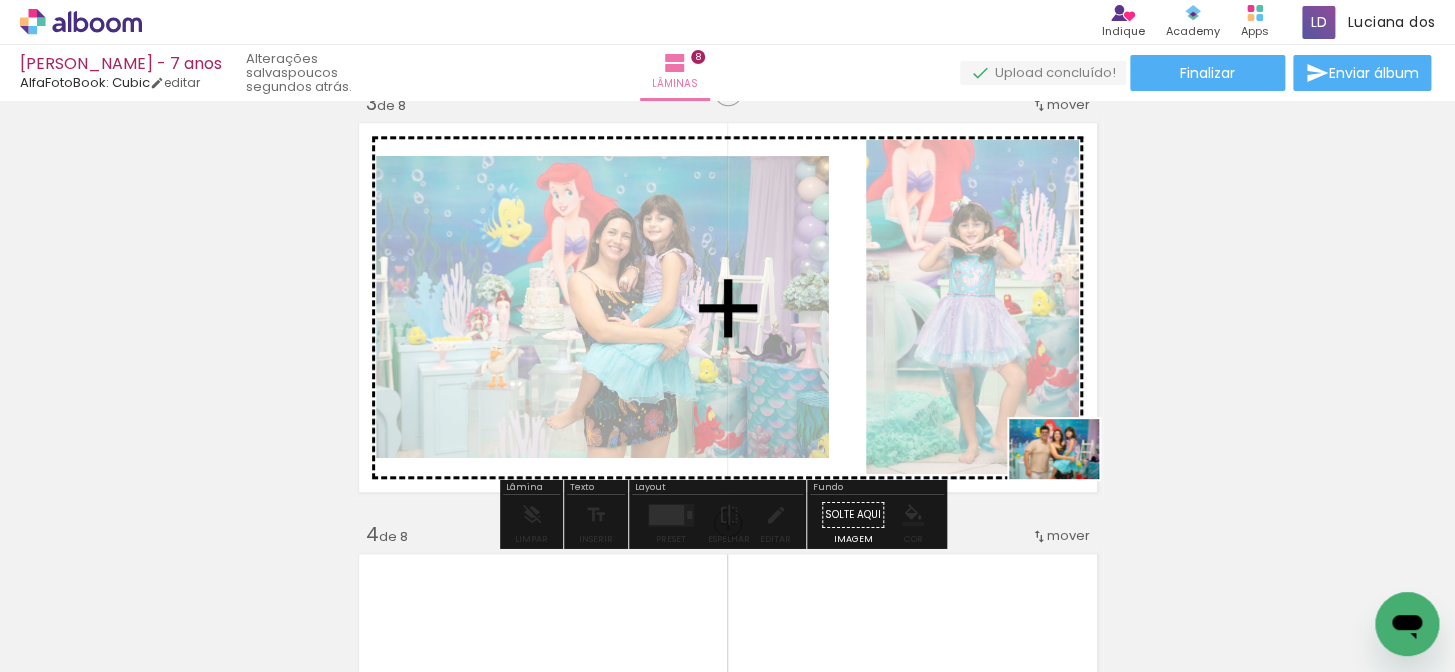 drag, startPoint x: 1273, startPoint y: 607, endPoint x: 1125, endPoint y: 621, distance: 148.66069 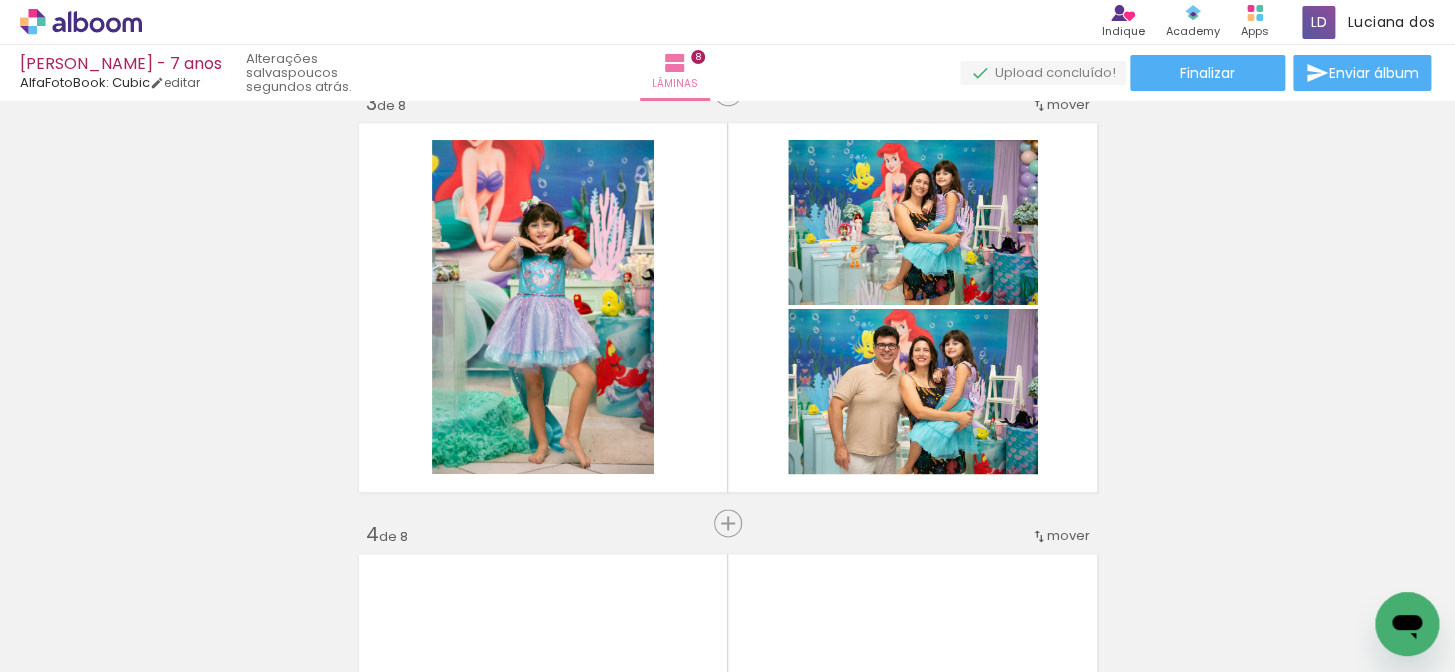scroll, scrollTop: 0, scrollLeft: 1338, axis: horizontal 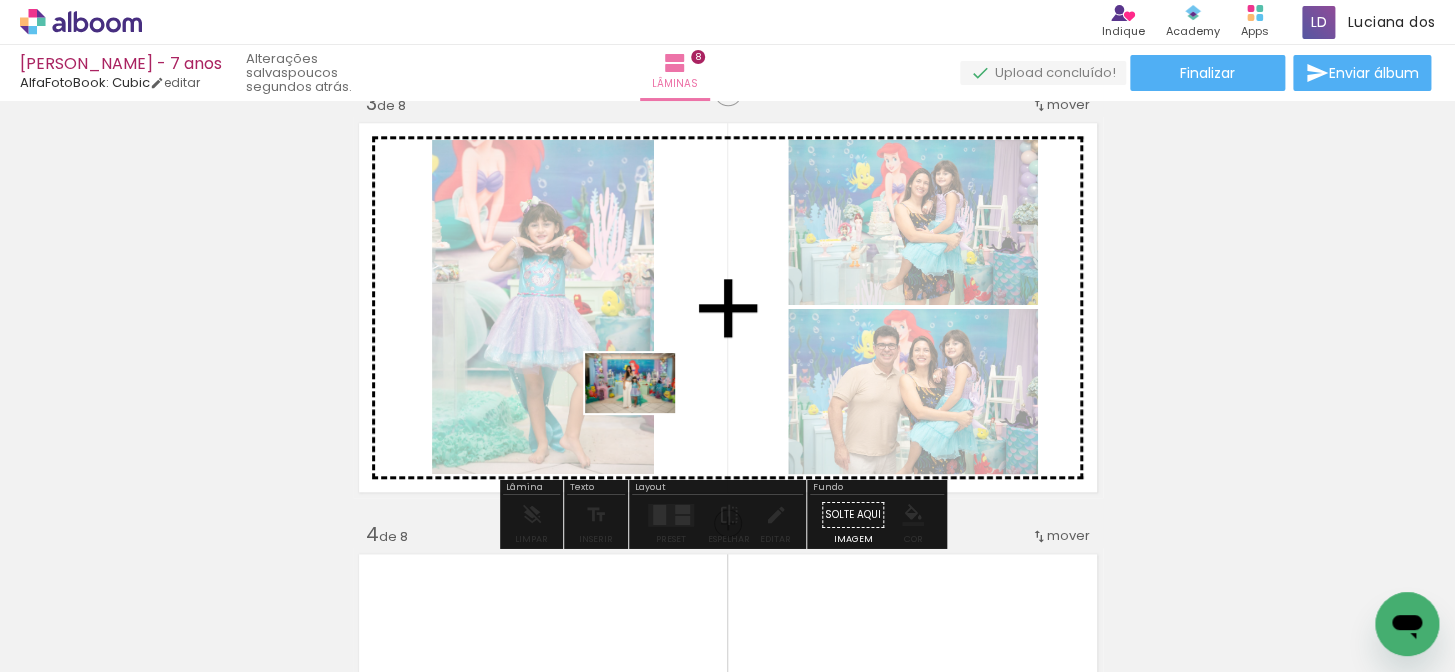 drag, startPoint x: 543, startPoint y: 630, endPoint x: 880, endPoint y: 509, distance: 358.06424 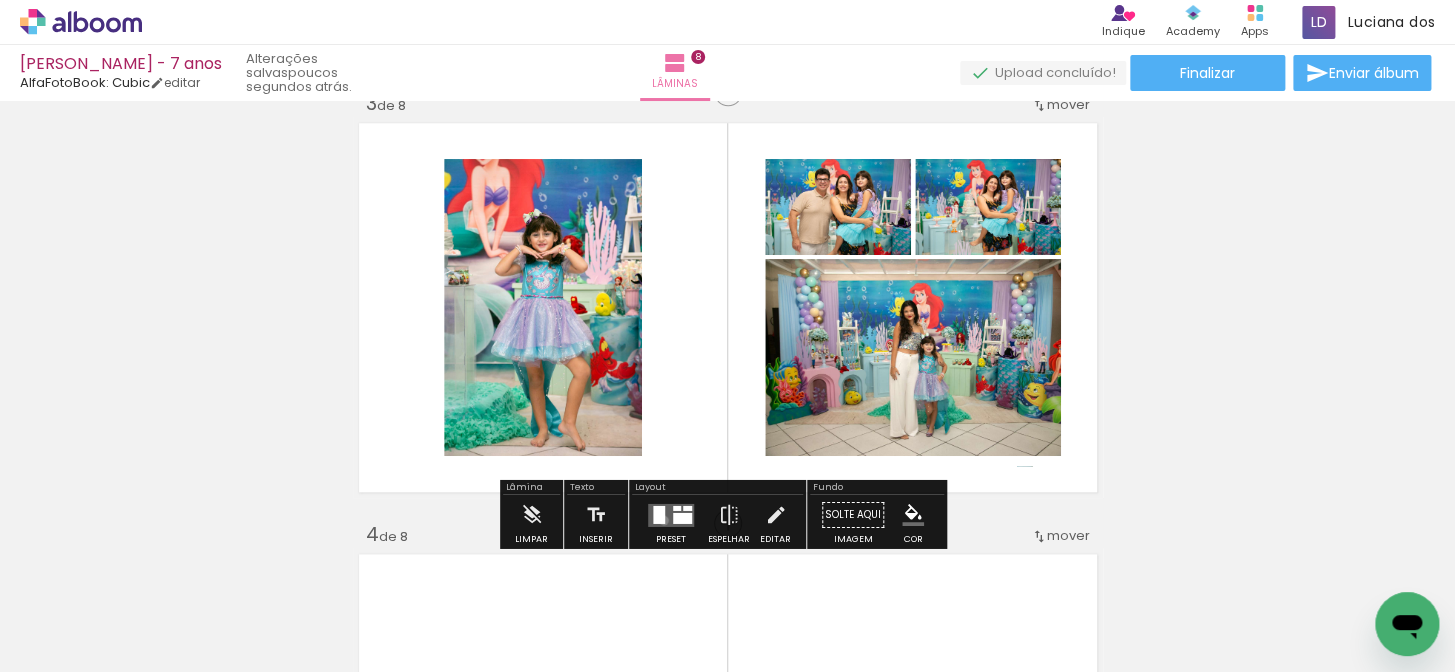 click at bounding box center (659, 514) 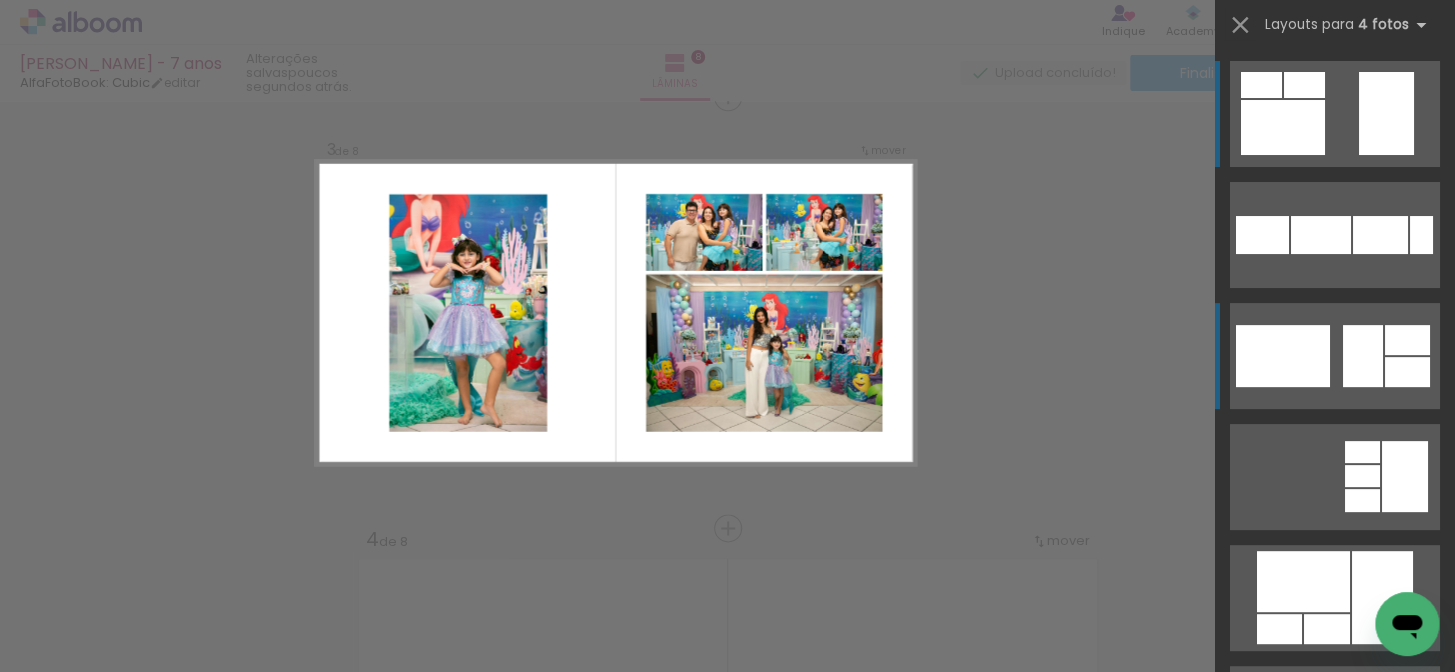 scroll, scrollTop: 887, scrollLeft: 0, axis: vertical 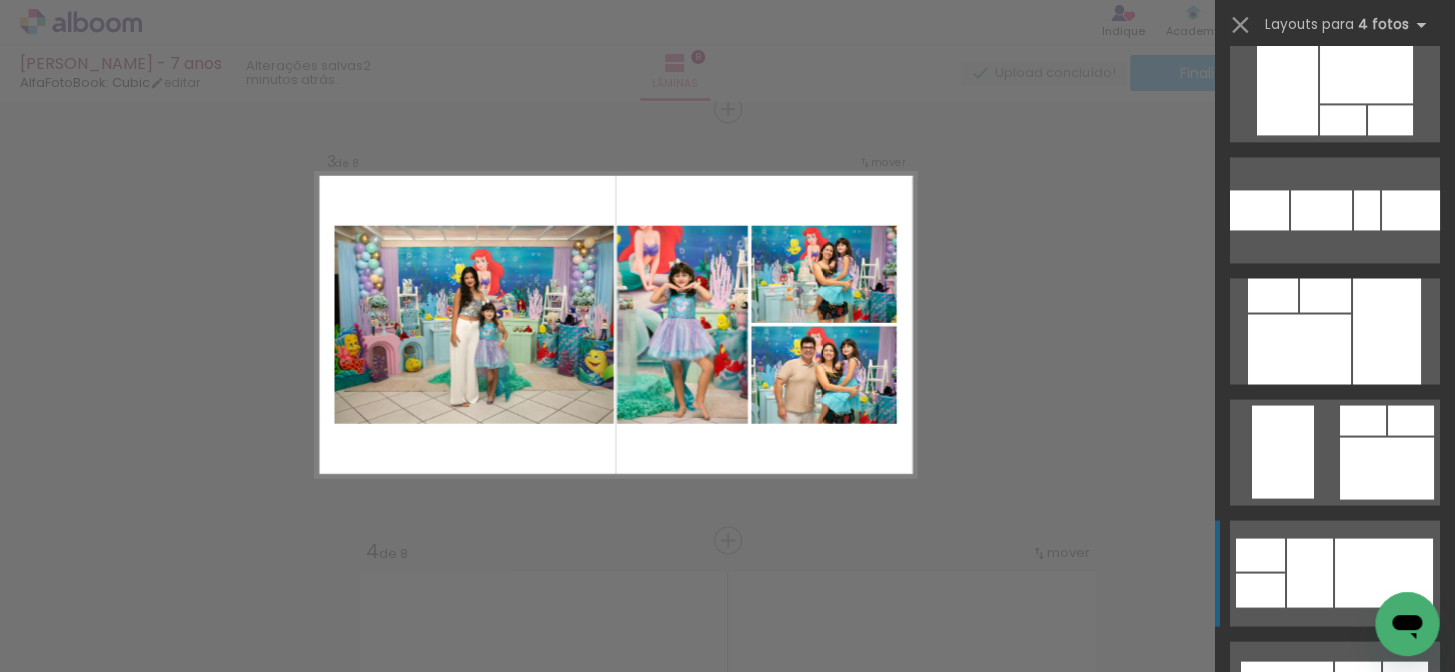 click at bounding box center [1335, 210] 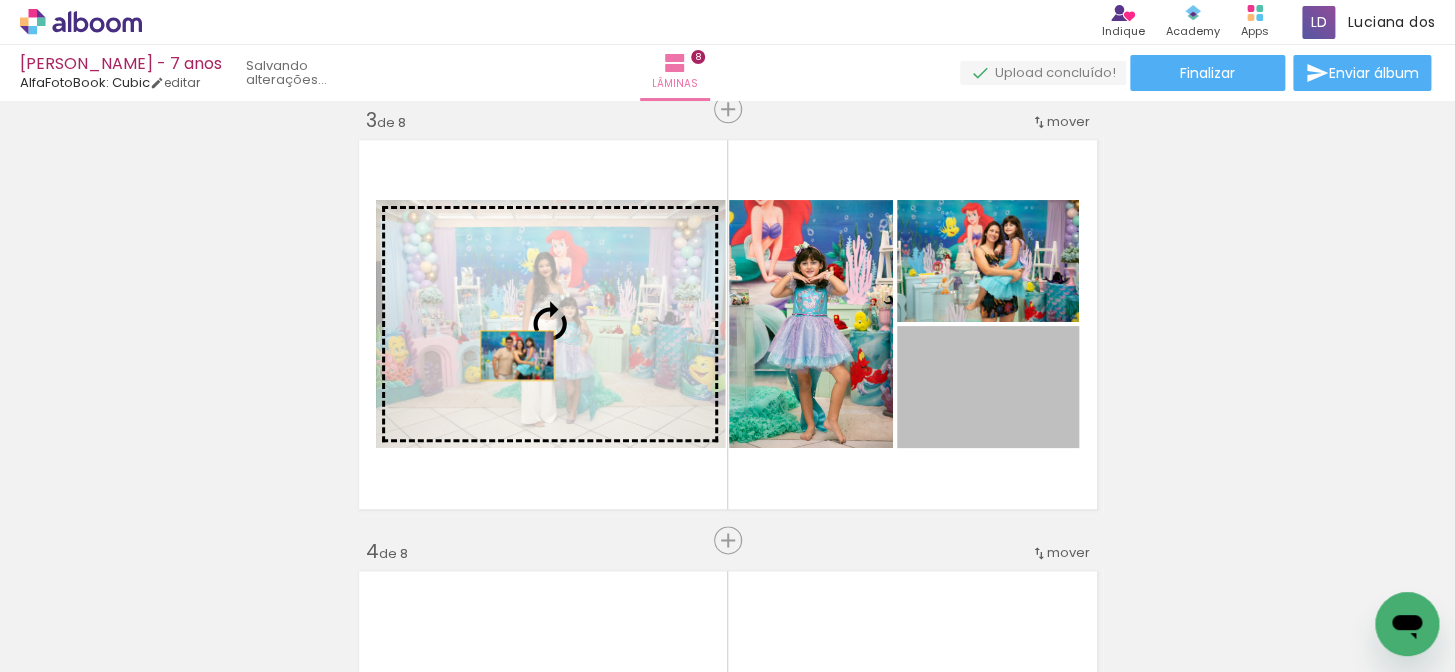 drag, startPoint x: 996, startPoint y: 417, endPoint x: 516, endPoint y: 356, distance: 483.8605 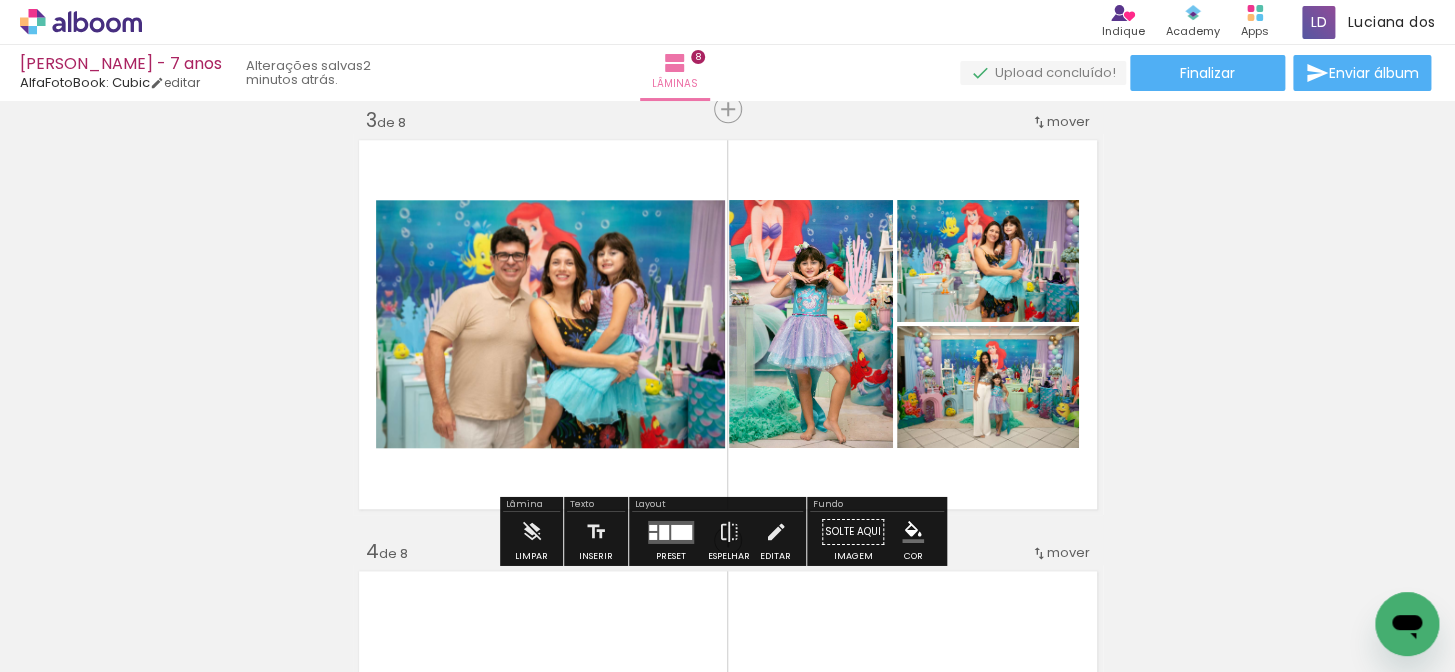 click at bounding box center [681, 531] 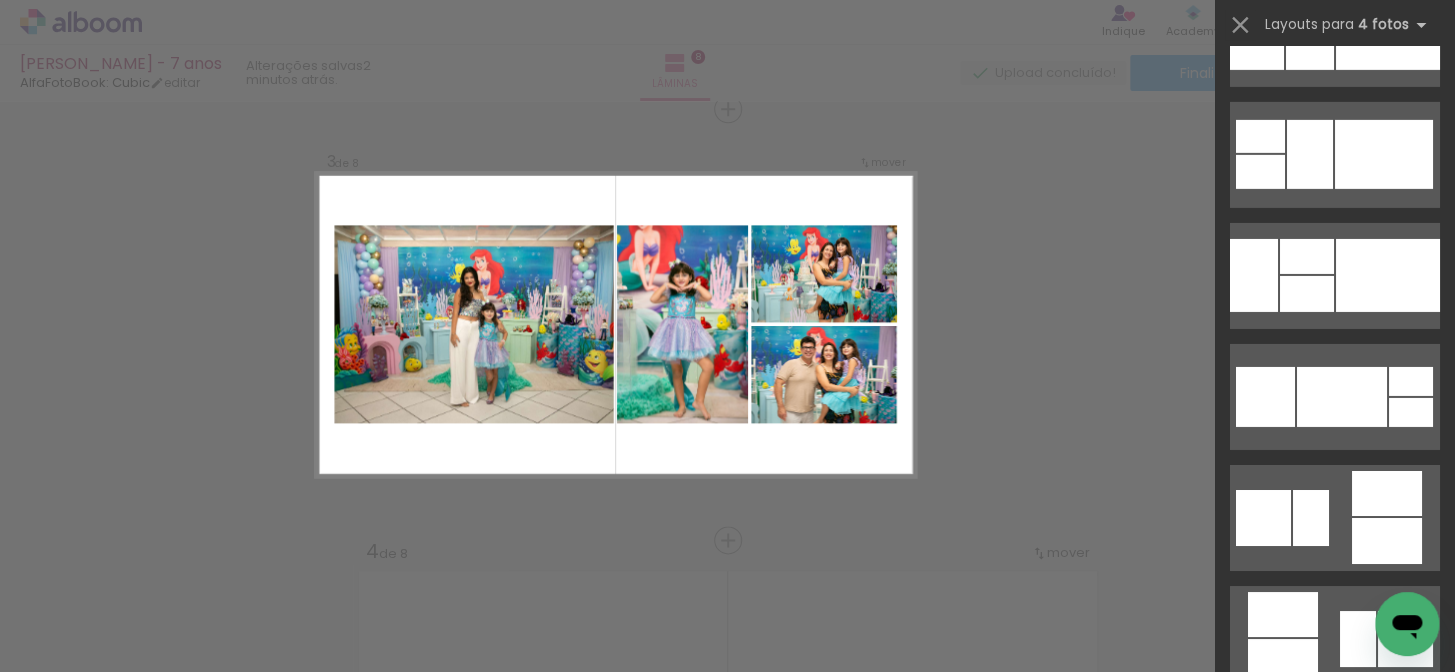 scroll, scrollTop: 5890, scrollLeft: 0, axis: vertical 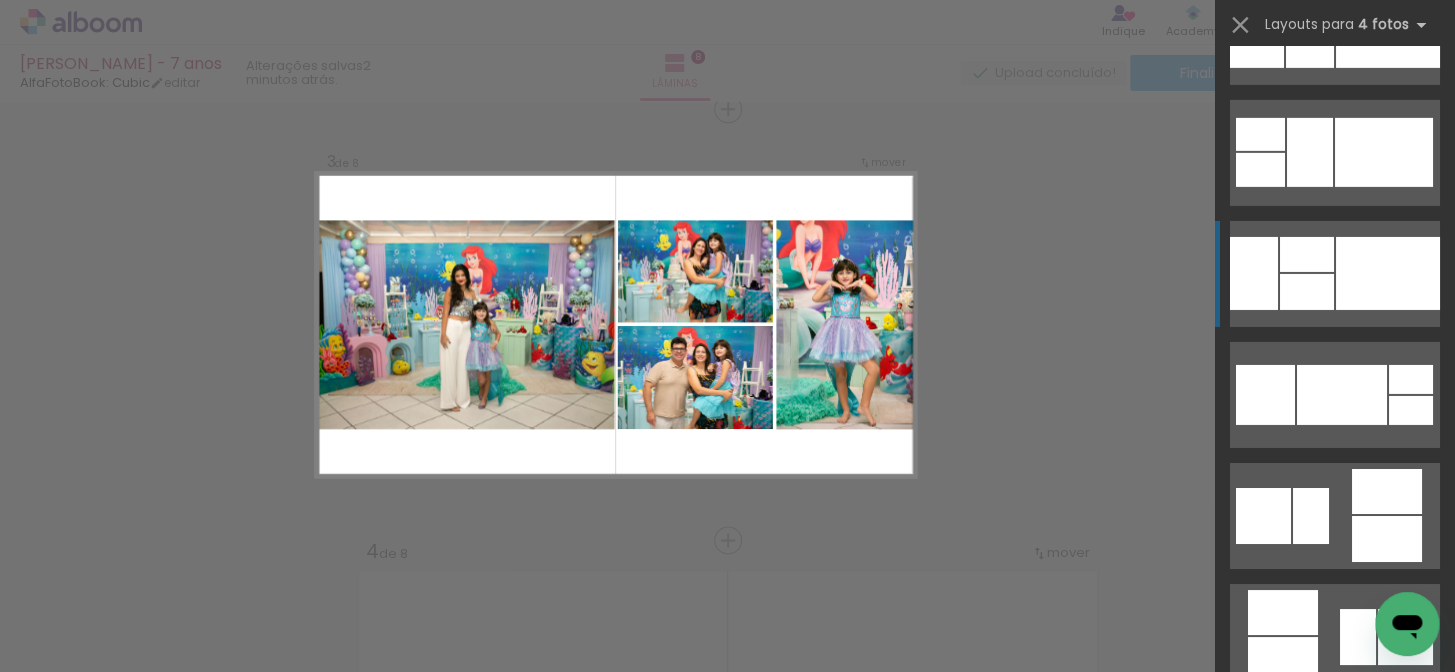 click at bounding box center (1388, -453) 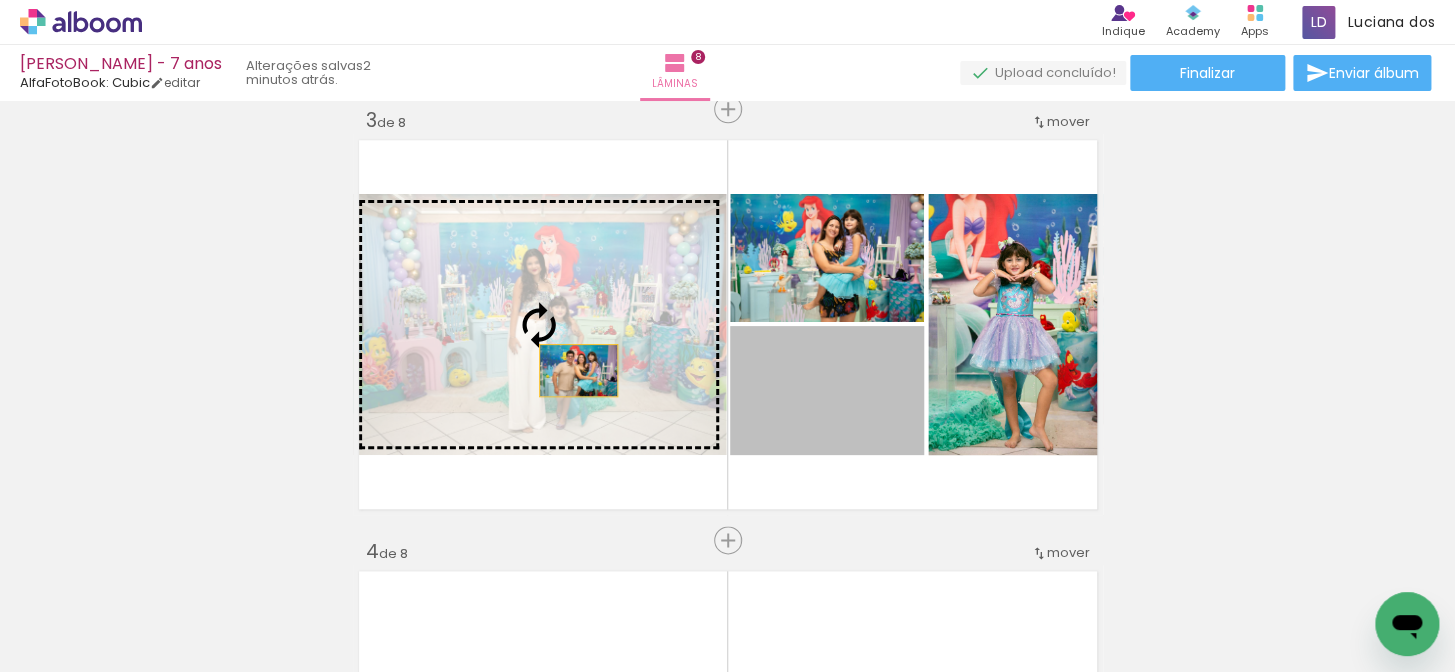 drag, startPoint x: 819, startPoint y: 425, endPoint x: 568, endPoint y: 365, distance: 258.0717 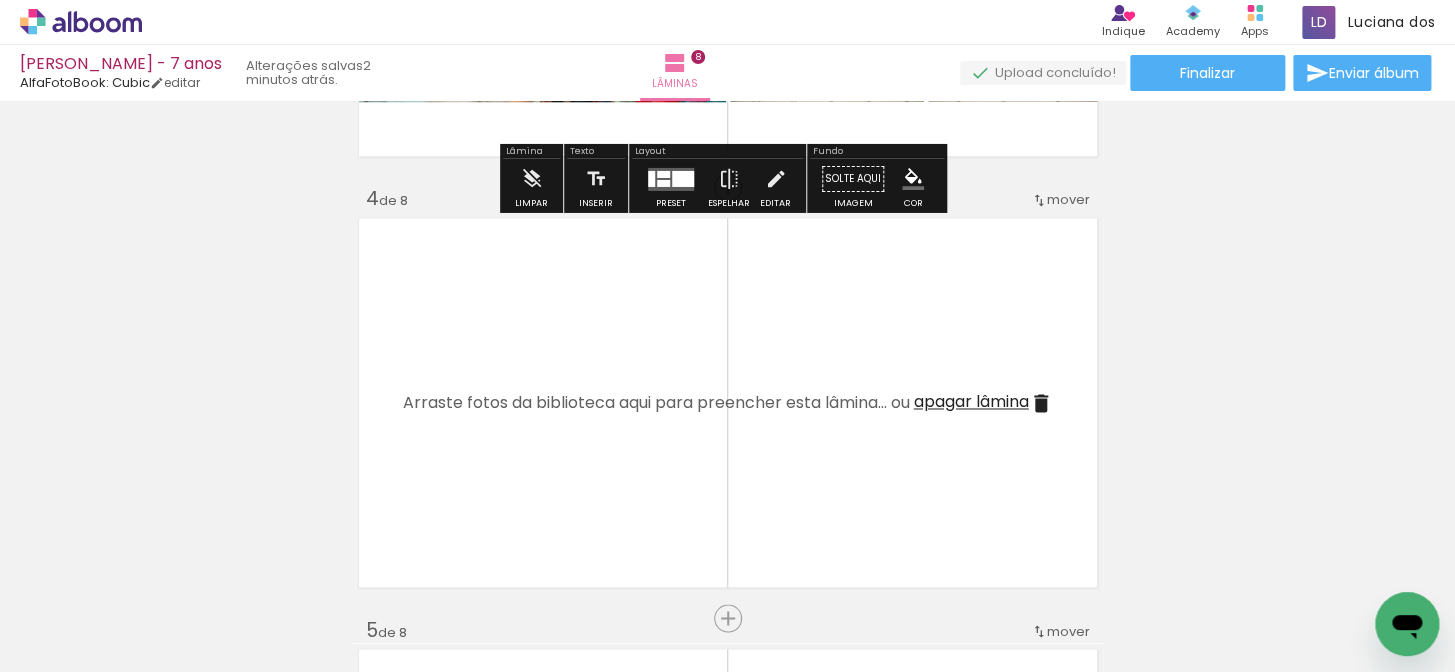 scroll, scrollTop: 1241, scrollLeft: 0, axis: vertical 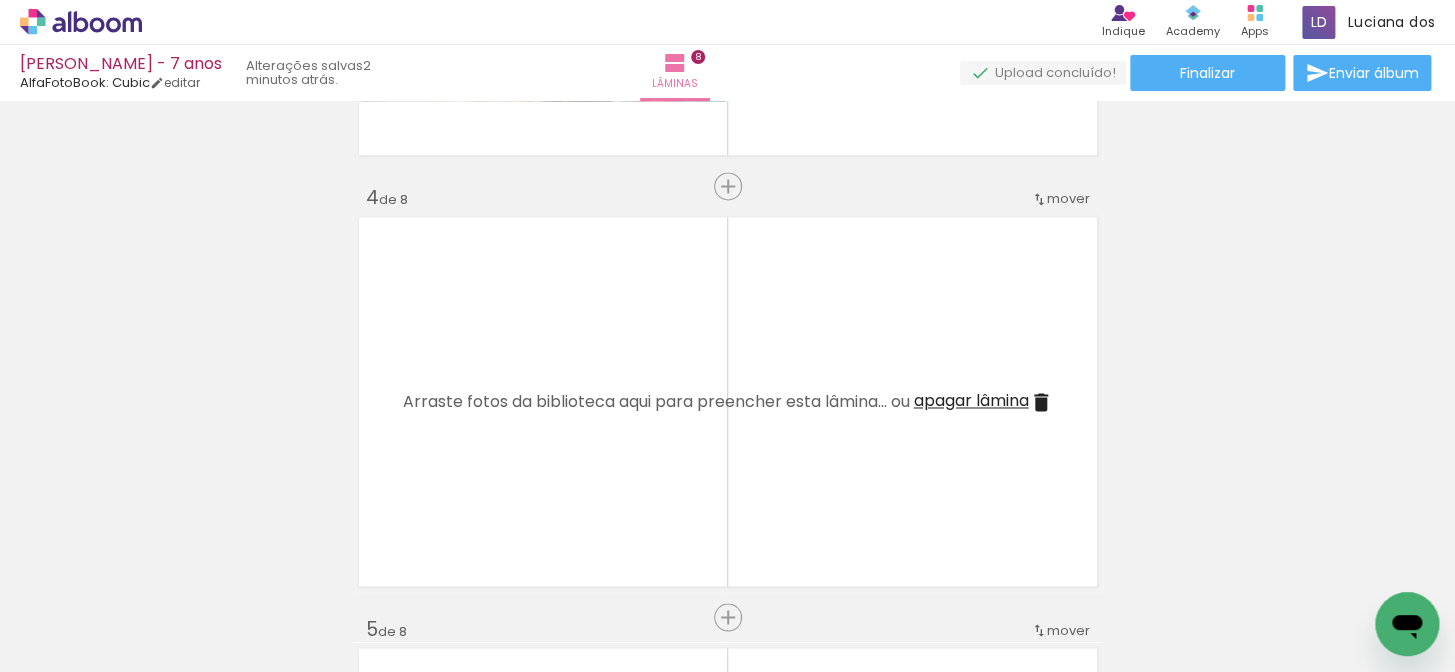 click at bounding box center [-12, 605] 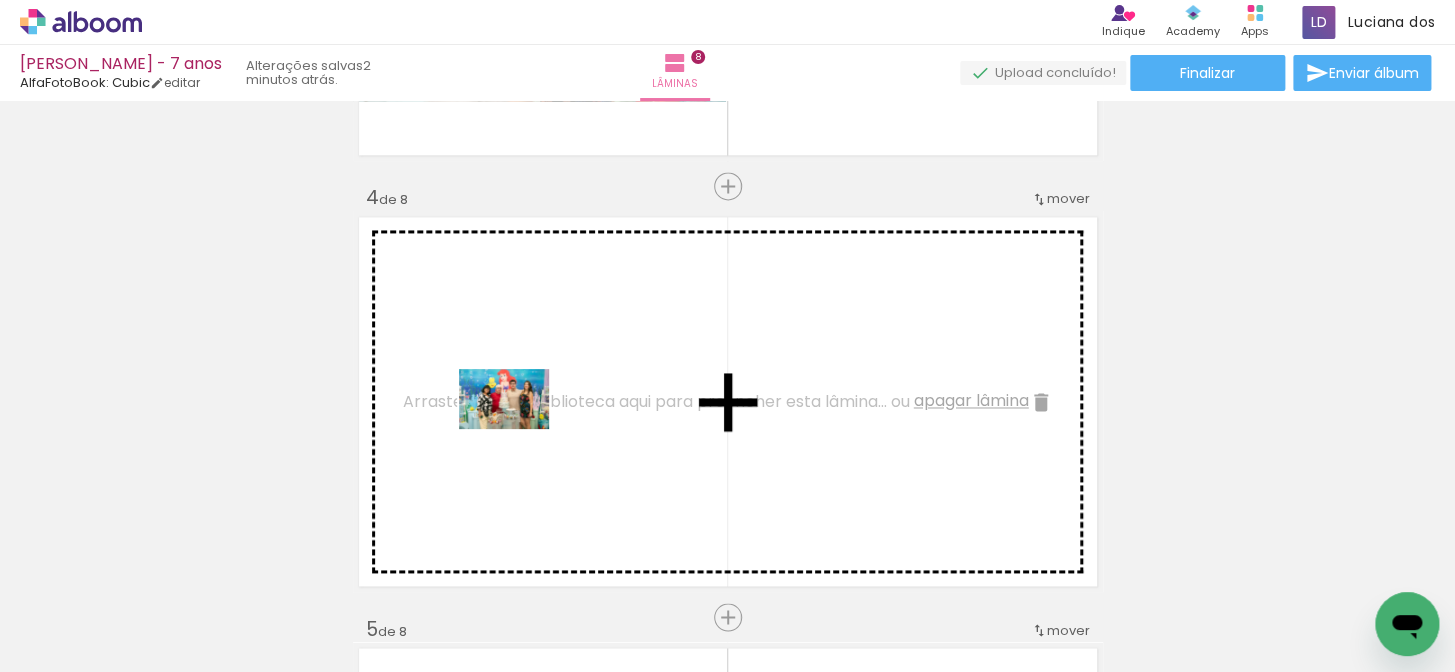 drag, startPoint x: 444, startPoint y: 617, endPoint x: 489, endPoint y: 579, distance: 58.898216 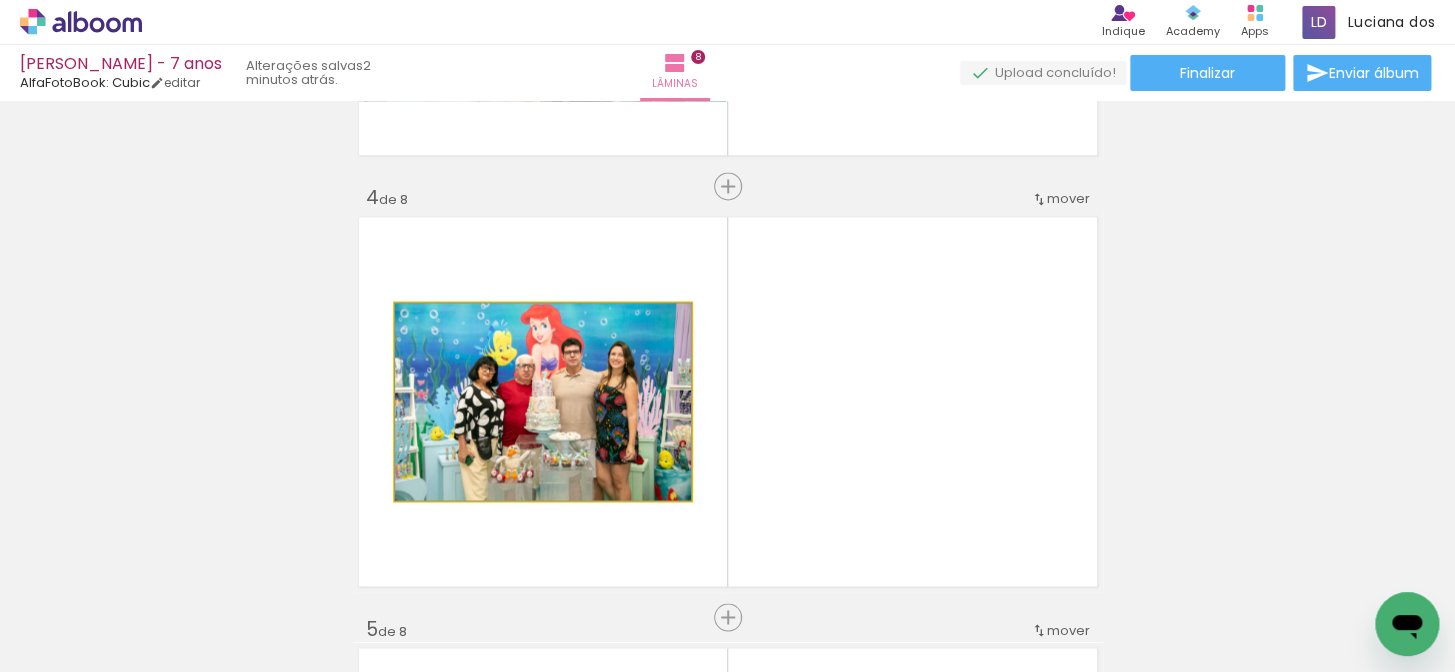drag, startPoint x: 509, startPoint y: 460, endPoint x: 158, endPoint y: 479, distance: 351.51385 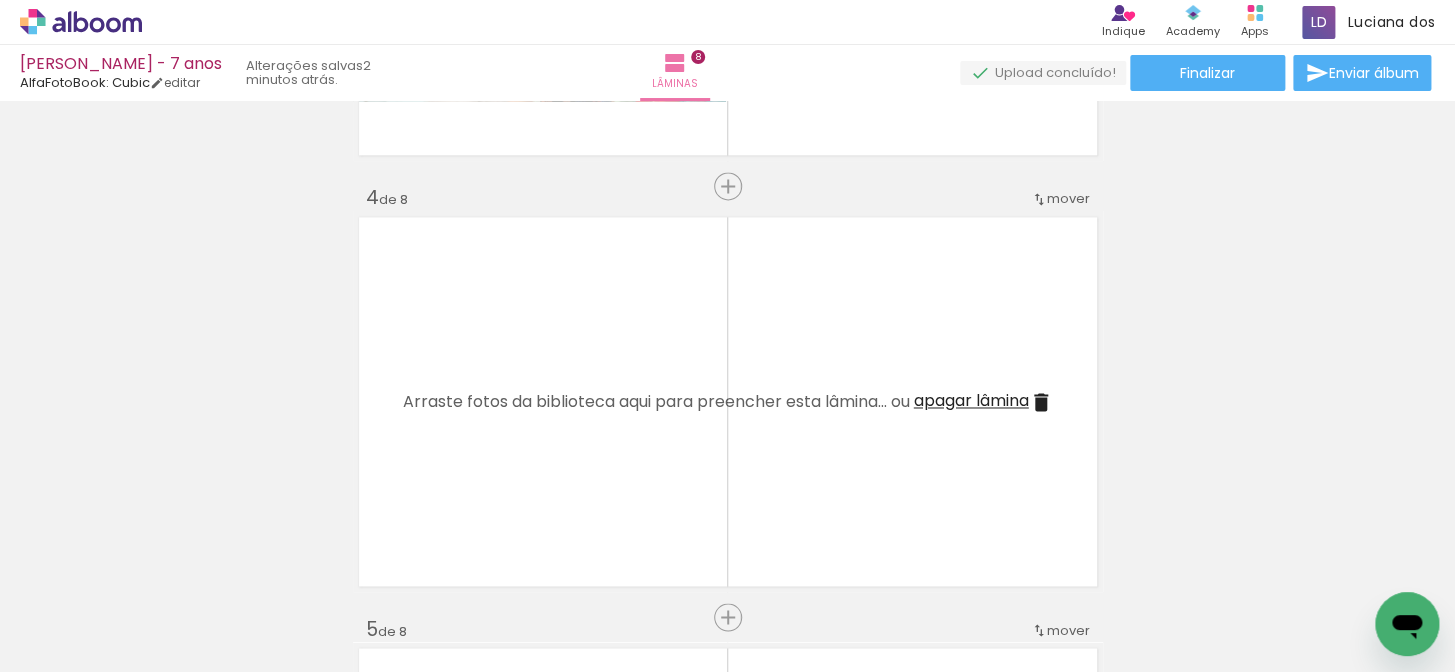 scroll, scrollTop: 0, scrollLeft: 0, axis: both 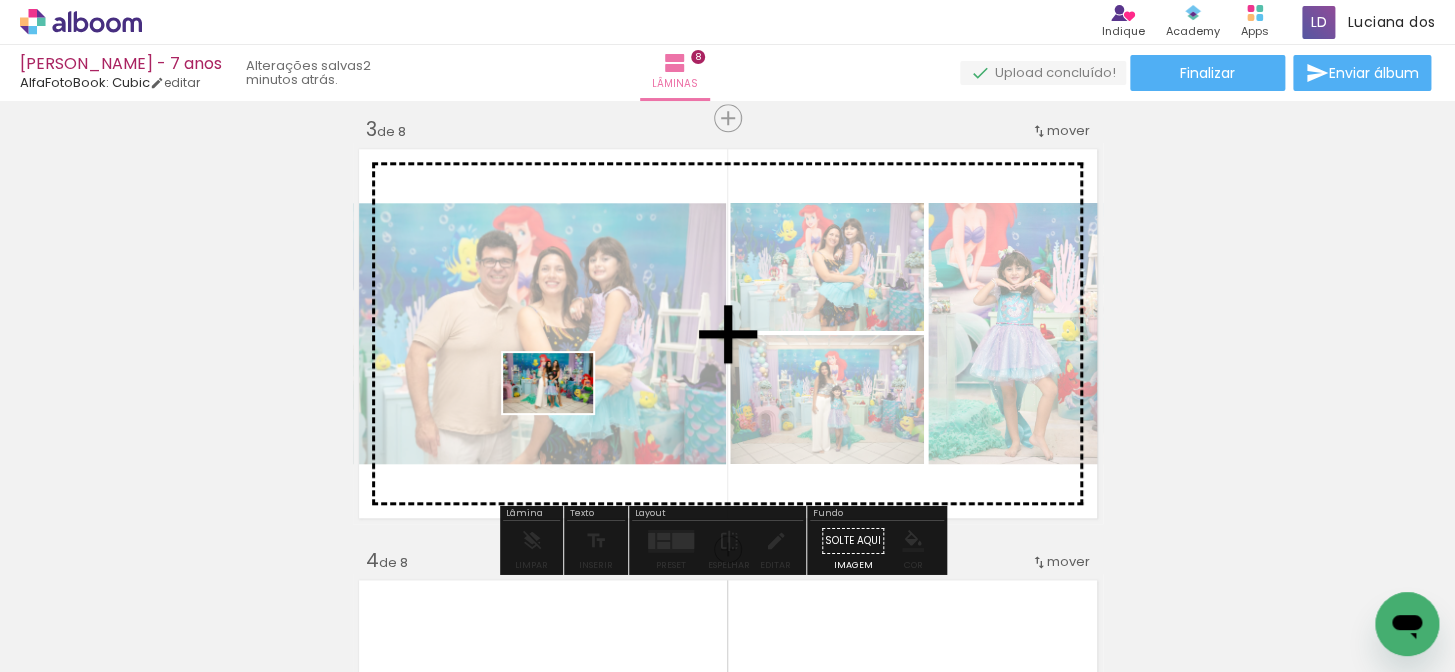 drag, startPoint x: 562, startPoint y: 624, endPoint x: 521, endPoint y: 450, distance: 178.76521 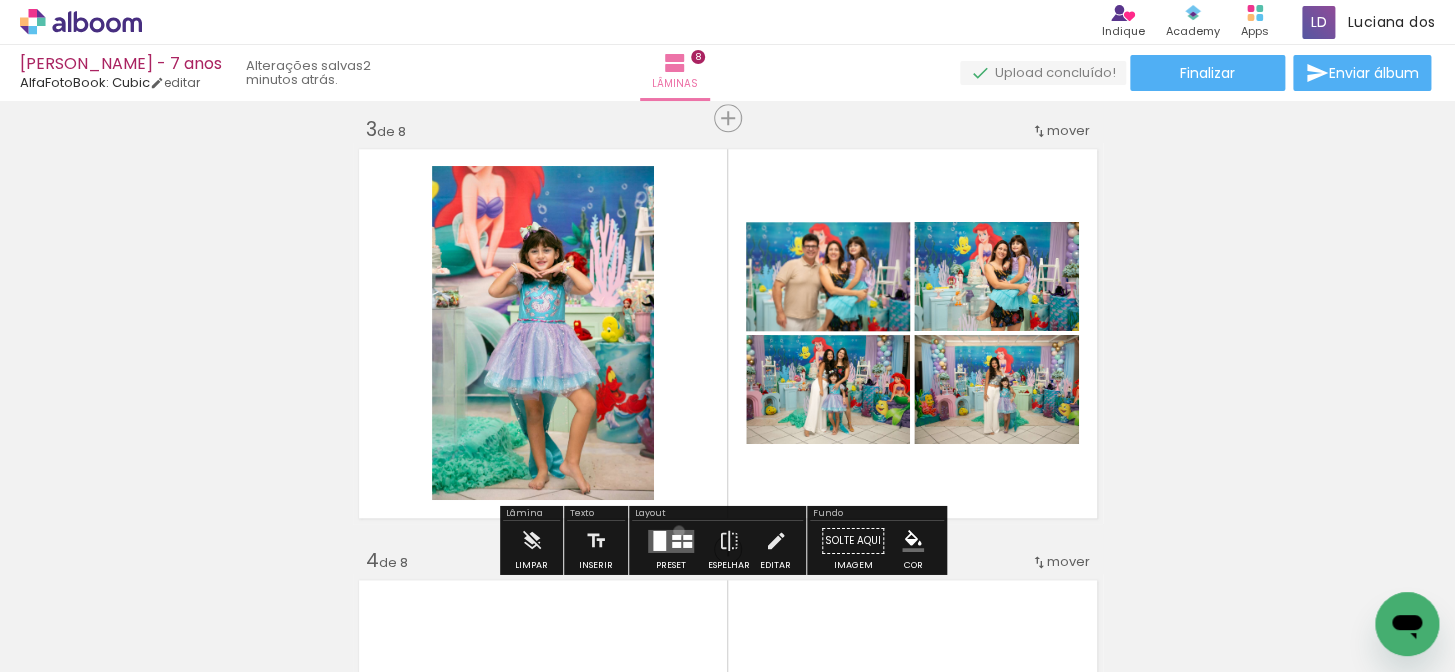 drag, startPoint x: 674, startPoint y: 530, endPoint x: 1160, endPoint y: 343, distance: 520.73505 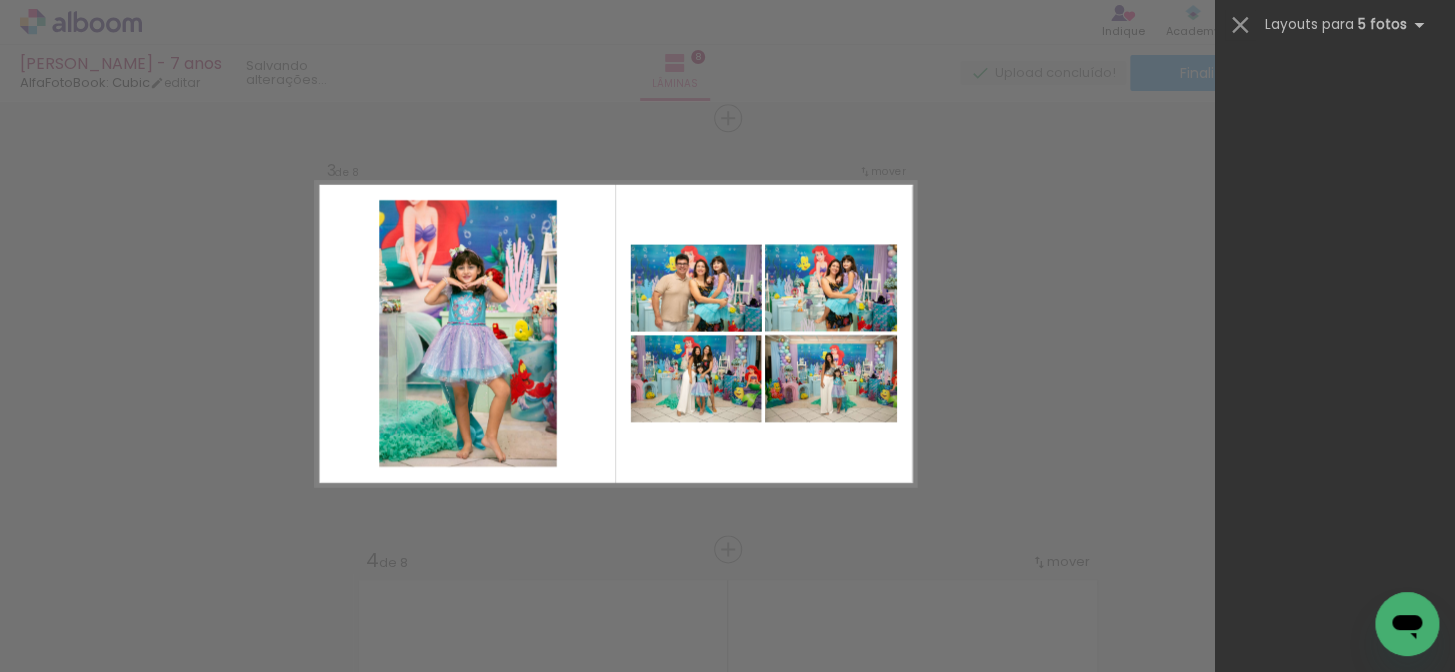 scroll, scrollTop: 0, scrollLeft: 0, axis: both 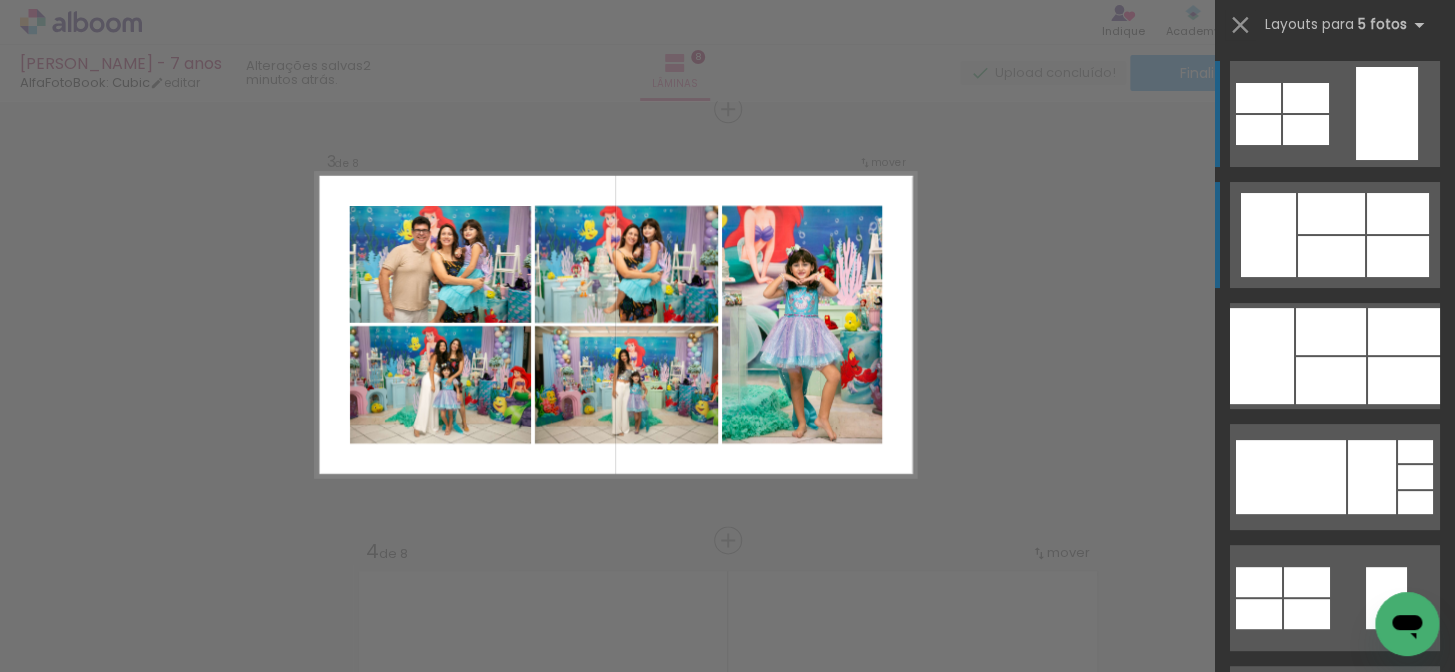 click at bounding box center [1404, 380] 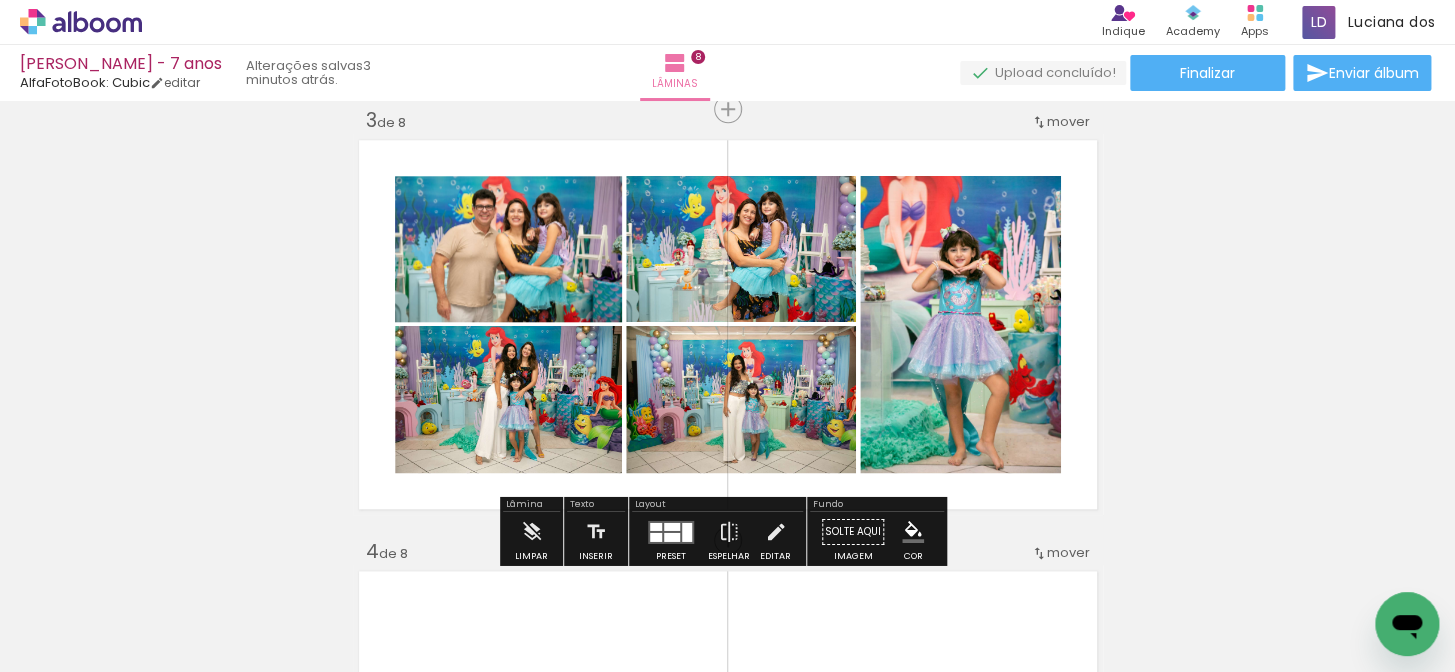 drag, startPoint x: 668, startPoint y: 527, endPoint x: 716, endPoint y: 481, distance: 66.48308 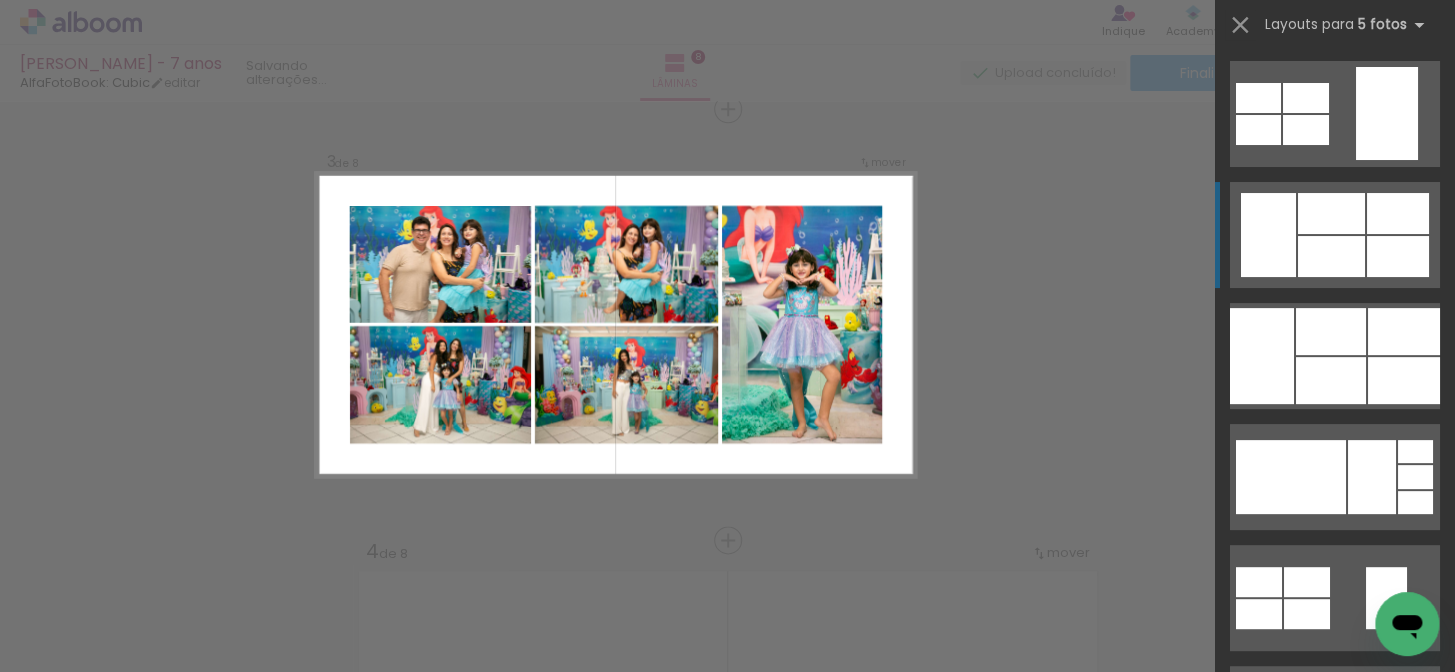 scroll, scrollTop: 120, scrollLeft: 0, axis: vertical 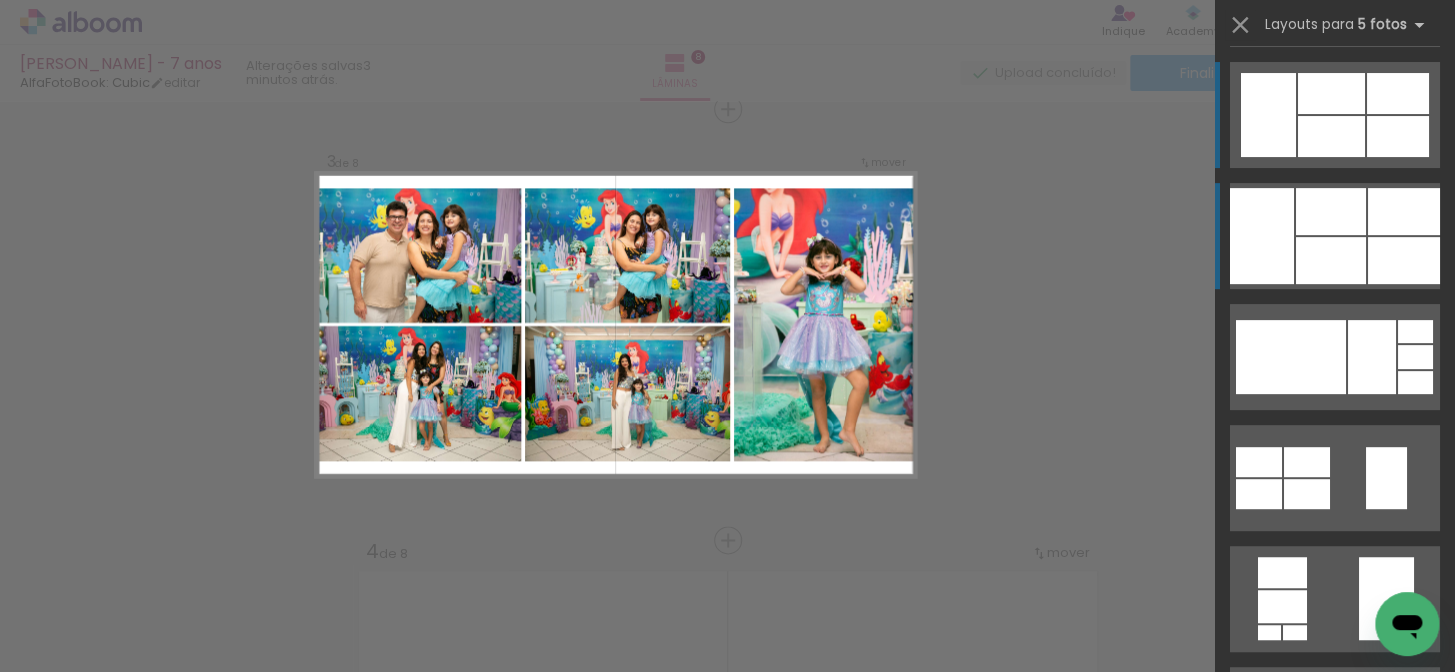 click at bounding box center [1331, 260] 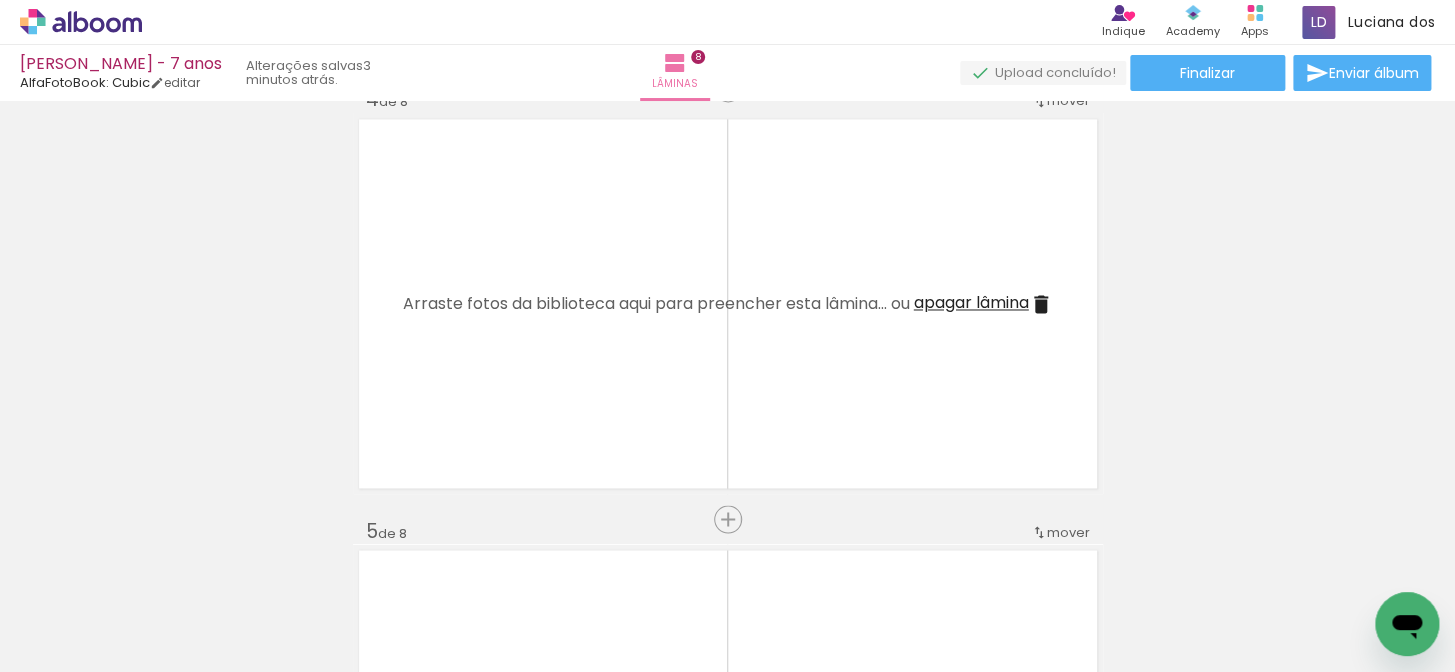 scroll, scrollTop: 1335, scrollLeft: 0, axis: vertical 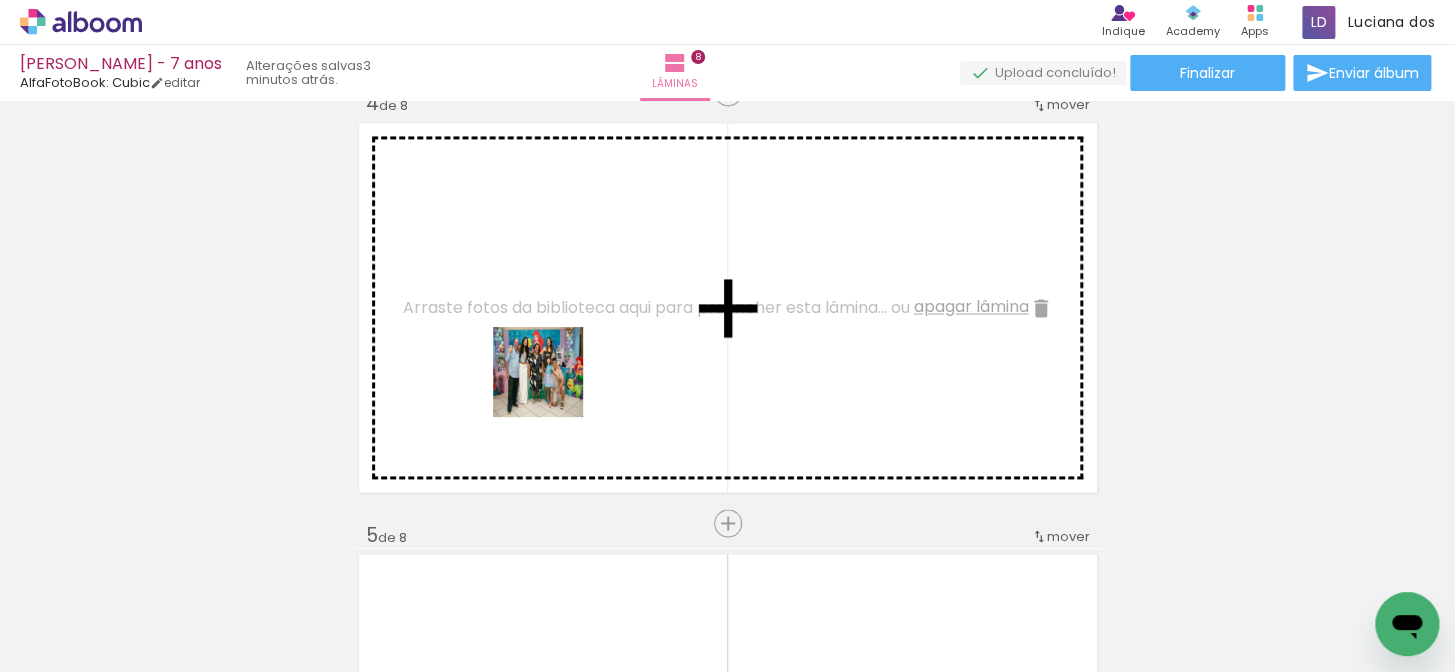 drag, startPoint x: 692, startPoint y: 612, endPoint x: 794, endPoint y: 610, distance: 102.01961 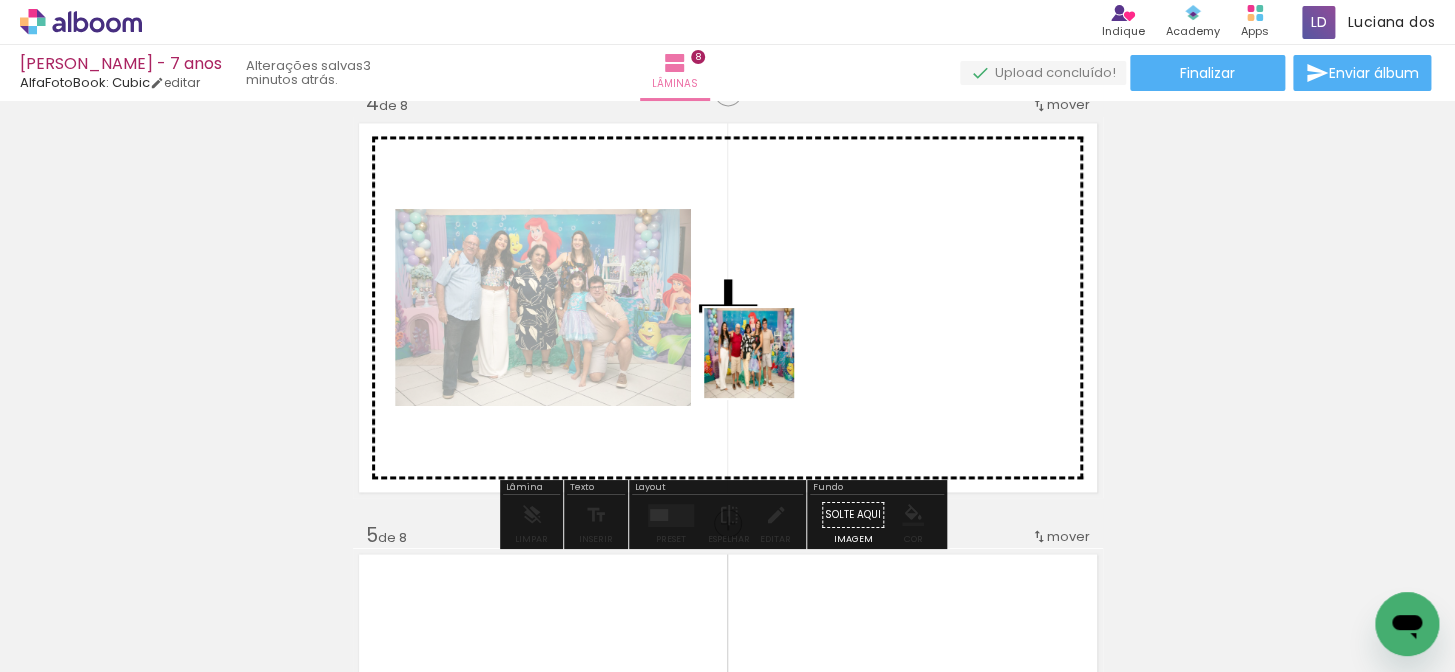 drag, startPoint x: 797, startPoint y: 617, endPoint x: 1028, endPoint y: 465, distance: 276.52304 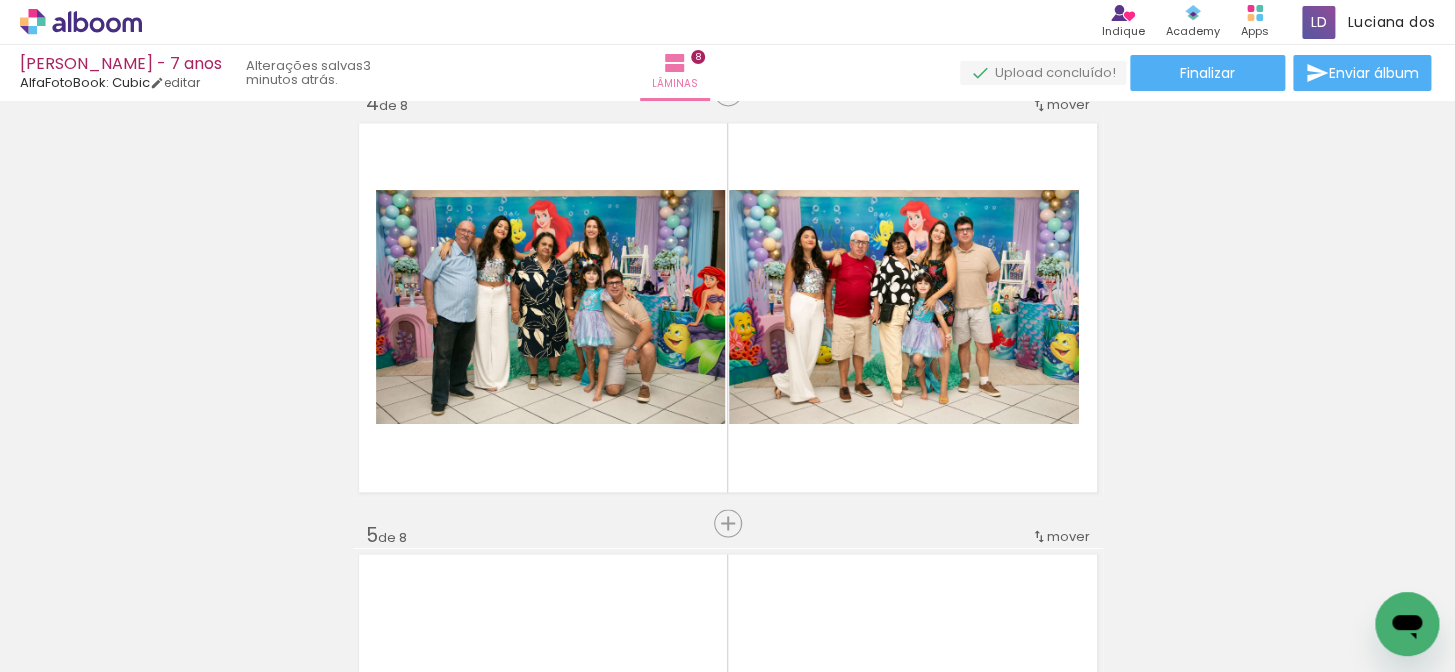scroll, scrollTop: 0, scrollLeft: 929, axis: horizontal 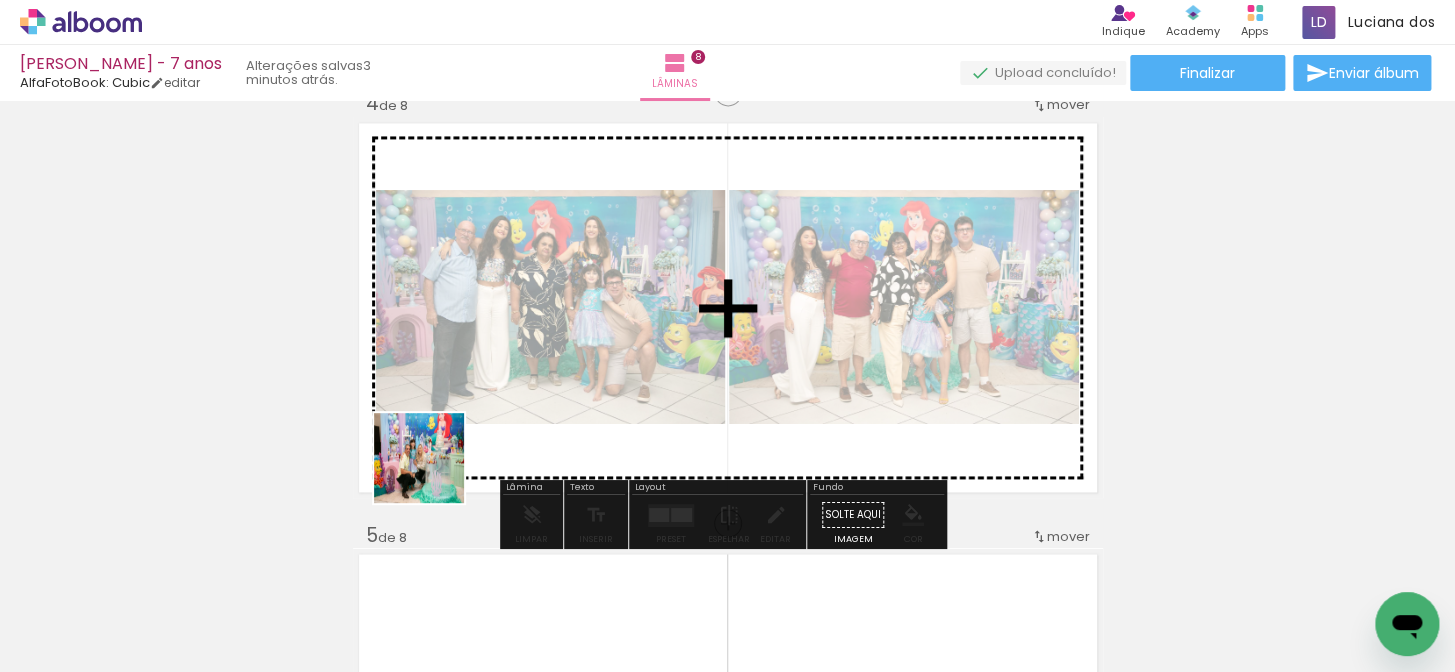 drag, startPoint x: 390, startPoint y: 626, endPoint x: 455, endPoint y: 537, distance: 110.20889 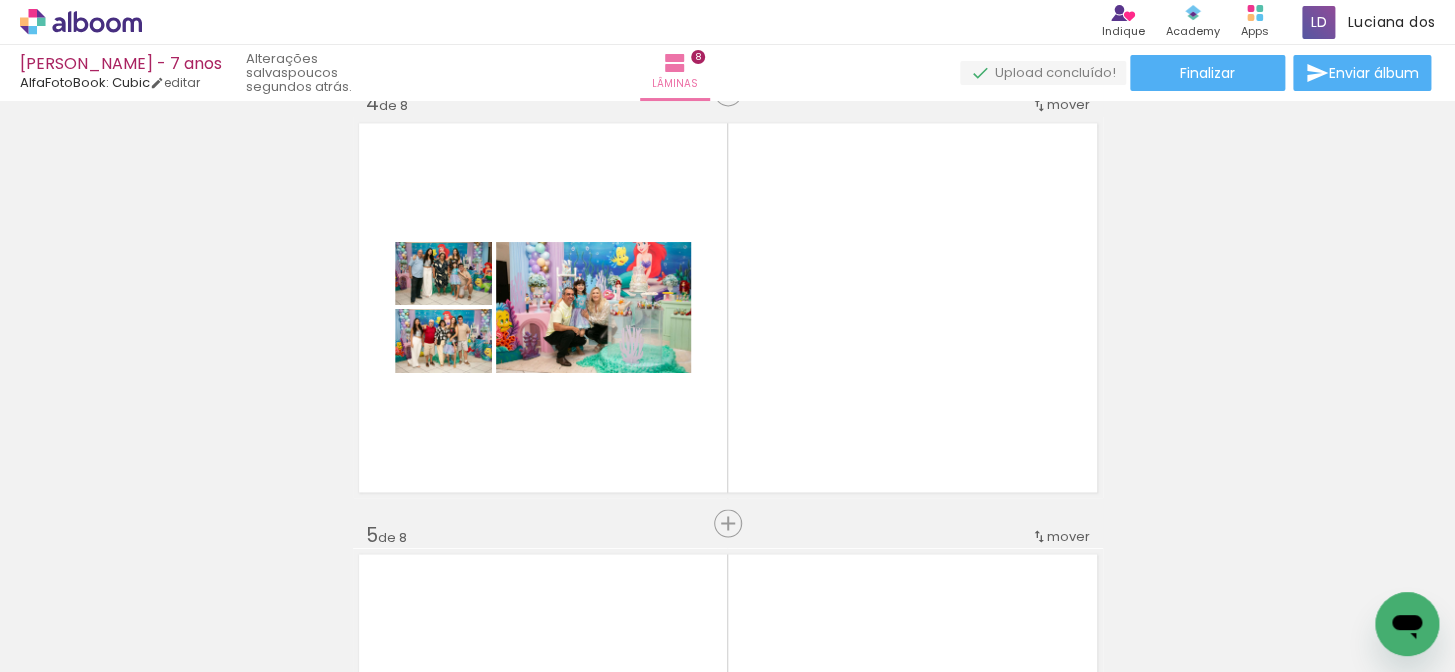 scroll, scrollTop: 0, scrollLeft: 5761, axis: horizontal 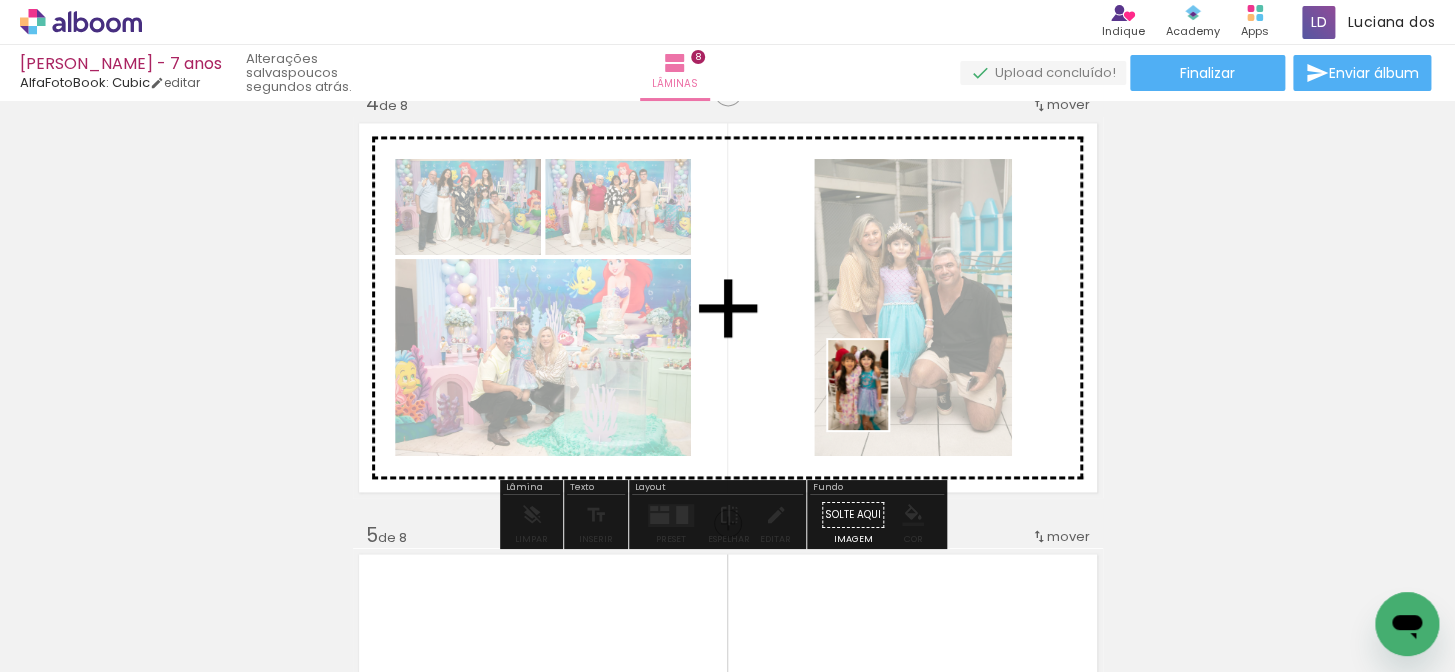drag, startPoint x: 851, startPoint y: 620, endPoint x: 722, endPoint y: 666, distance: 136.95619 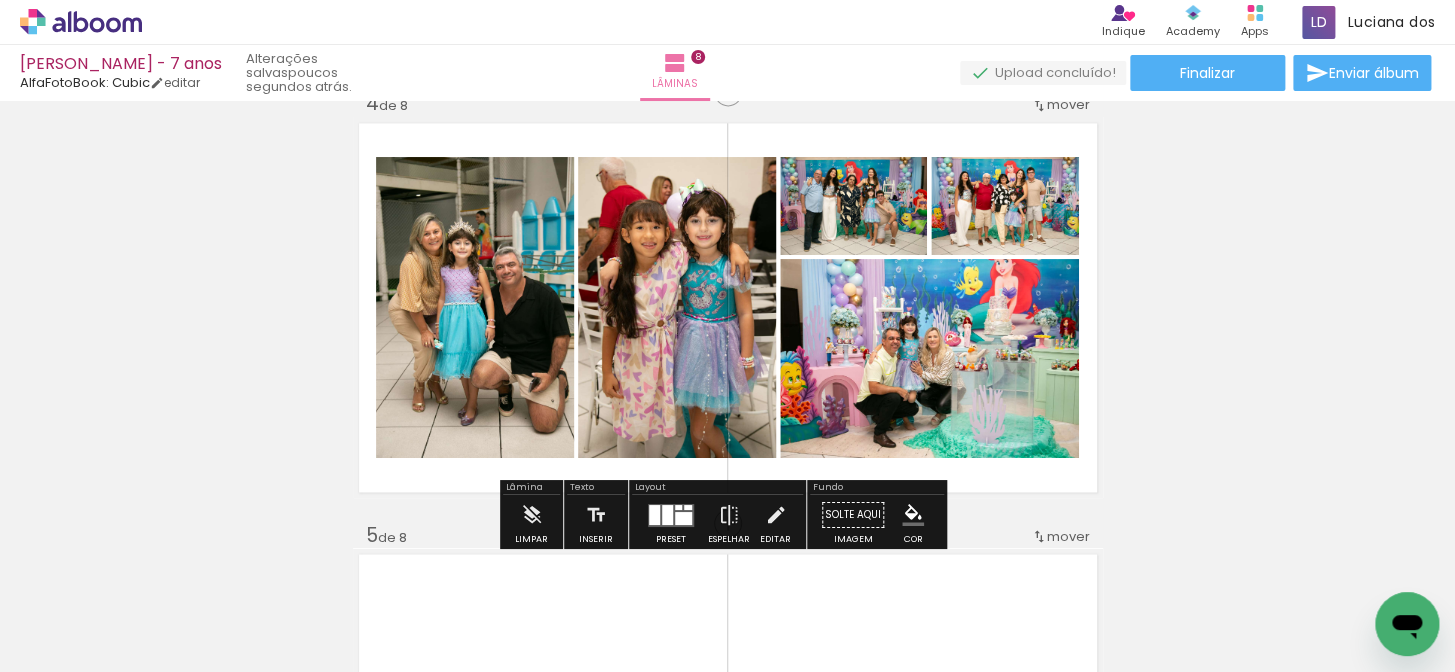 scroll, scrollTop: 0, scrollLeft: 1008, axis: horizontal 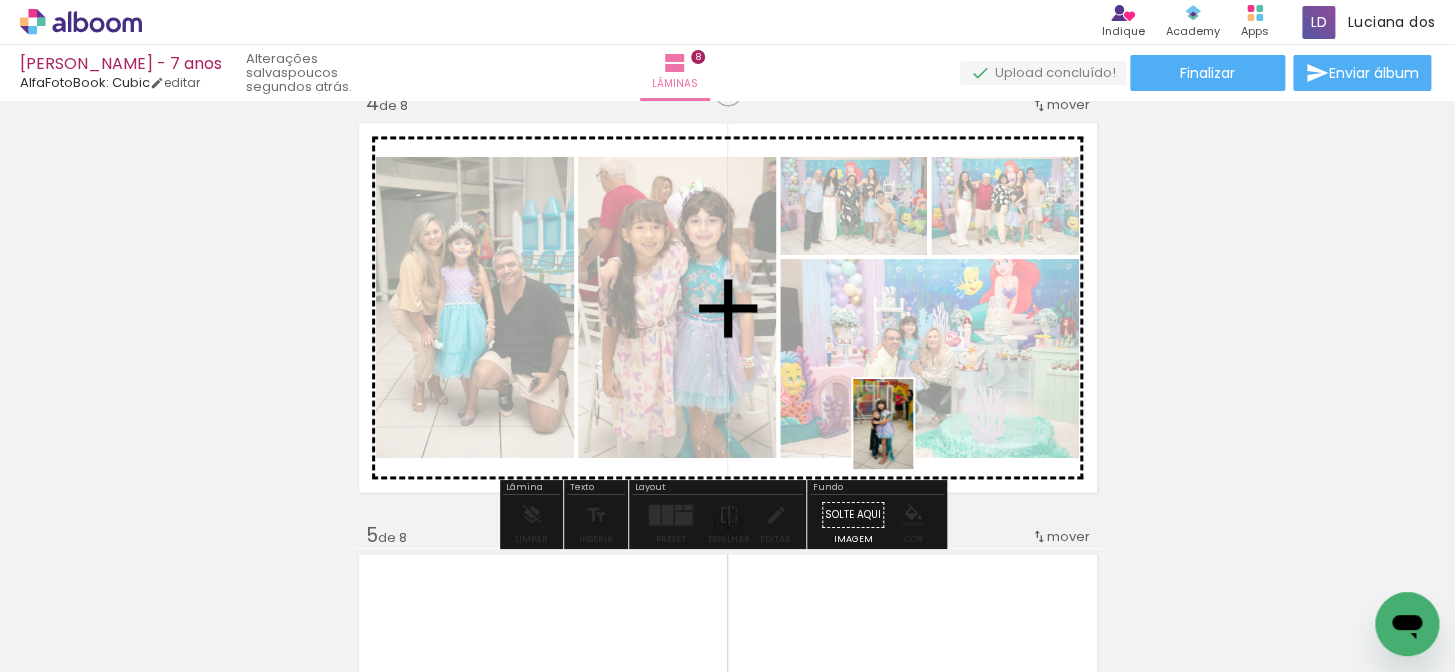 drag, startPoint x: 456, startPoint y: 609, endPoint x: 1098, endPoint y: 221, distance: 750.1387 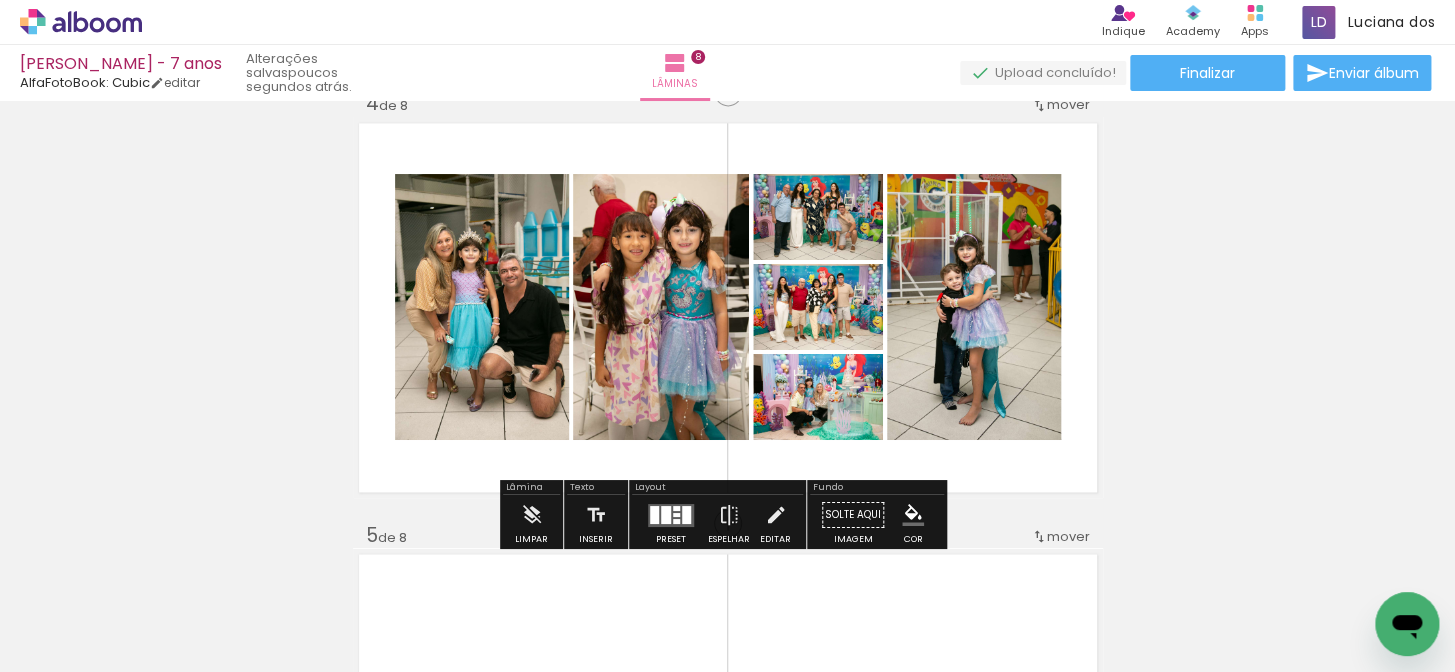 click at bounding box center [676, 520] 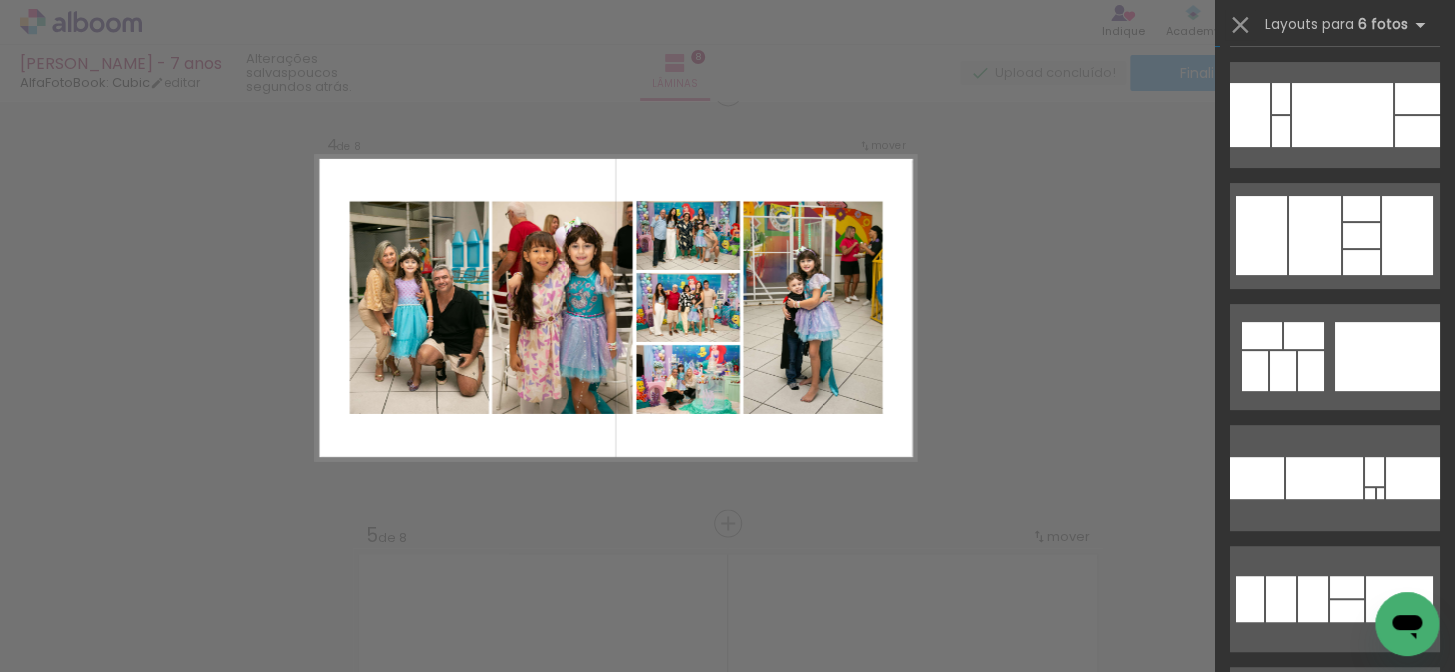 scroll, scrollTop: 0, scrollLeft: 0, axis: both 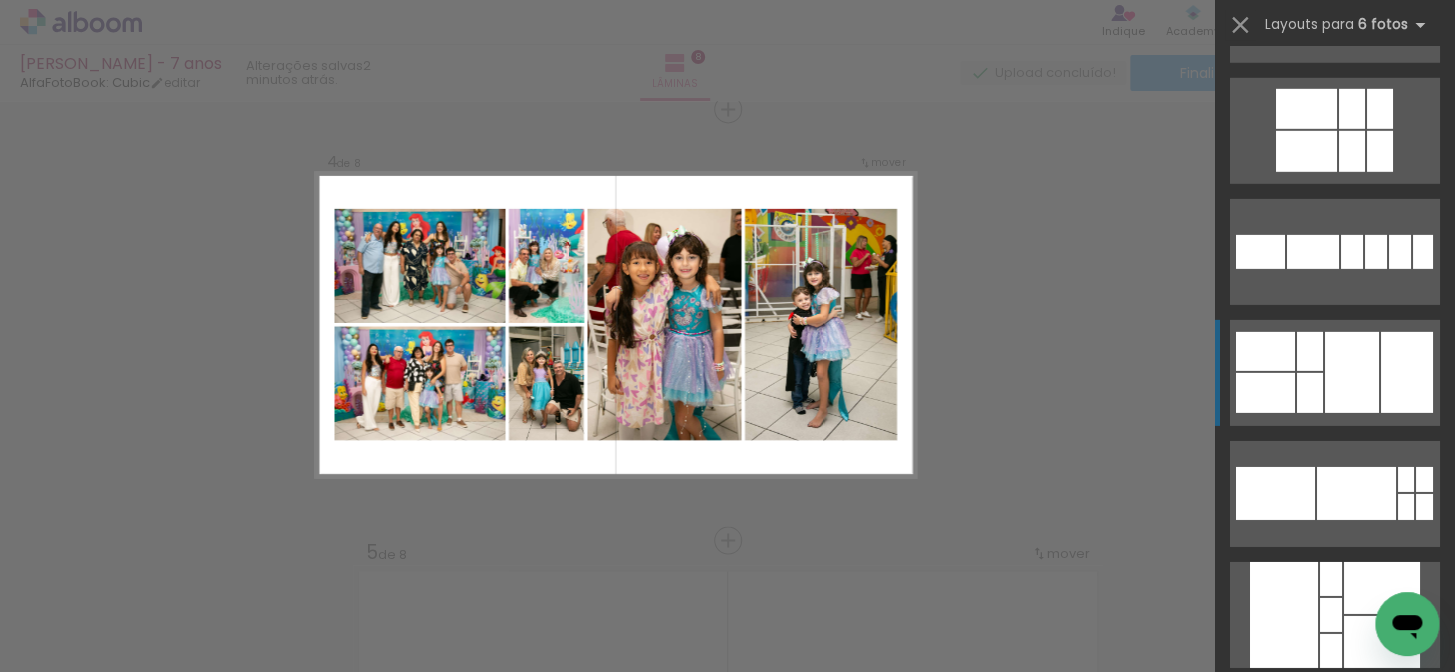 click at bounding box center [1353, 1341] 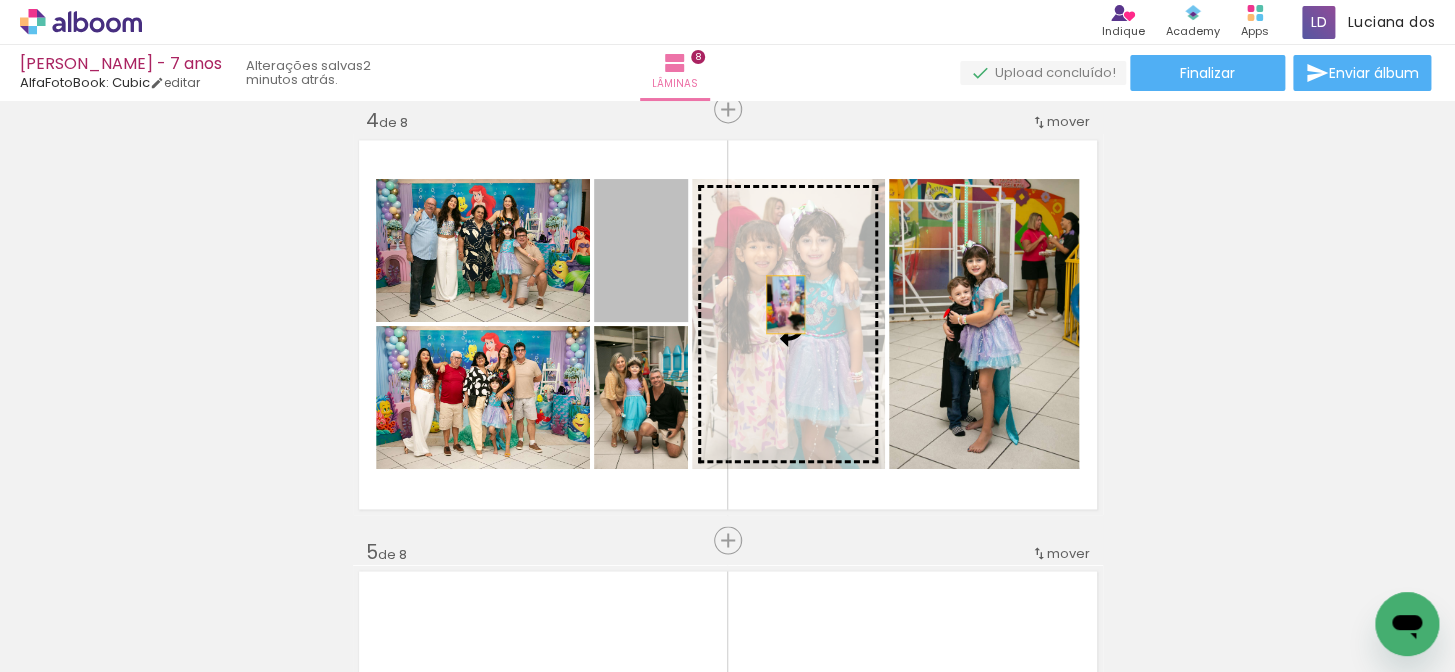 drag, startPoint x: 631, startPoint y: 278, endPoint x: 688, endPoint y: 366, distance: 104.84751 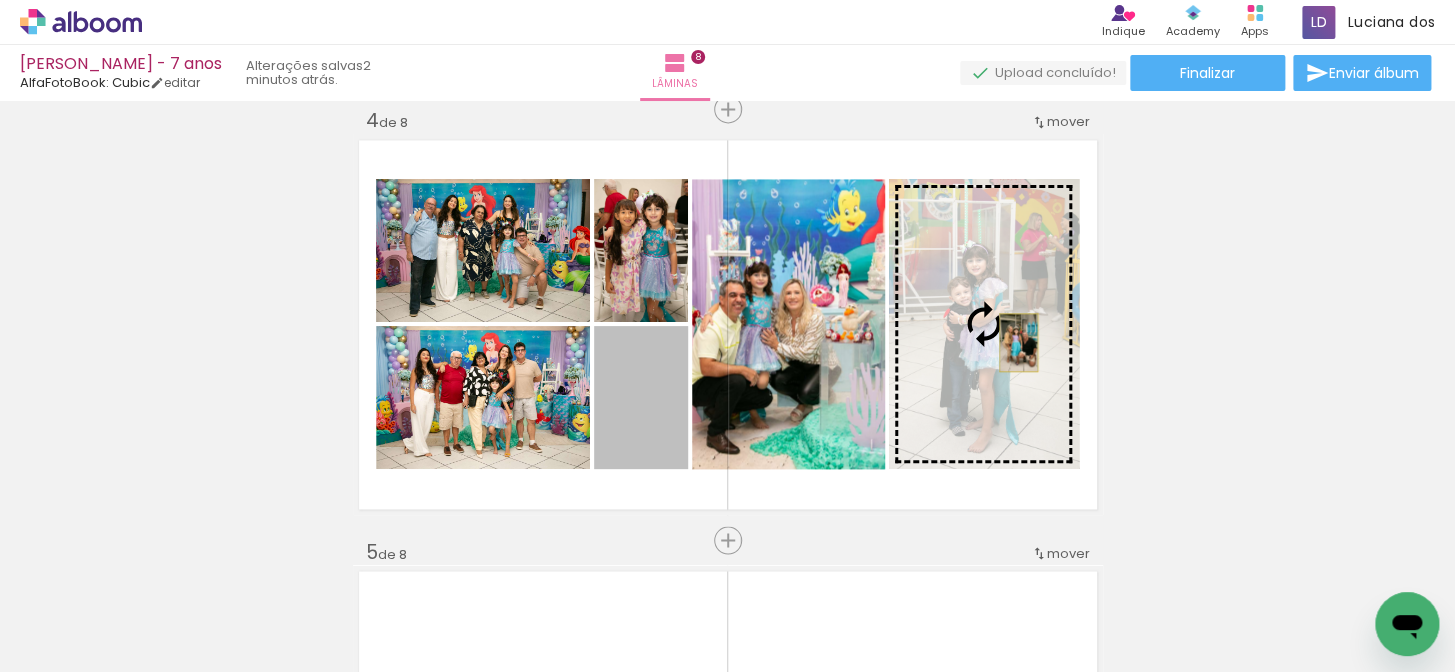drag, startPoint x: 837, startPoint y: 362, endPoint x: 1011, endPoint y: 342, distance: 175.14566 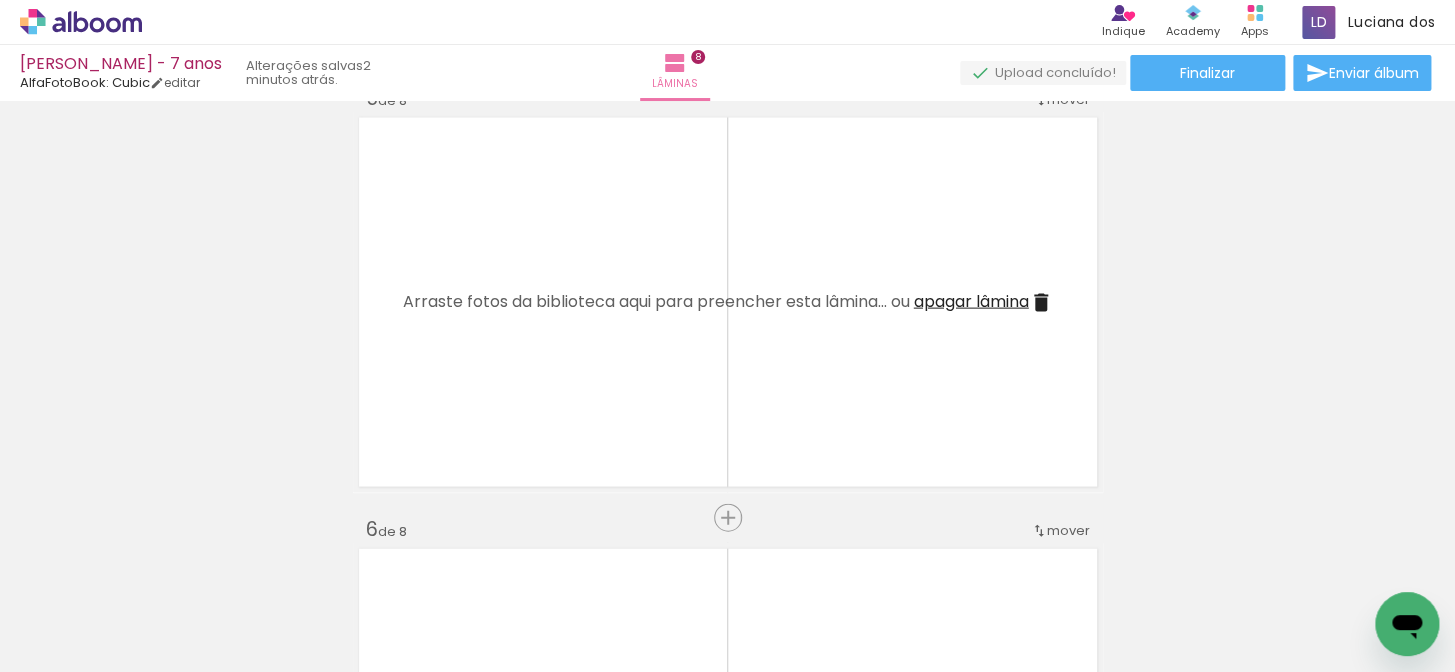 scroll, scrollTop: 1768, scrollLeft: 0, axis: vertical 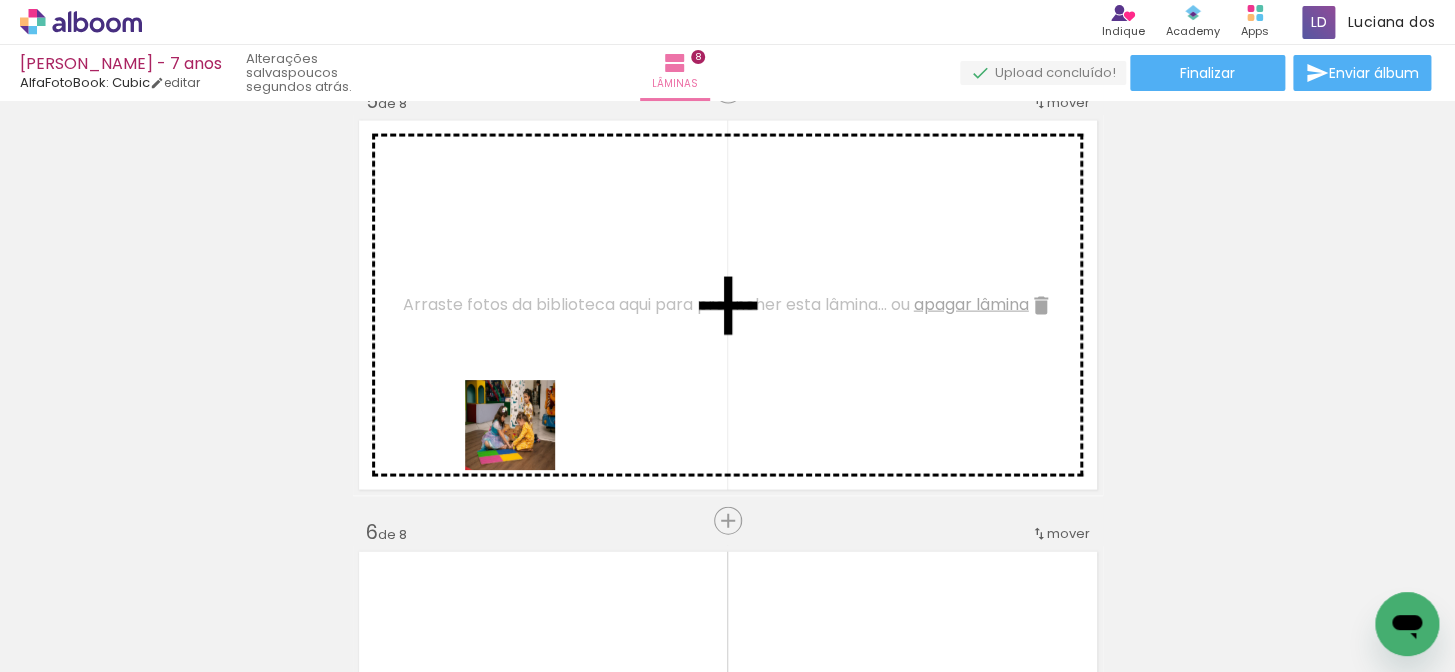 drag, startPoint x: 565, startPoint y: 592, endPoint x: 838, endPoint y: 571, distance: 273.8065 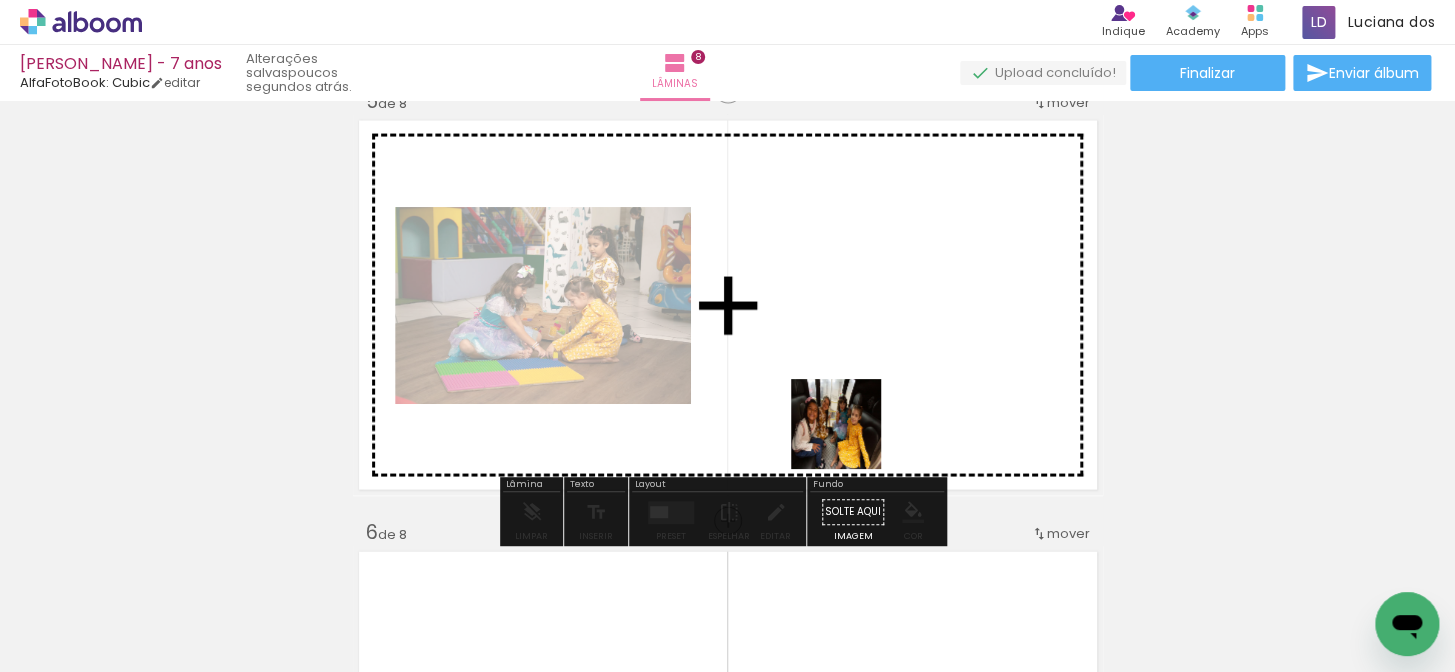 drag, startPoint x: 867, startPoint y: 569, endPoint x: 975, endPoint y: 602, distance: 112.929184 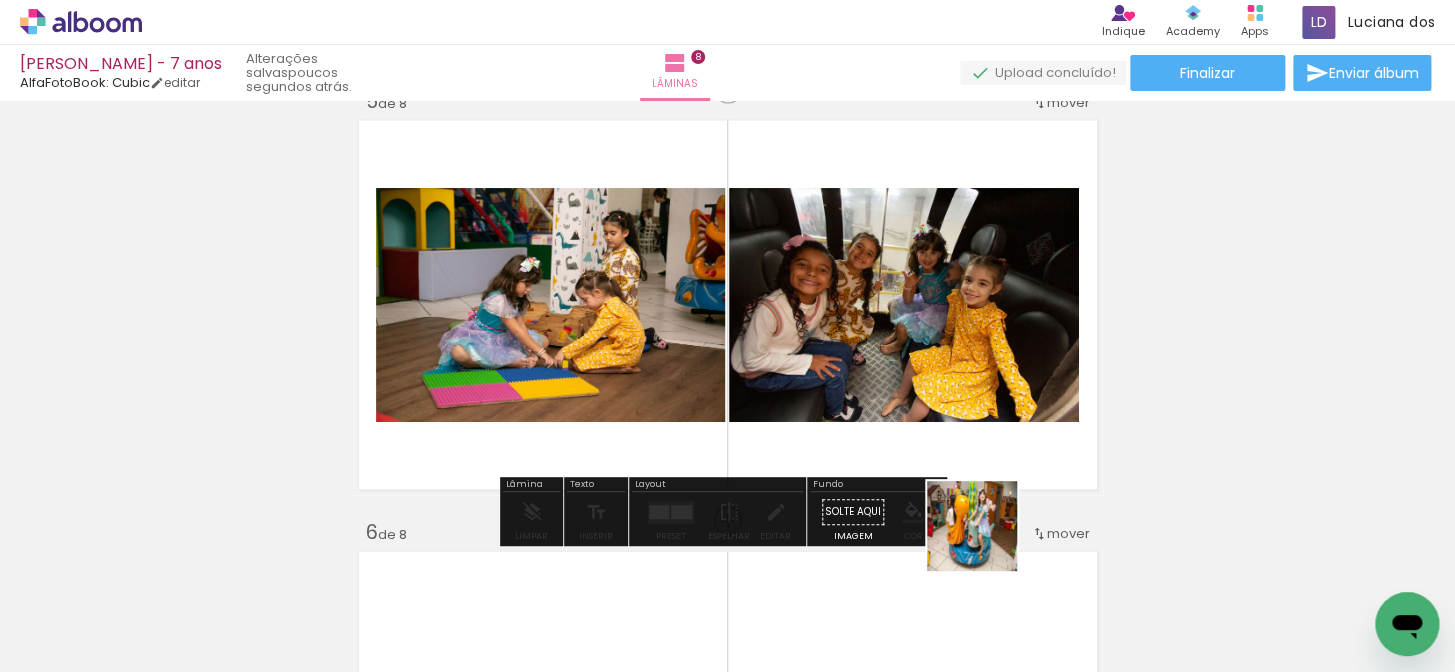 drag, startPoint x: 987, startPoint y: 541, endPoint x: 1079, endPoint y: 631, distance: 128.7012 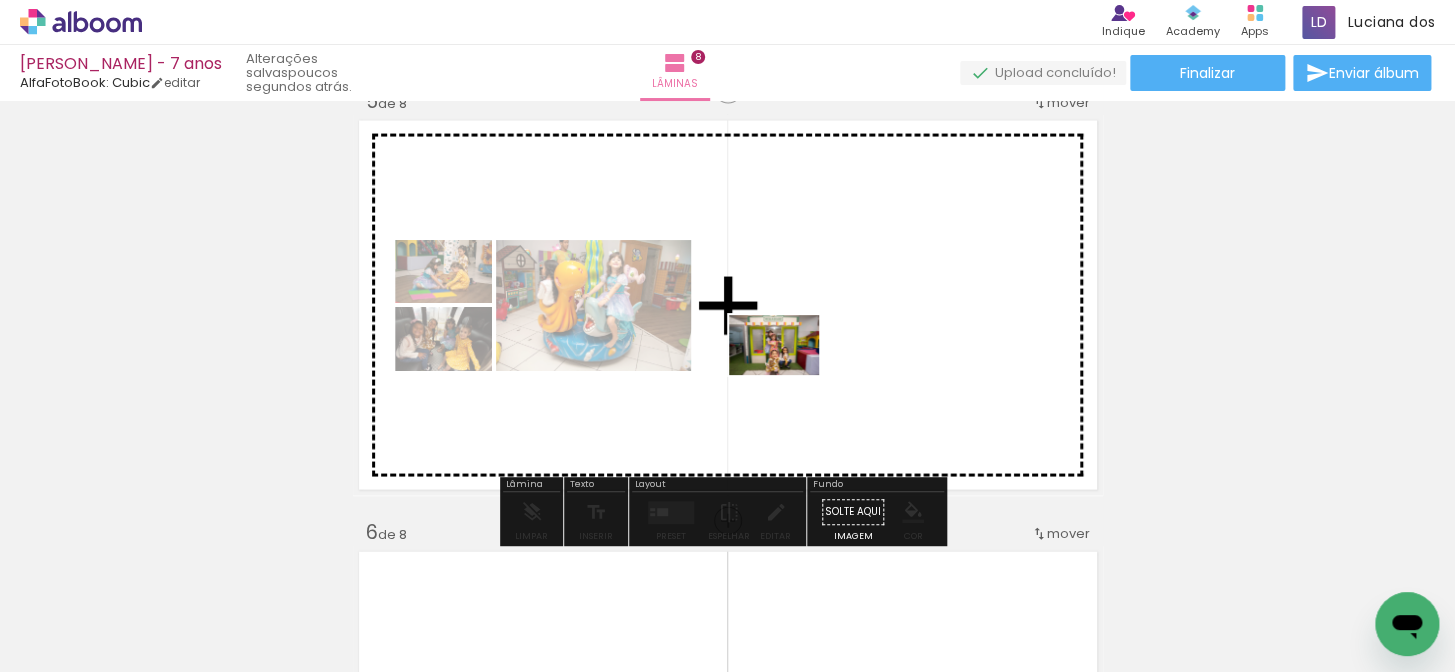 drag, startPoint x: 1096, startPoint y: 620, endPoint x: 760, endPoint y: 597, distance: 336.7863 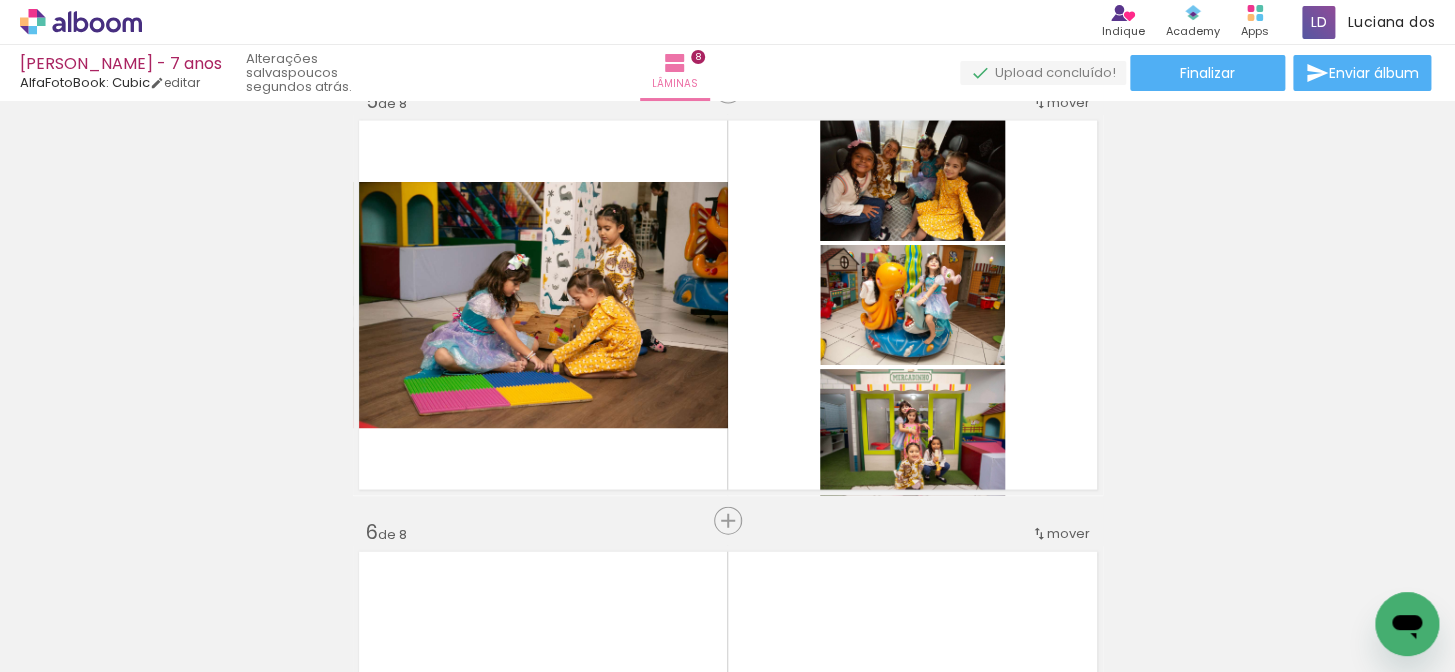 scroll, scrollTop: 0, scrollLeft: 1802, axis: horizontal 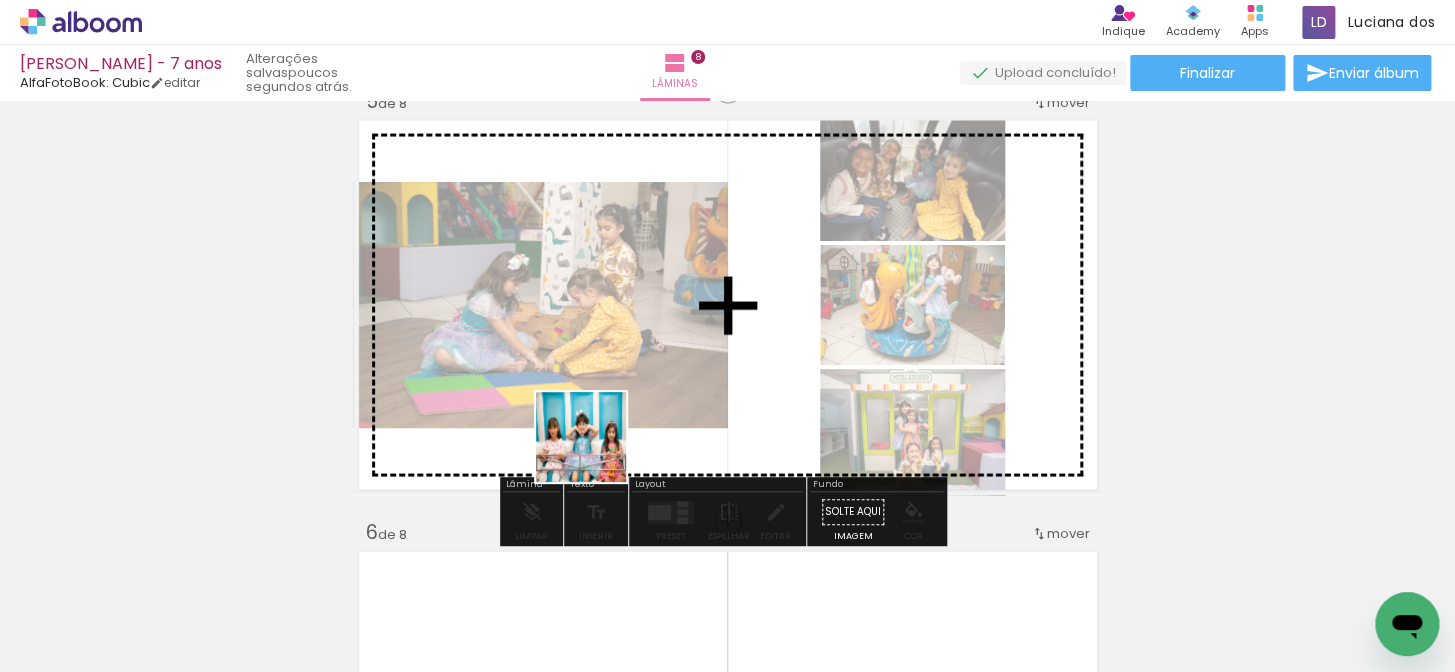 drag, startPoint x: 636, startPoint y: 606, endPoint x: 727, endPoint y: 573, distance: 96.79876 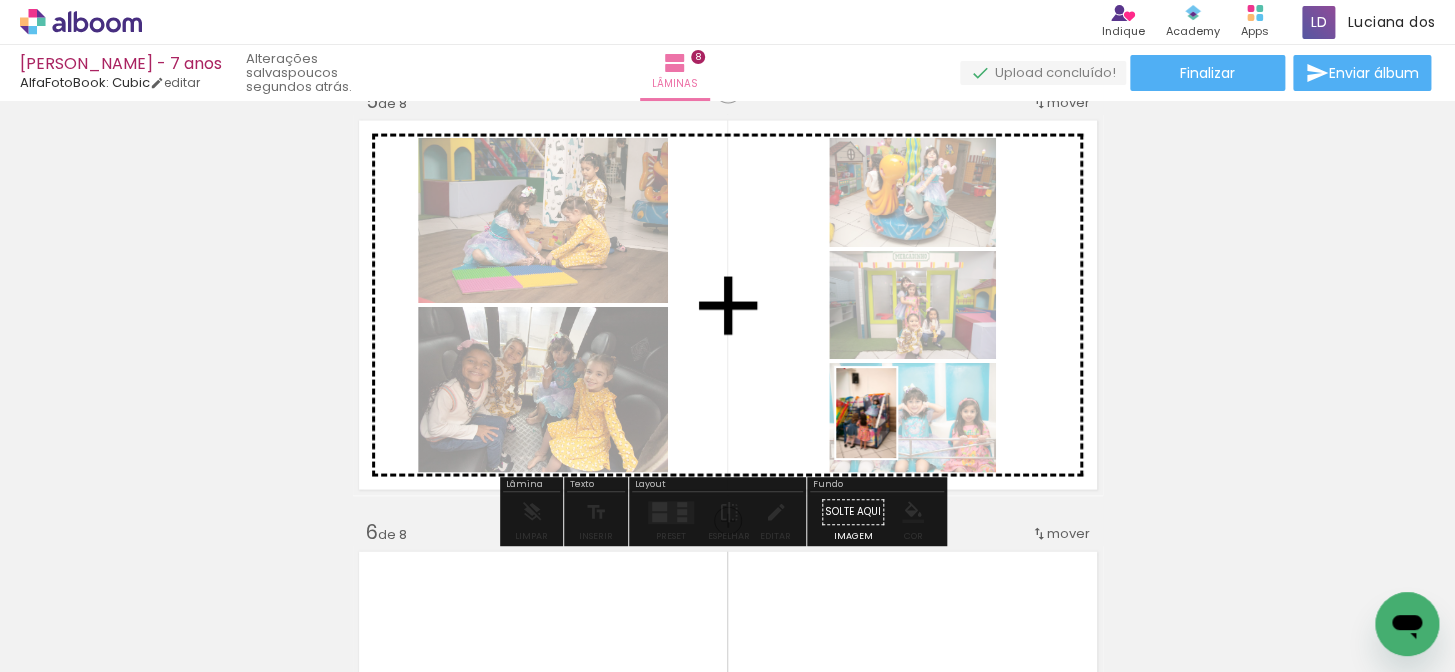 drag, startPoint x: 1193, startPoint y: 609, endPoint x: 1350, endPoint y: 620, distance: 157.38487 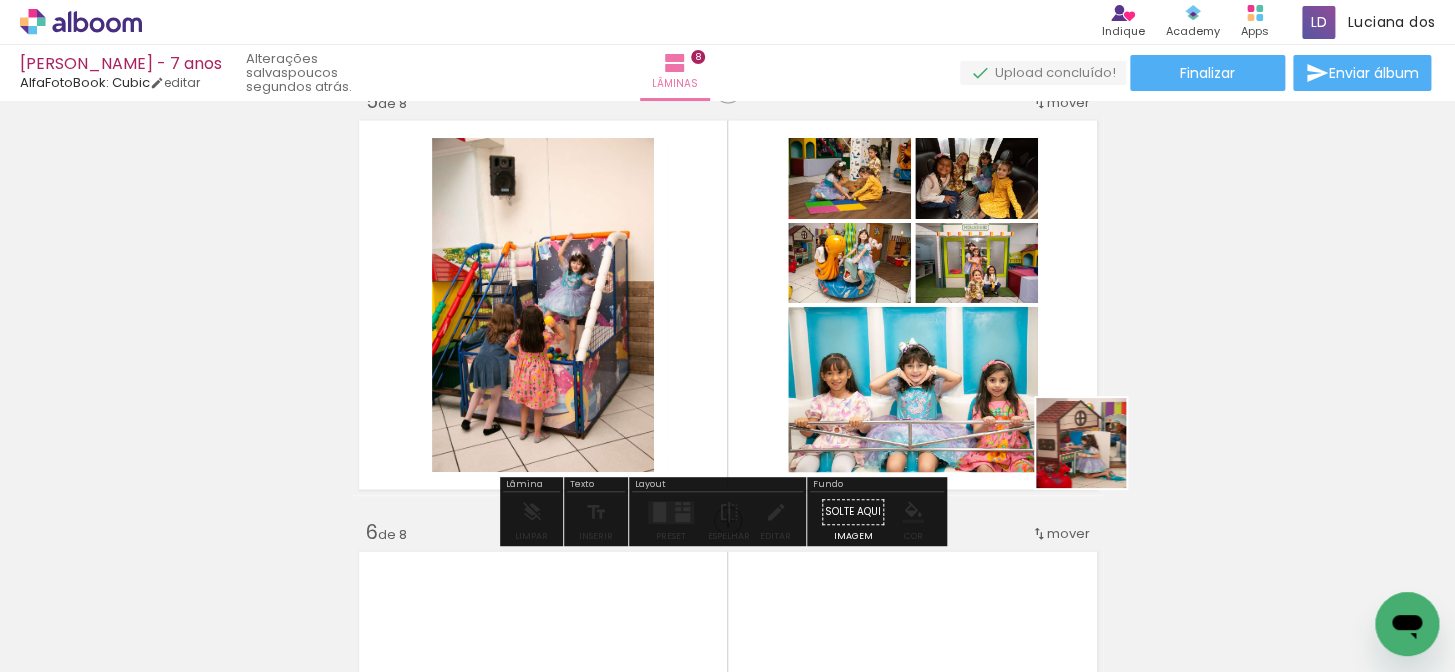 drag, startPoint x: 1319, startPoint y: 624, endPoint x: 916, endPoint y: 490, distance: 424.694 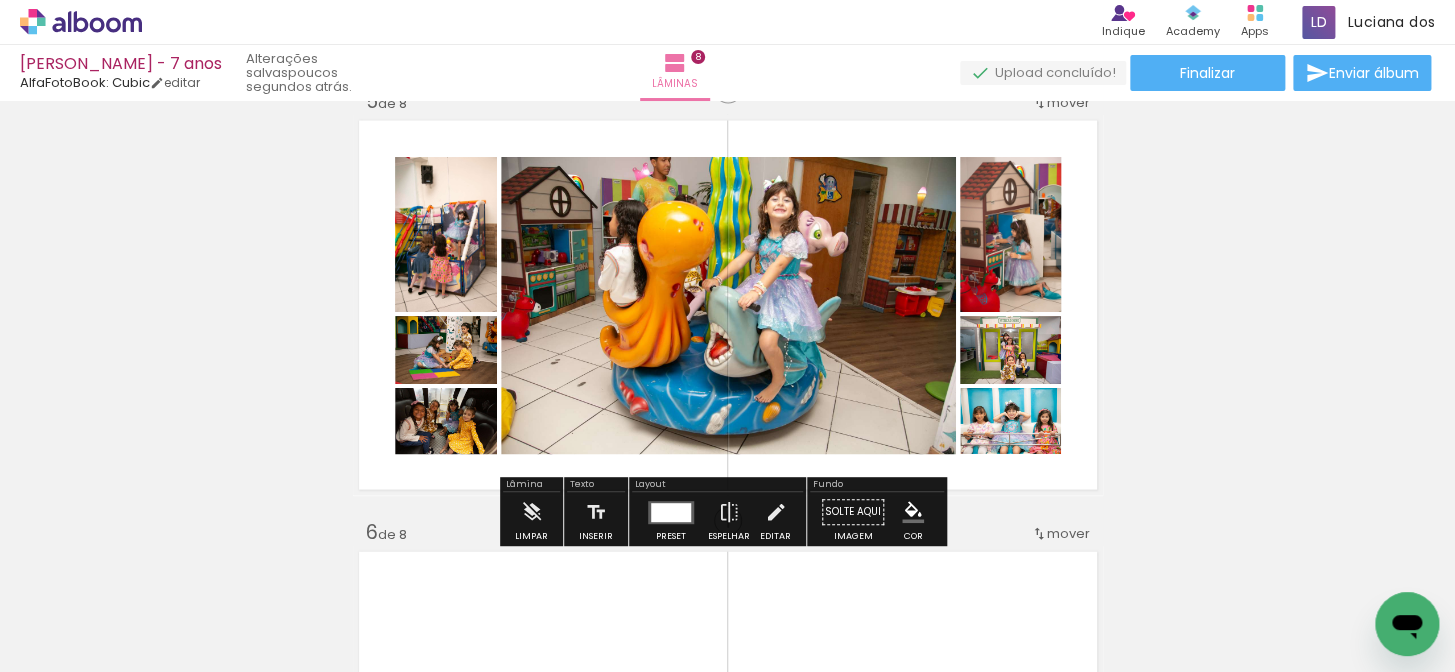 scroll, scrollTop: 0, scrollLeft: 1987, axis: horizontal 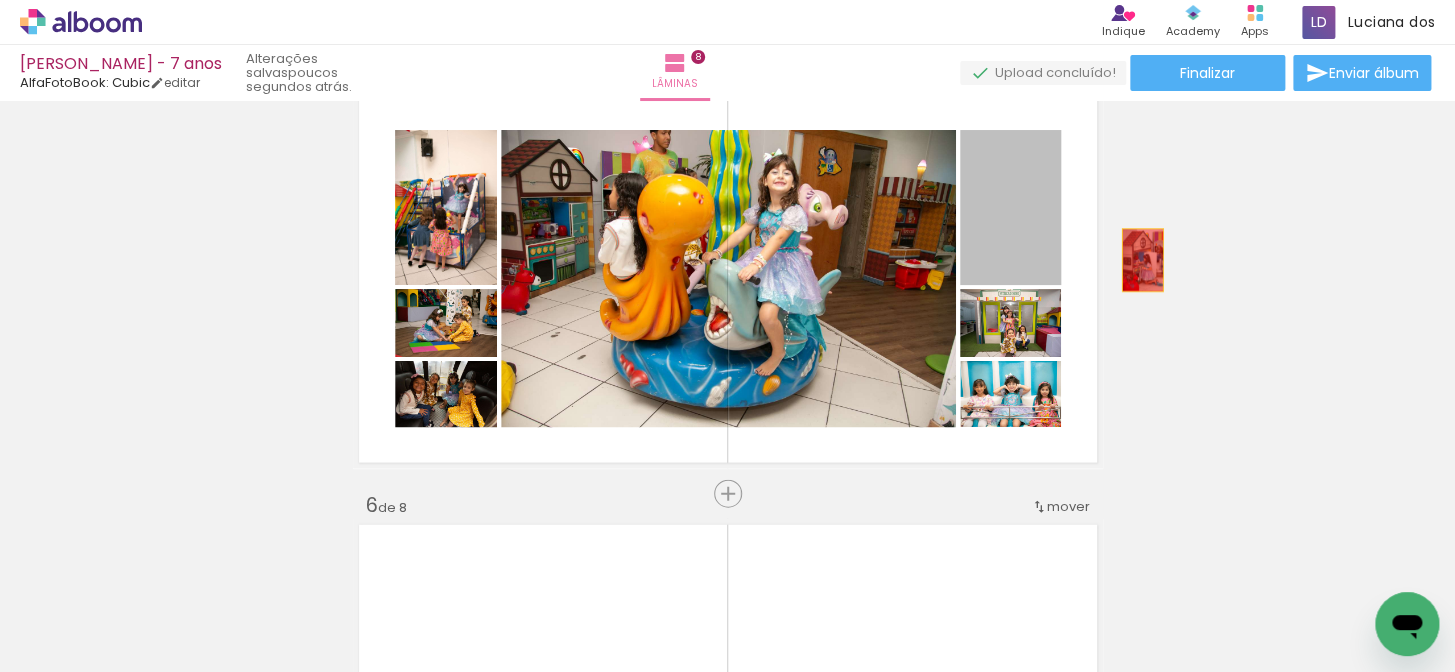 drag, startPoint x: 1101, startPoint y: 258, endPoint x: 1005, endPoint y: 319, distance: 113.74094 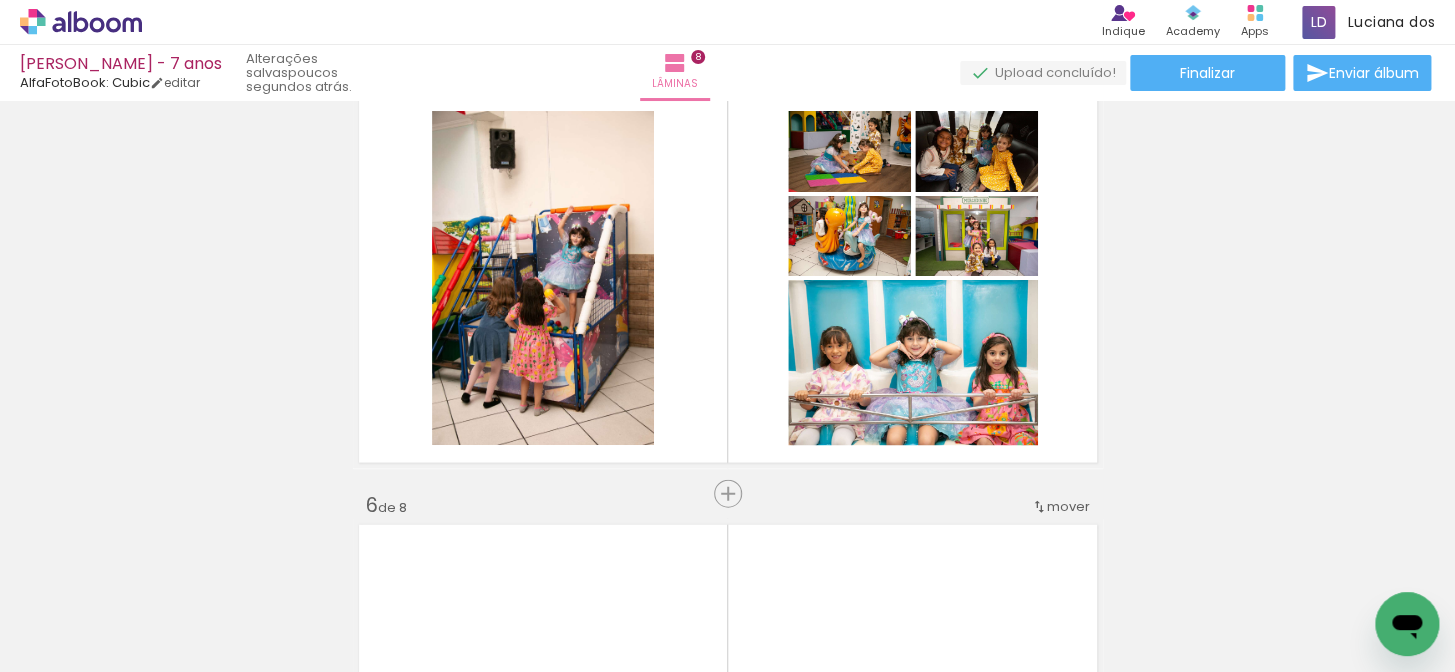 scroll, scrollTop: 0, scrollLeft: 5771, axis: horizontal 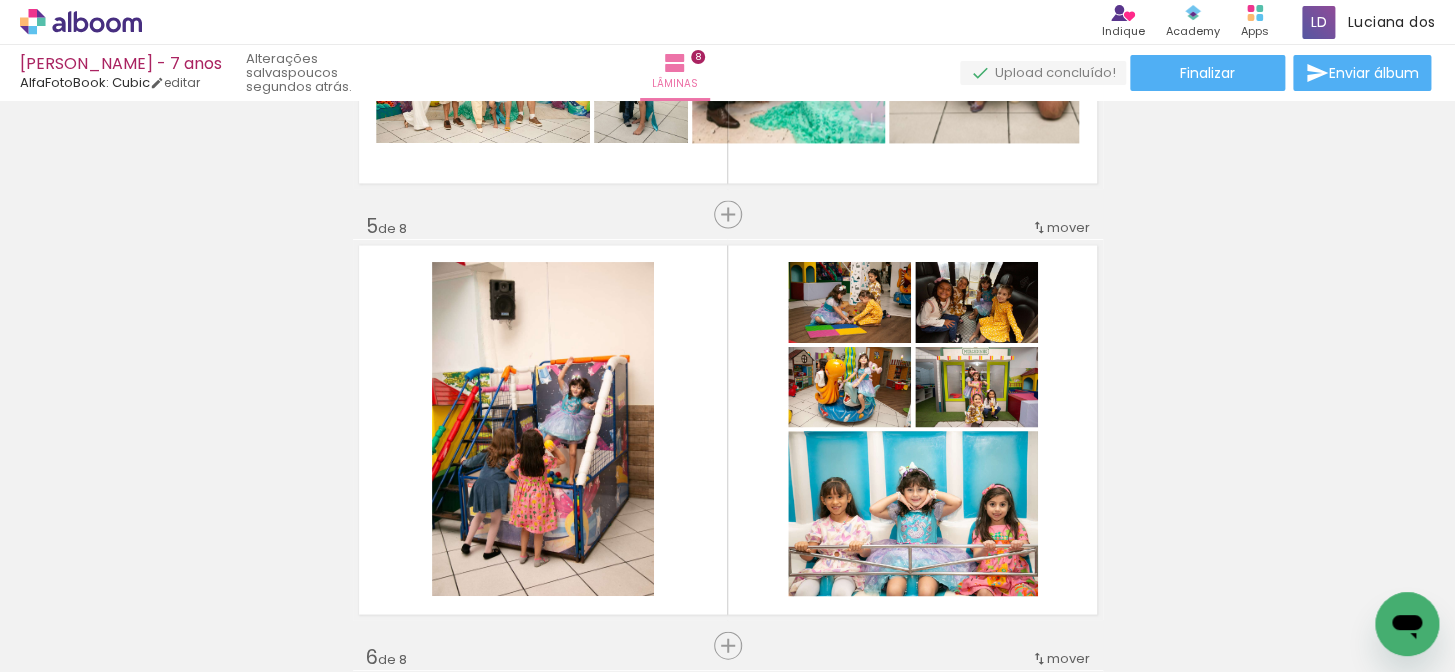 click at bounding box center [1407, 624] 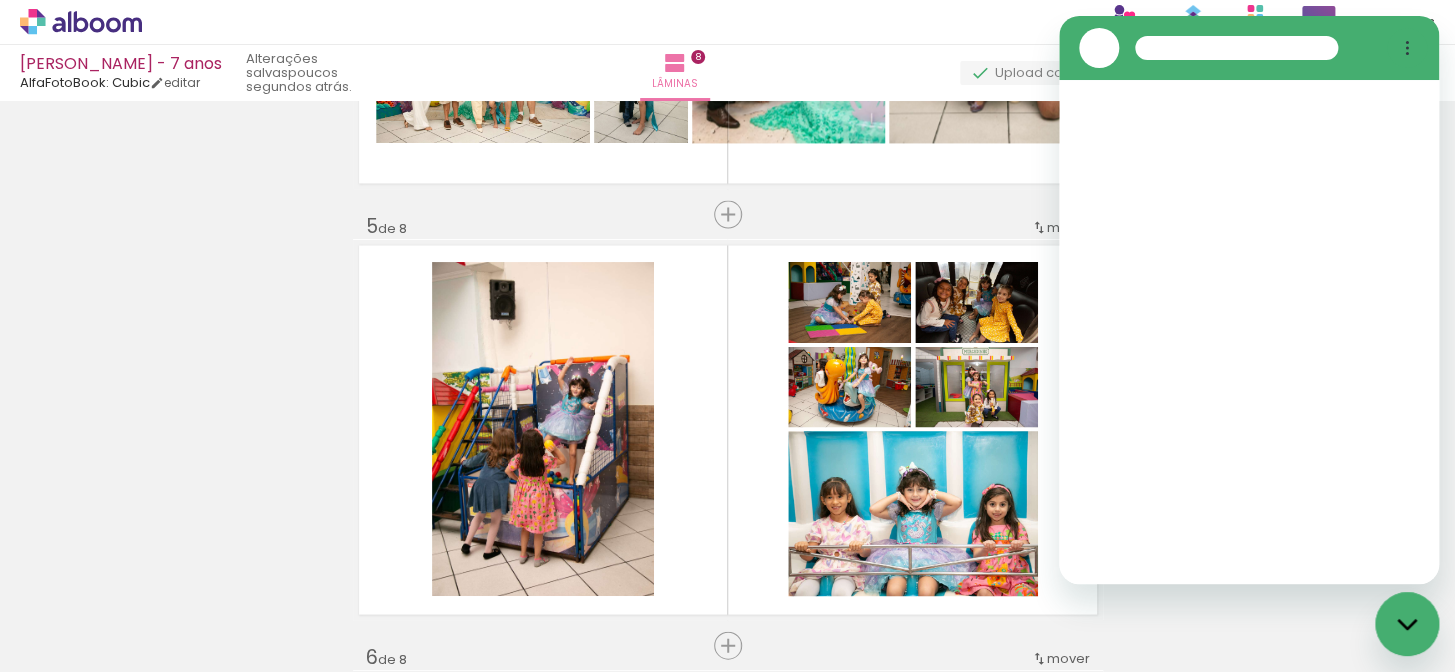 scroll, scrollTop: 0, scrollLeft: 0, axis: both 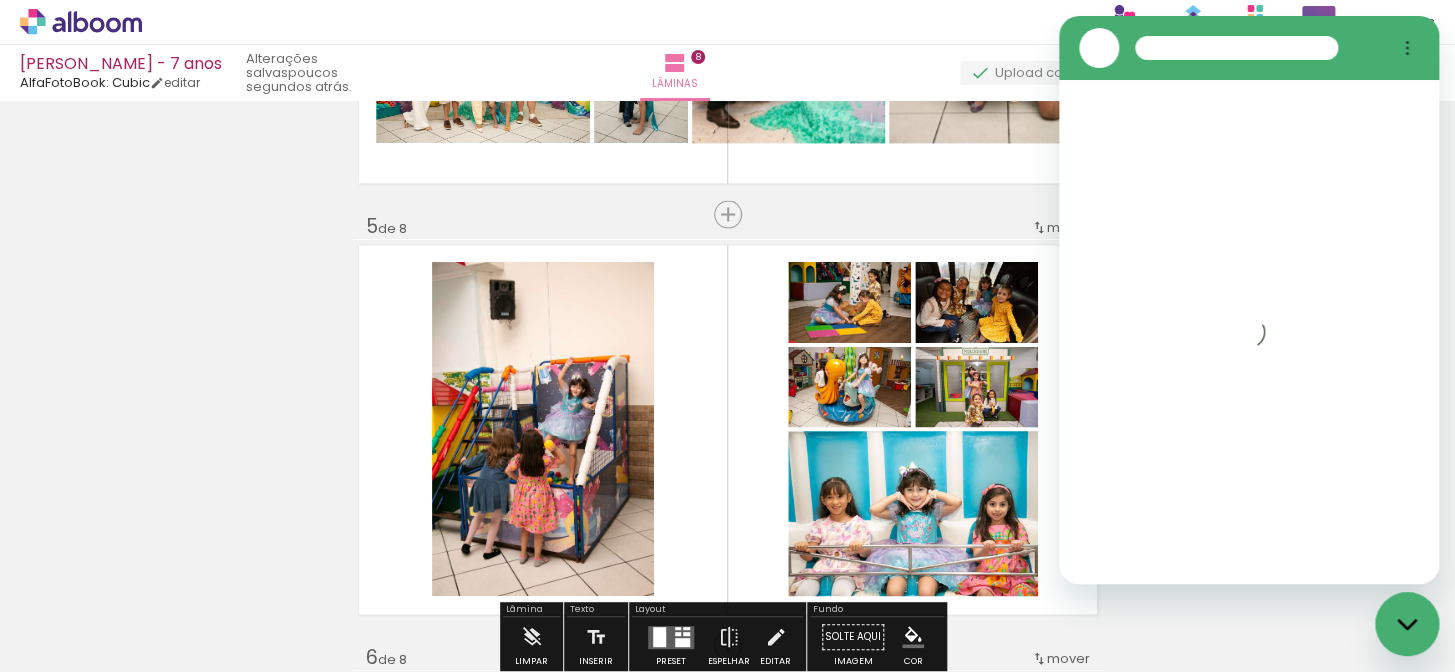 click at bounding box center [728, 429] 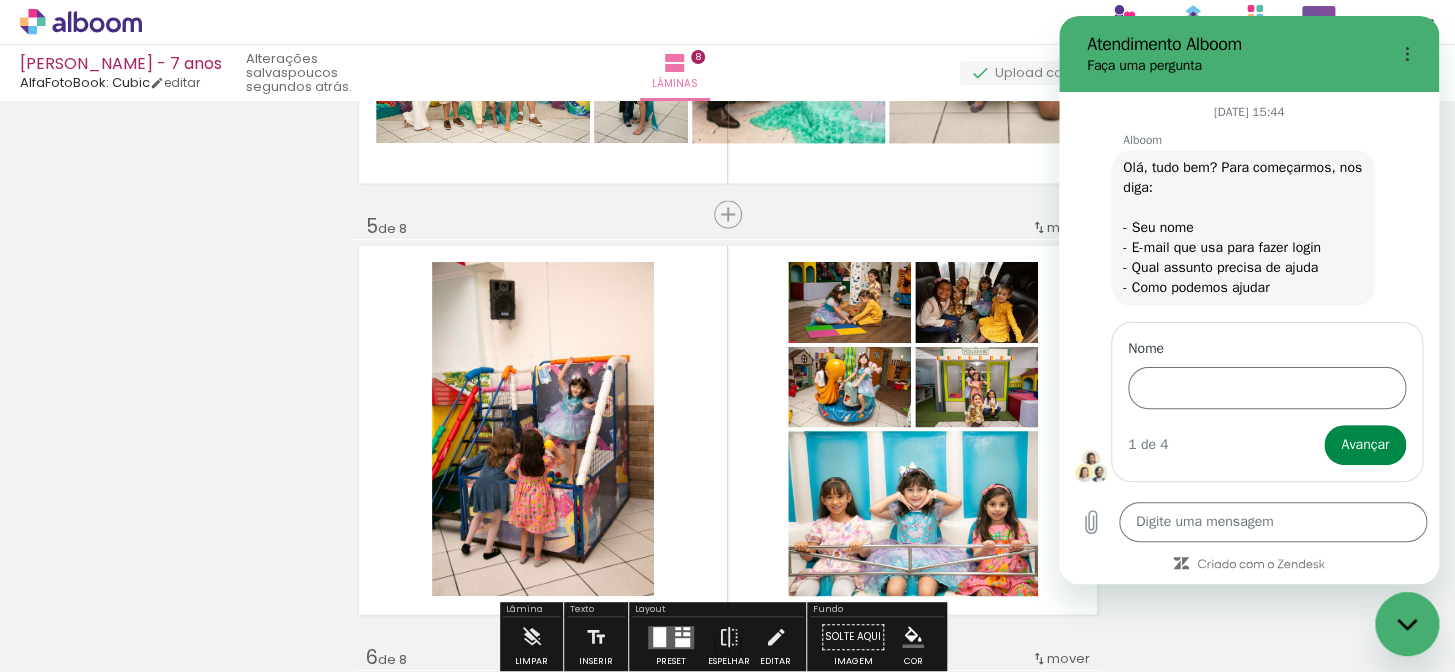 drag, startPoint x: 1412, startPoint y: 631, endPoint x: 1392, endPoint y: 631, distance: 20 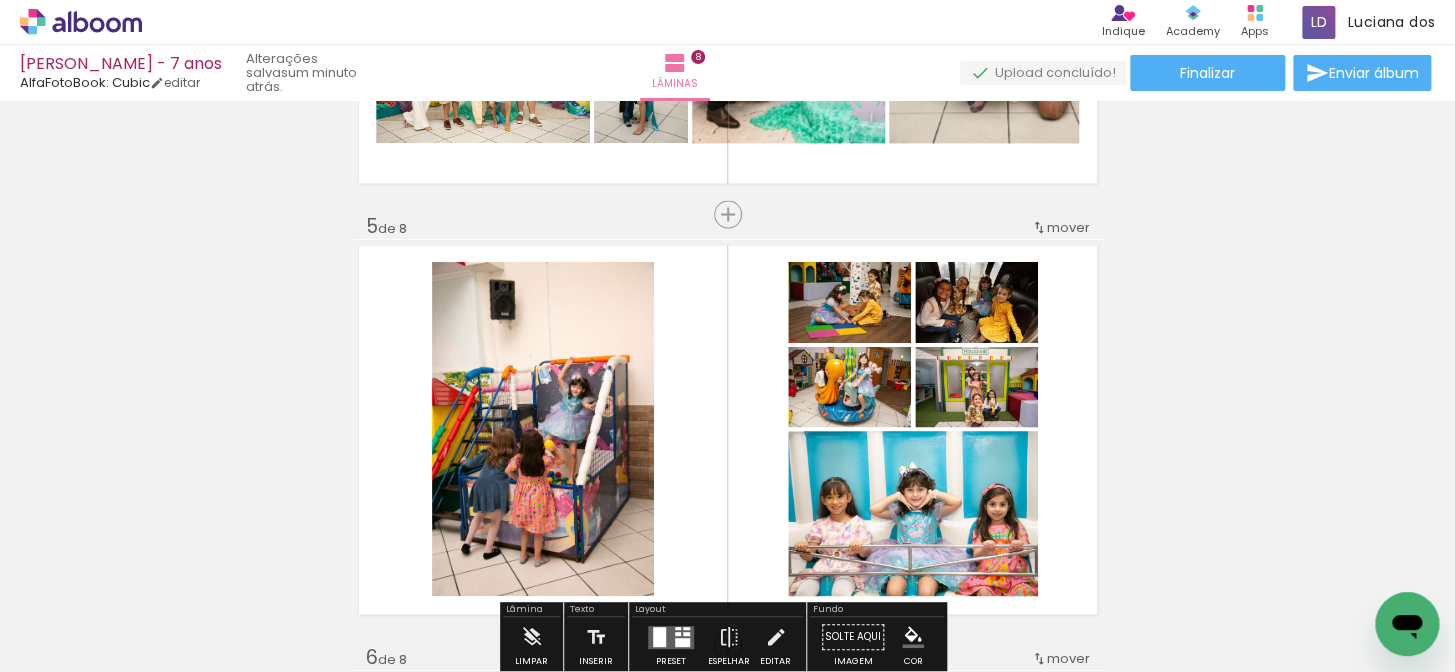 click on "Inserir lâmina 1  de 8  Inserir lâmina 2  de 8  Inserir lâmina 3  de 8  Inserir lâmina 4  de 8  Inserir lâmina 5  de 8  Inserir lâmina 6  de 8  Inserir lâmina 7  de 8  Inserir lâmina 8  de 8" at bounding box center [727, 404] 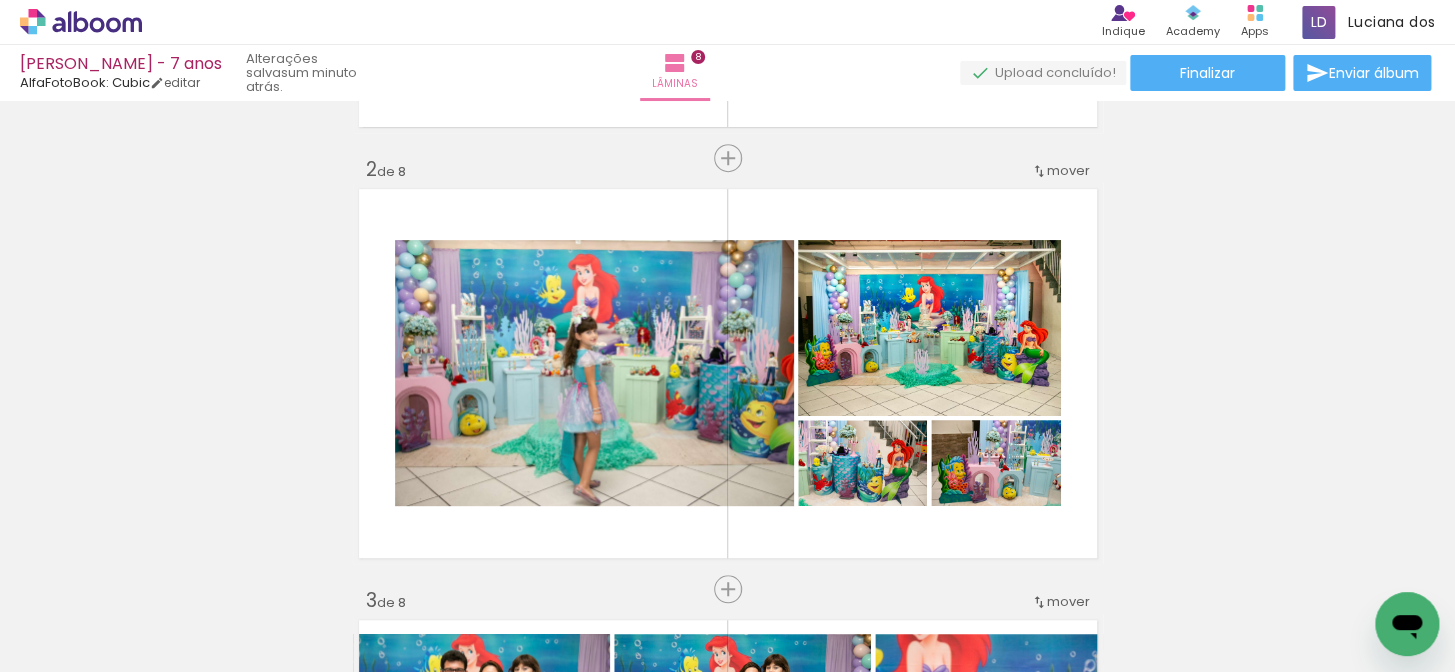 scroll, scrollTop: 234, scrollLeft: 0, axis: vertical 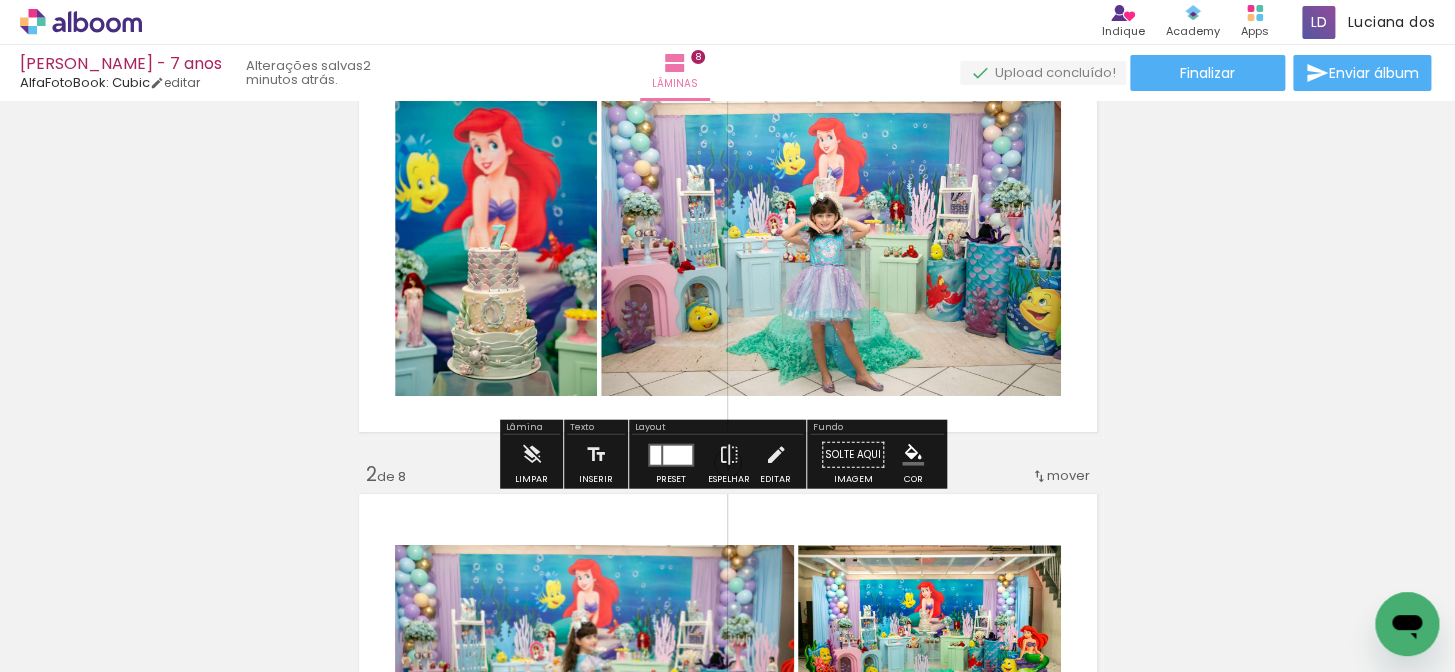 click 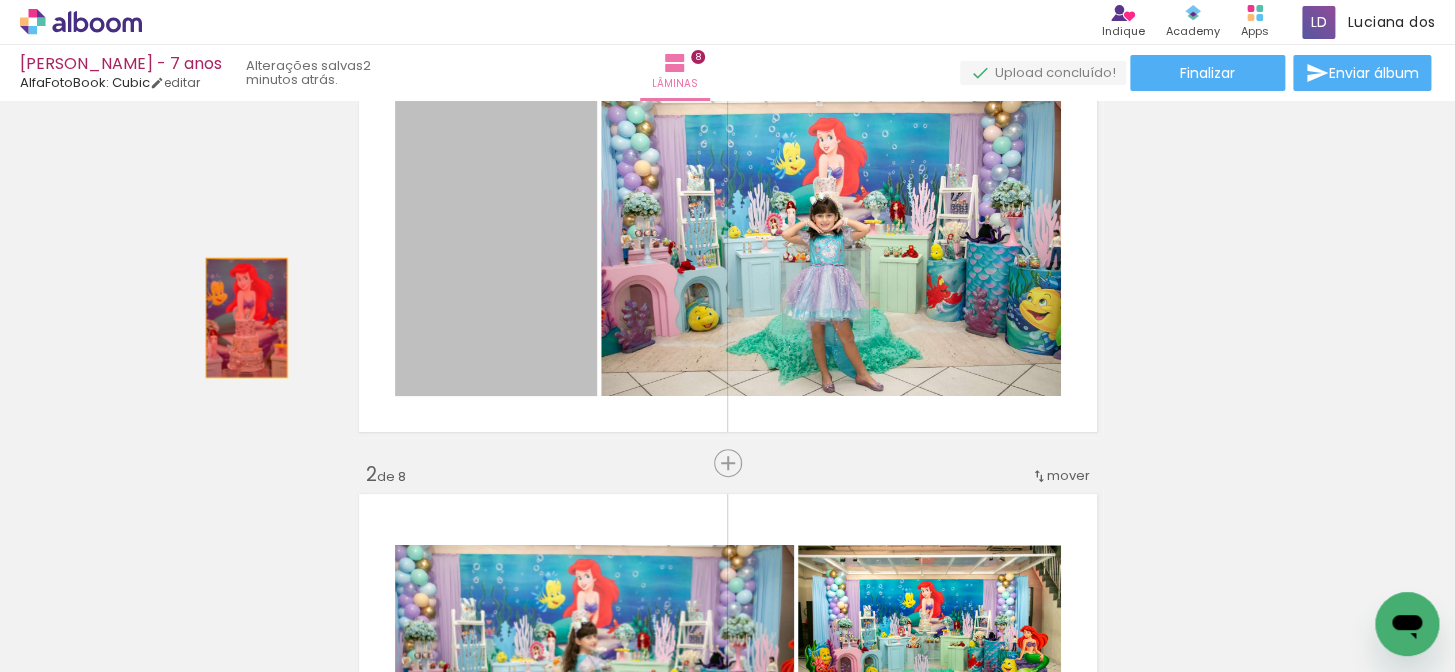 drag, startPoint x: 486, startPoint y: 257, endPoint x: 520, endPoint y: 306, distance: 59.64059 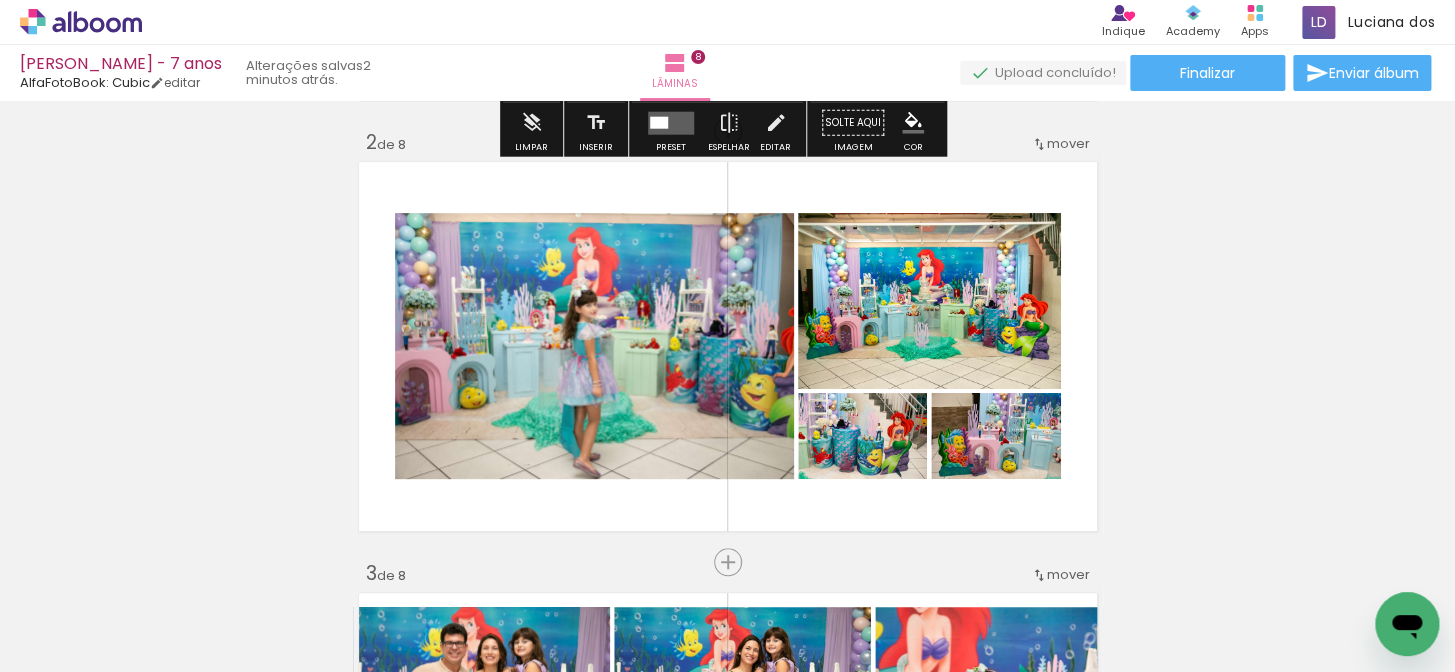 scroll, scrollTop: 438, scrollLeft: 0, axis: vertical 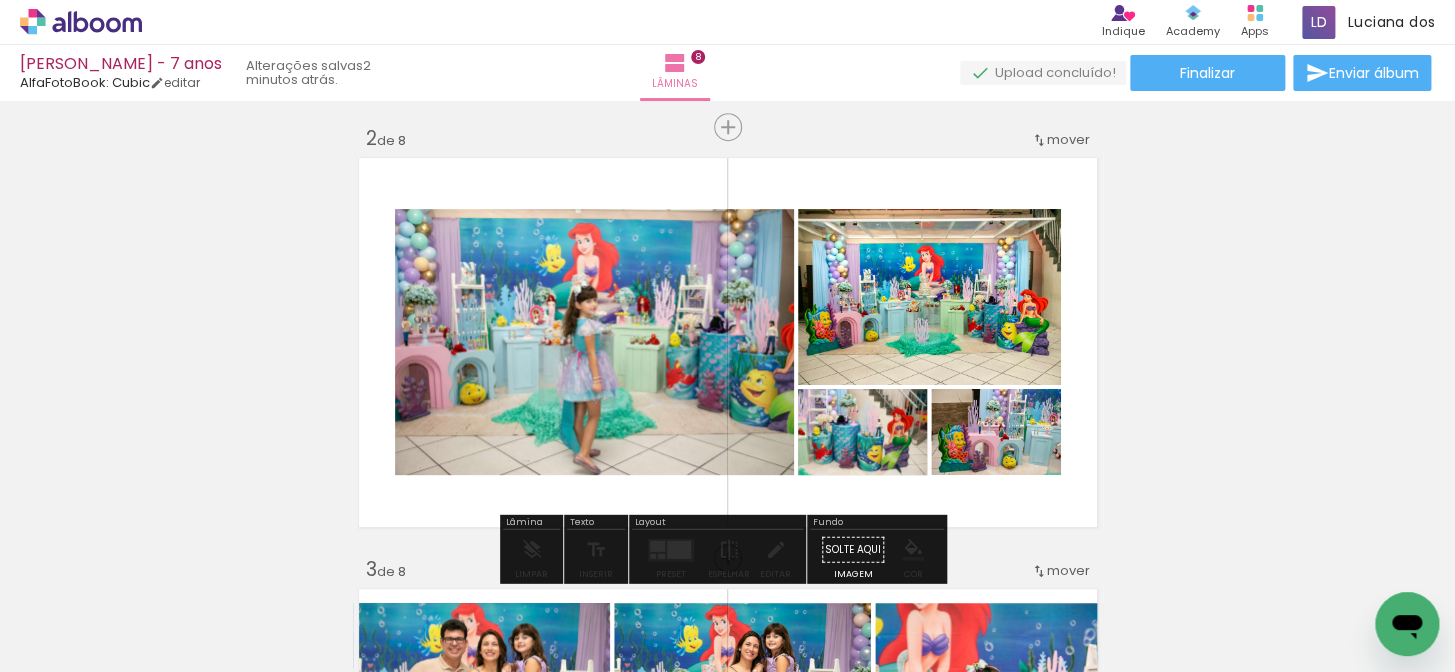 drag, startPoint x: 852, startPoint y: 444, endPoint x: 909, endPoint y: 421, distance: 61.46544 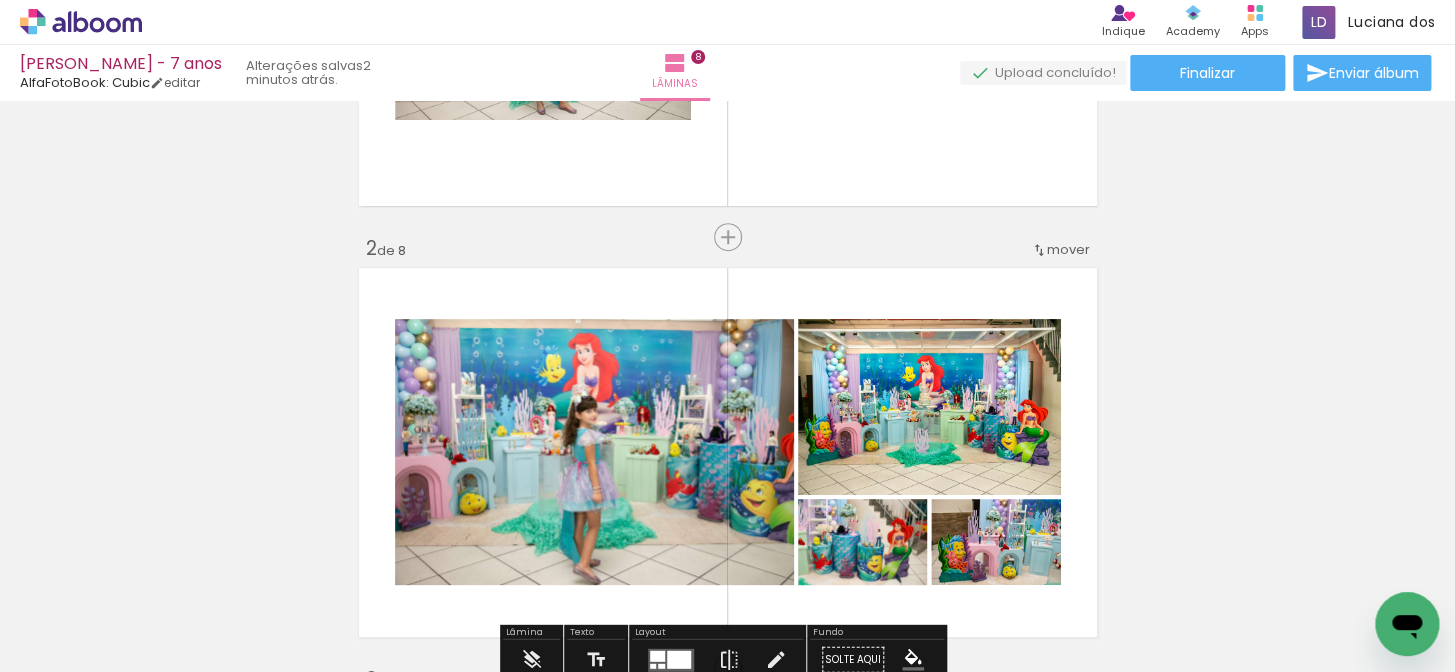 scroll, scrollTop: 324, scrollLeft: 0, axis: vertical 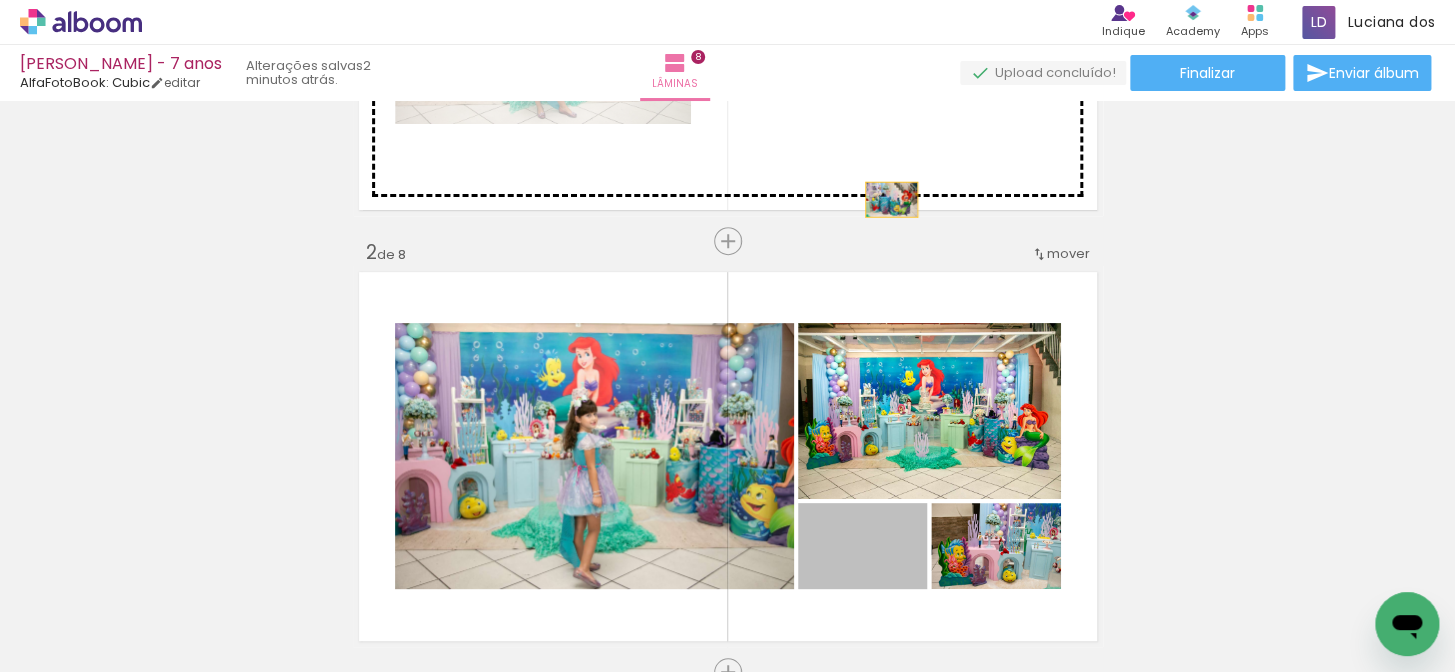 drag, startPoint x: 894, startPoint y: 524, endPoint x: 1000, endPoint y: 501, distance: 108.46658 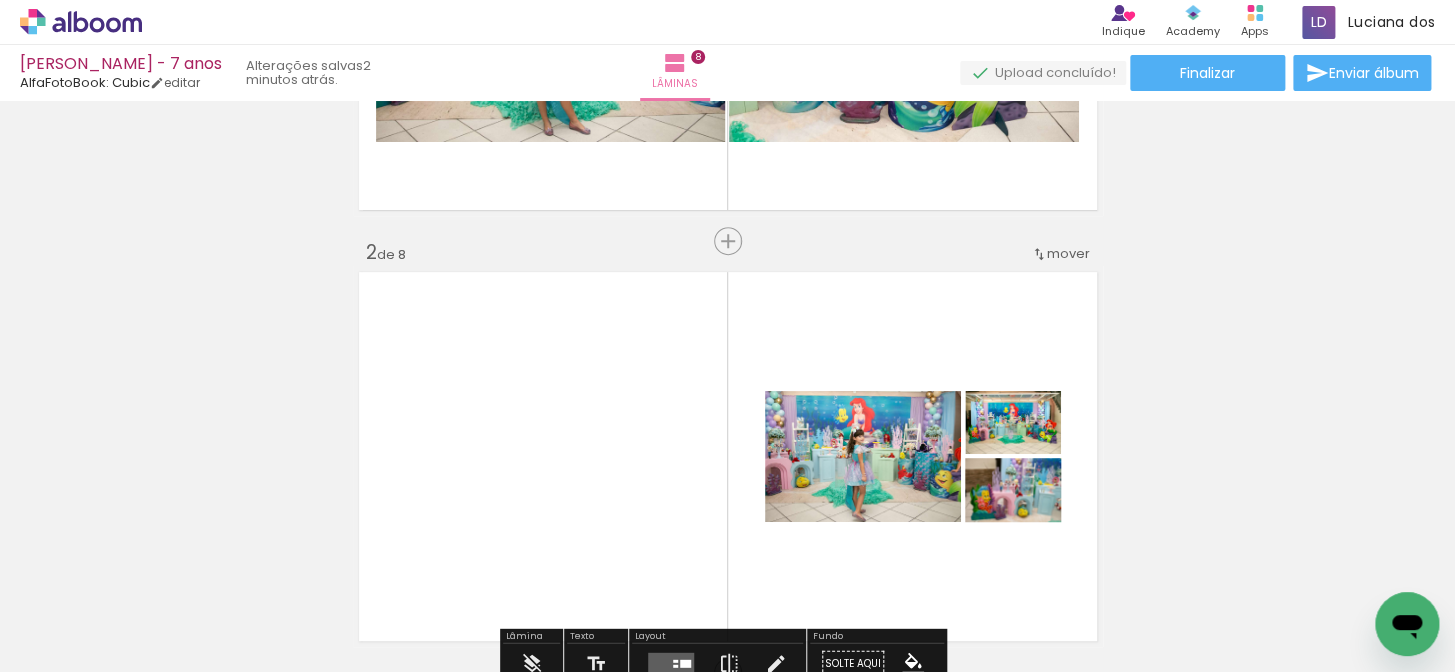 drag, startPoint x: 1147, startPoint y: 450, endPoint x: 1123, endPoint y: 451, distance: 24.020824 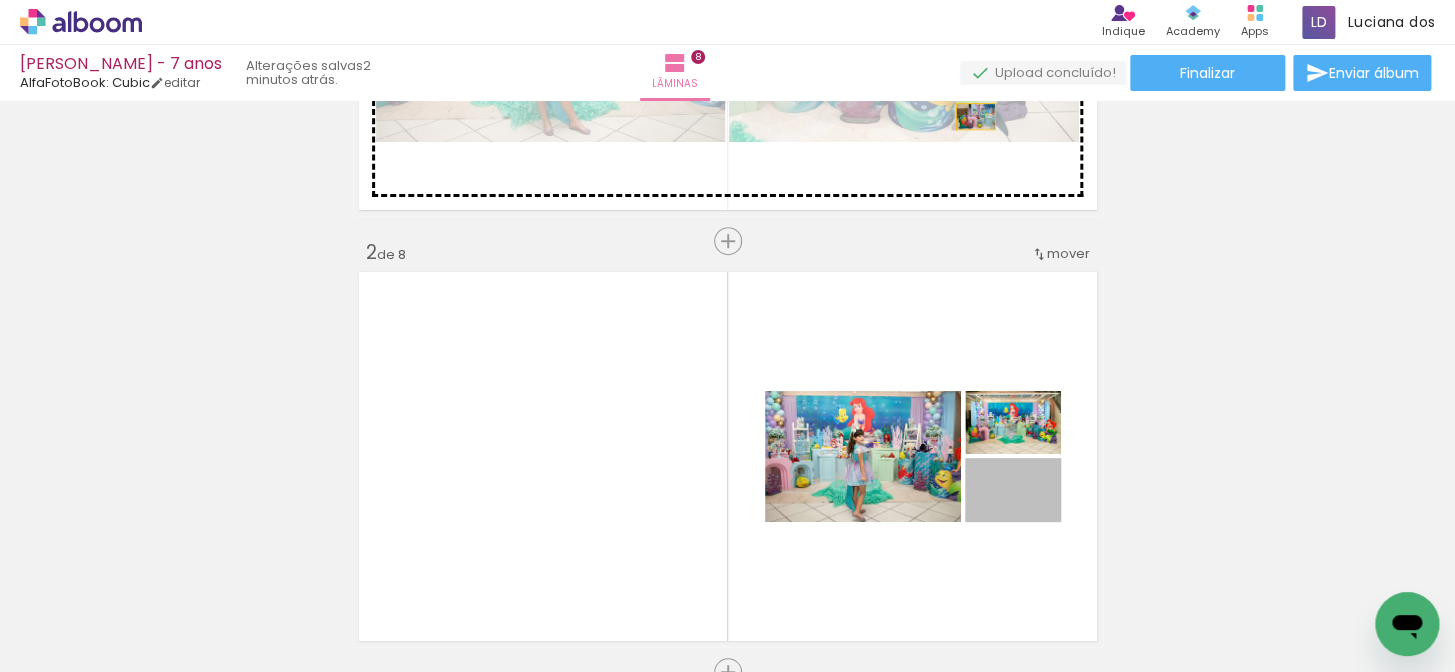 drag, startPoint x: 1040, startPoint y: 489, endPoint x: 968, endPoint y: 116, distance: 379.8855 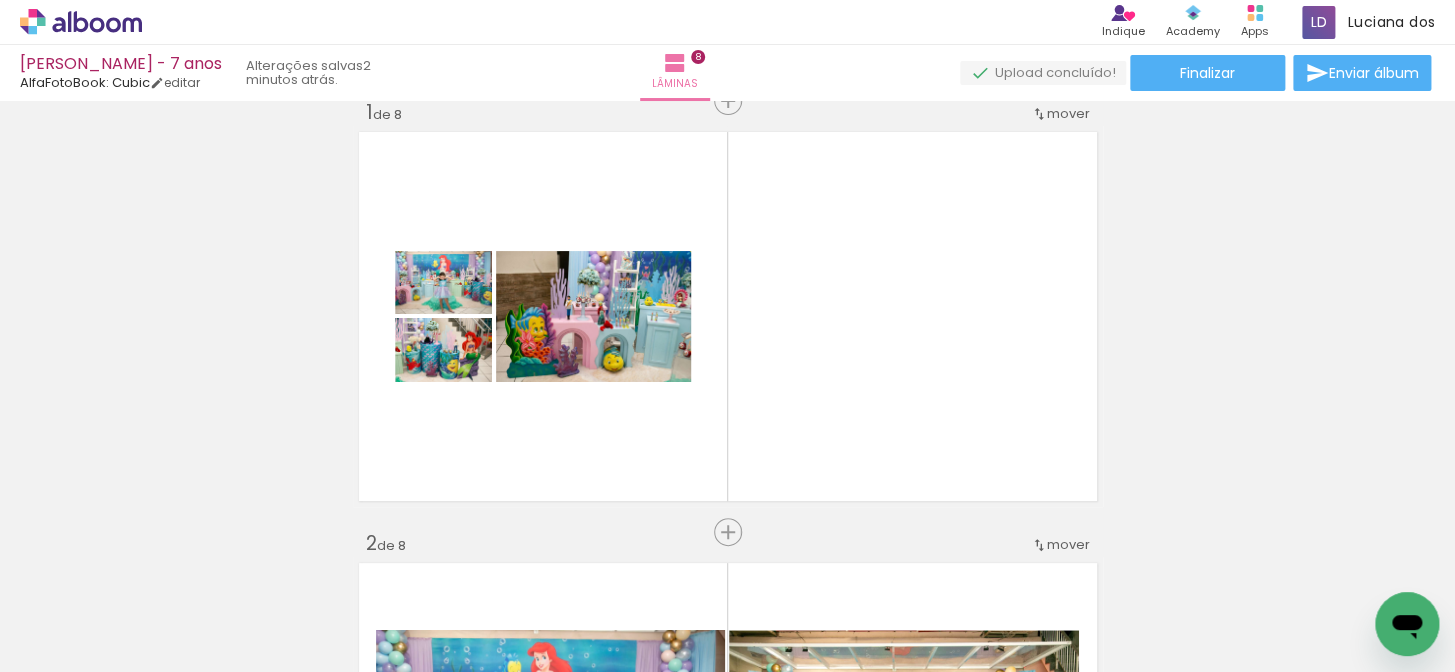scroll, scrollTop: 0, scrollLeft: 0, axis: both 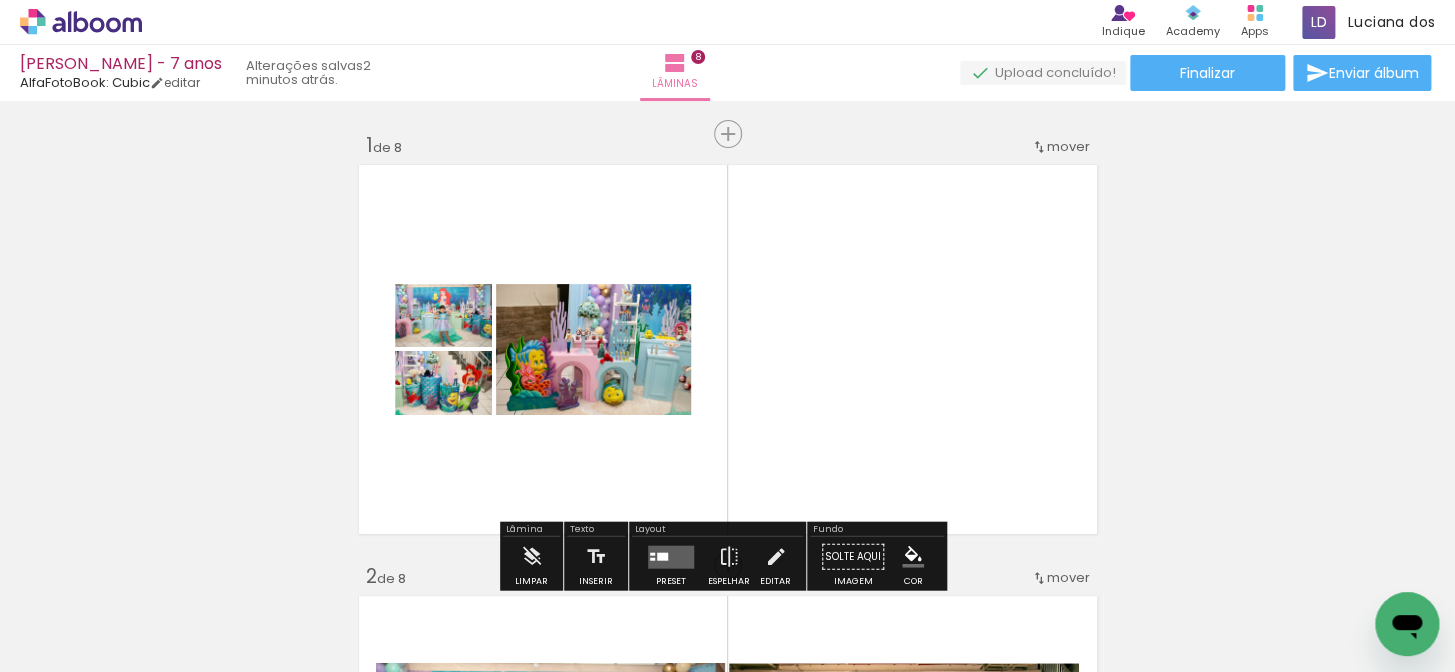 click at bounding box center (728, 349) 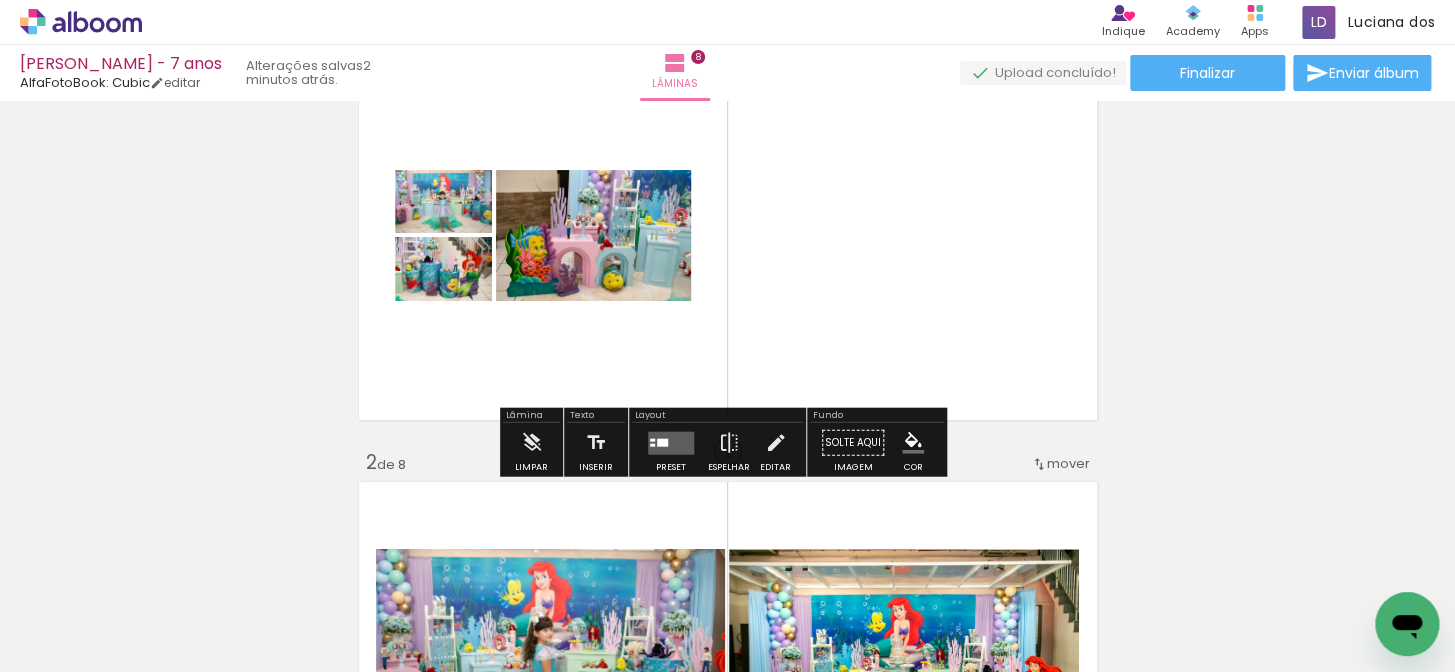 scroll, scrollTop: 131, scrollLeft: 0, axis: vertical 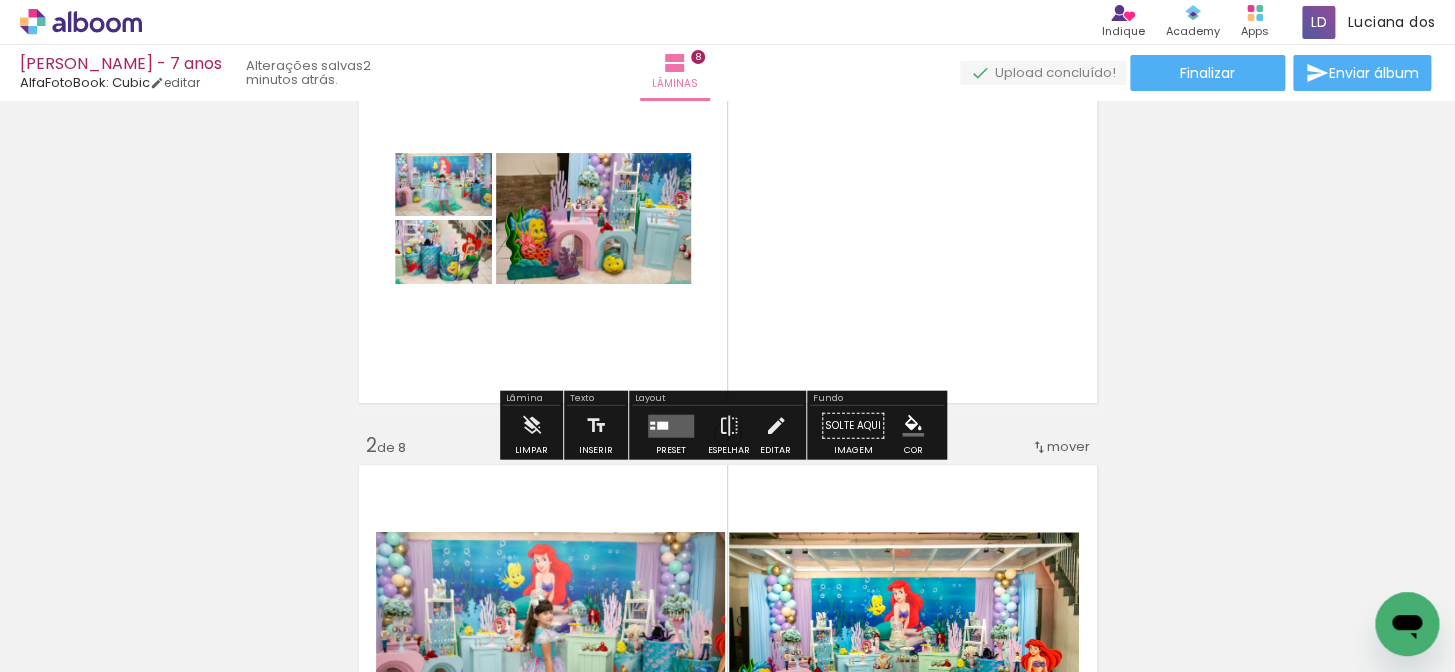 click at bounding box center (671, 425) 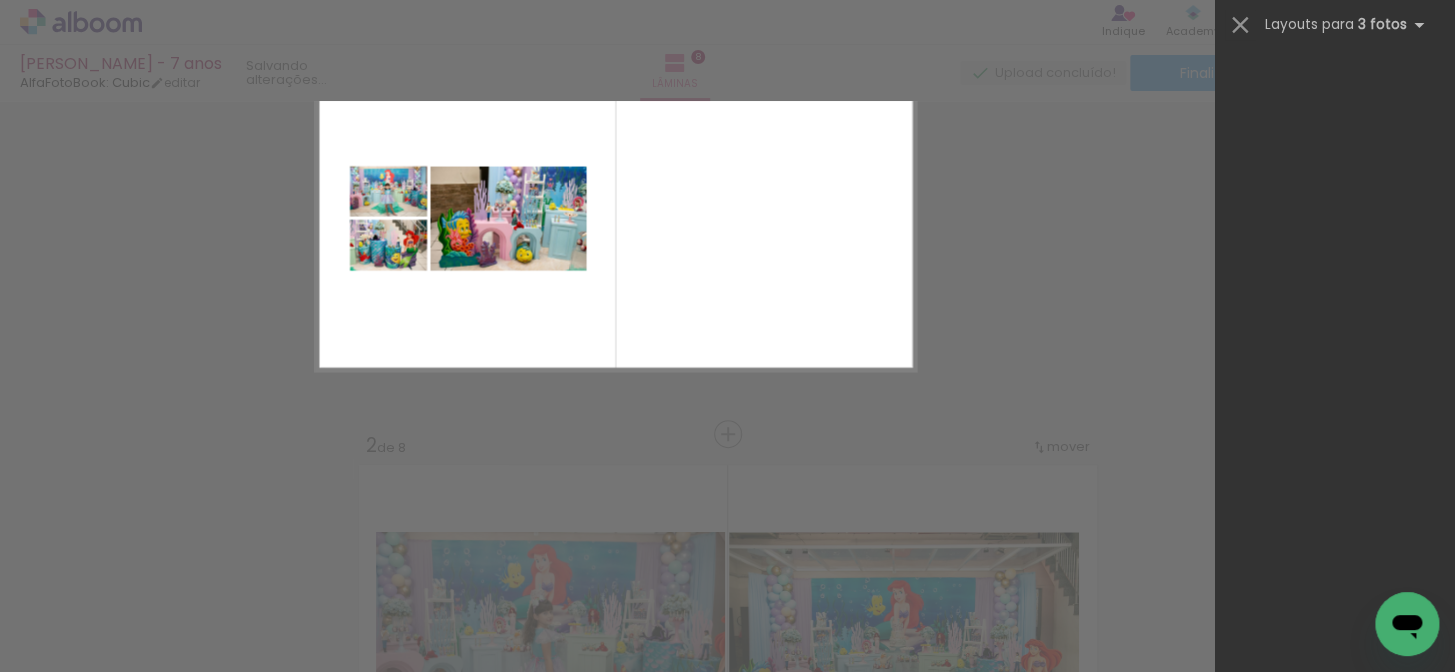 scroll, scrollTop: 0, scrollLeft: 0, axis: both 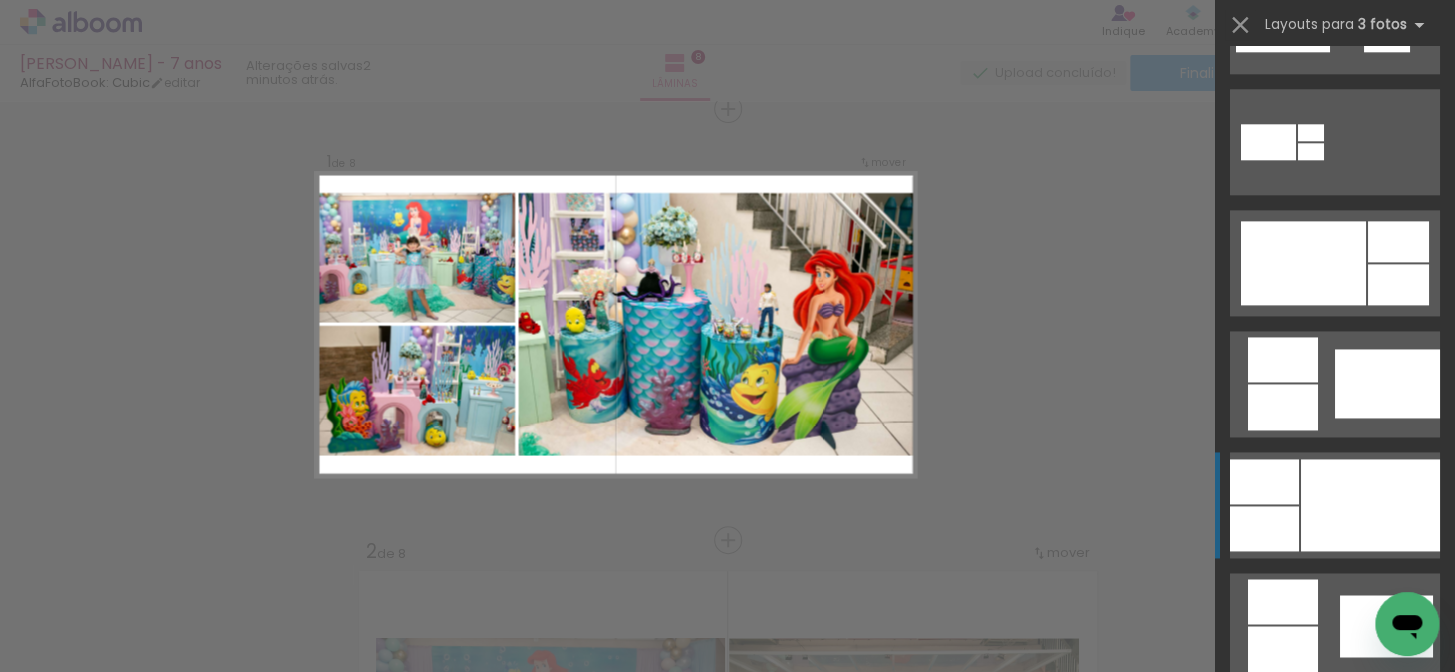 click at bounding box center [1370, 505] 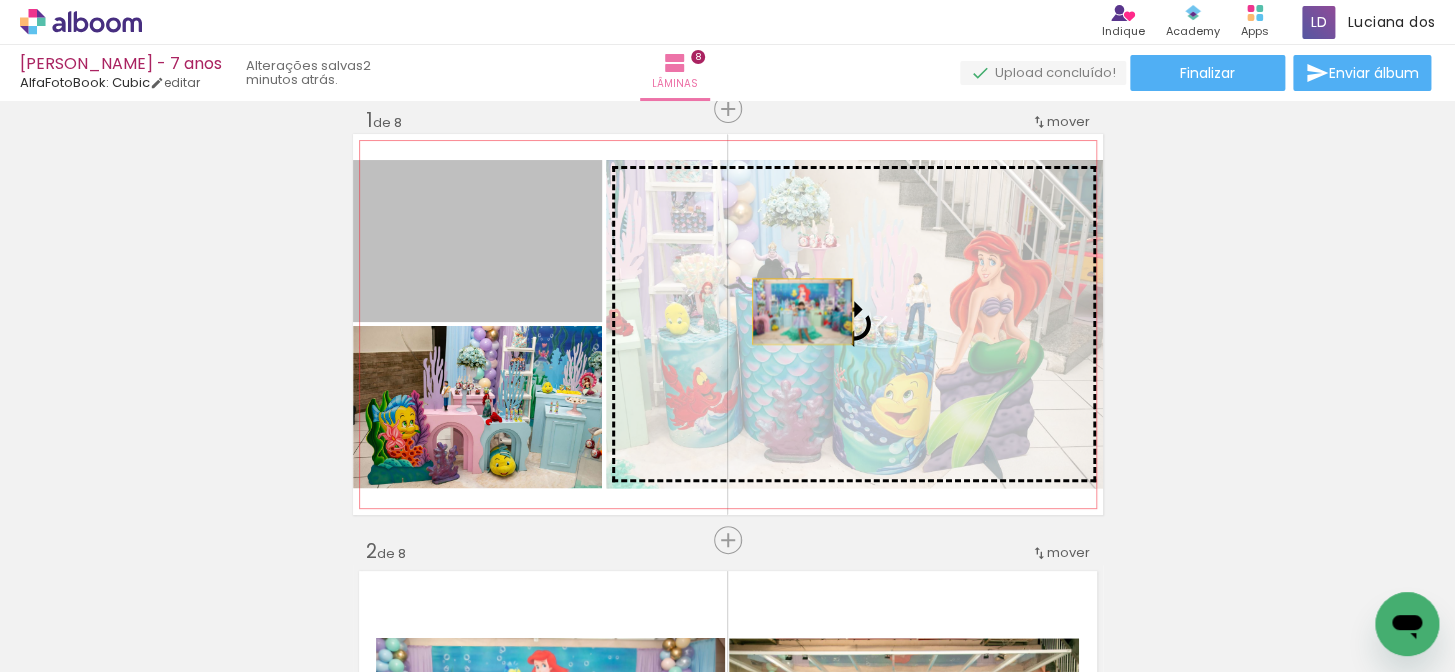drag, startPoint x: 509, startPoint y: 269, endPoint x: 807, endPoint y: 311, distance: 300.9452 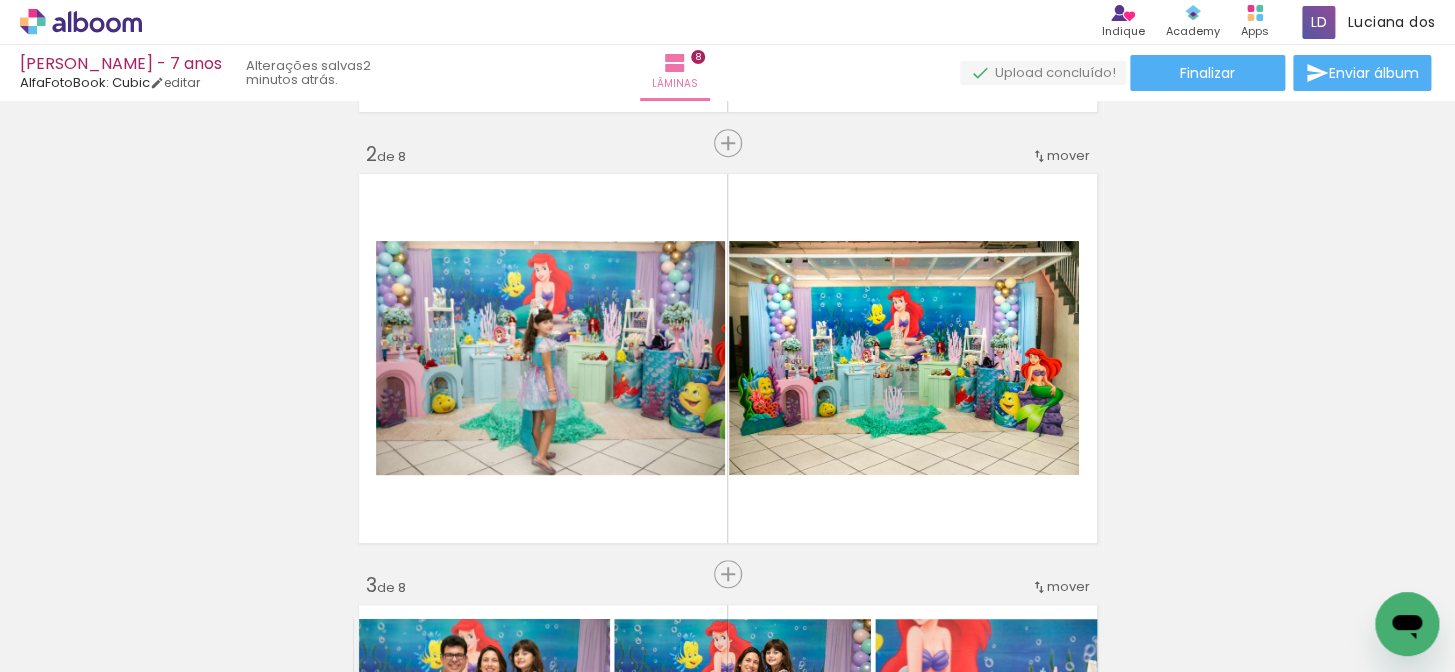 scroll, scrollTop: 434, scrollLeft: 0, axis: vertical 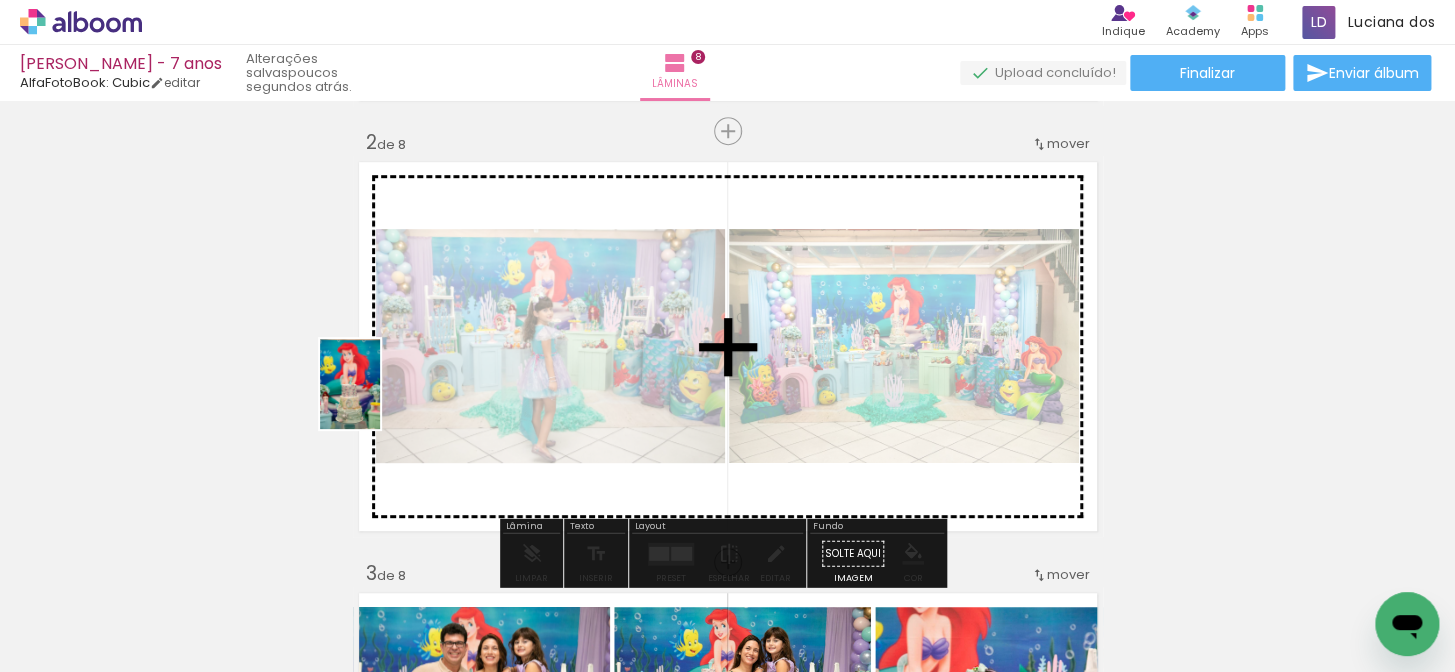 drag, startPoint x: 430, startPoint y: 600, endPoint x: 391, endPoint y: 426, distance: 178.31714 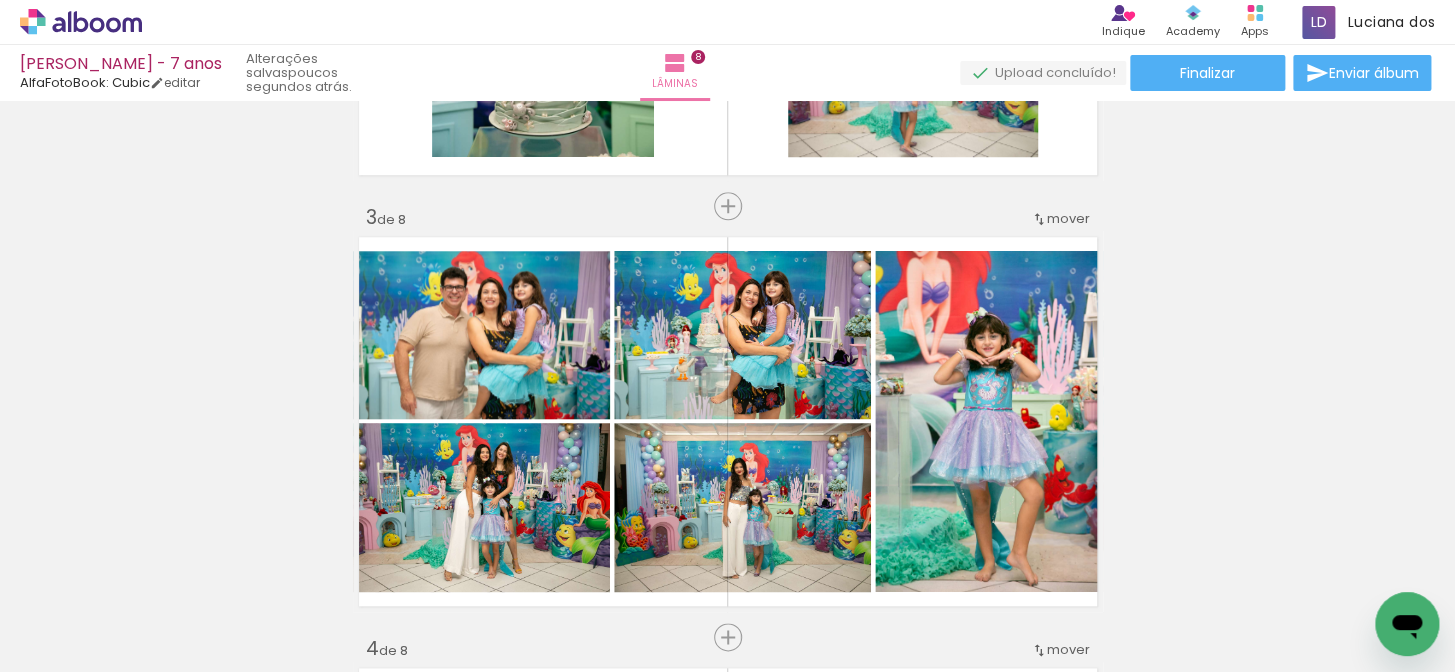 scroll, scrollTop: 793, scrollLeft: 0, axis: vertical 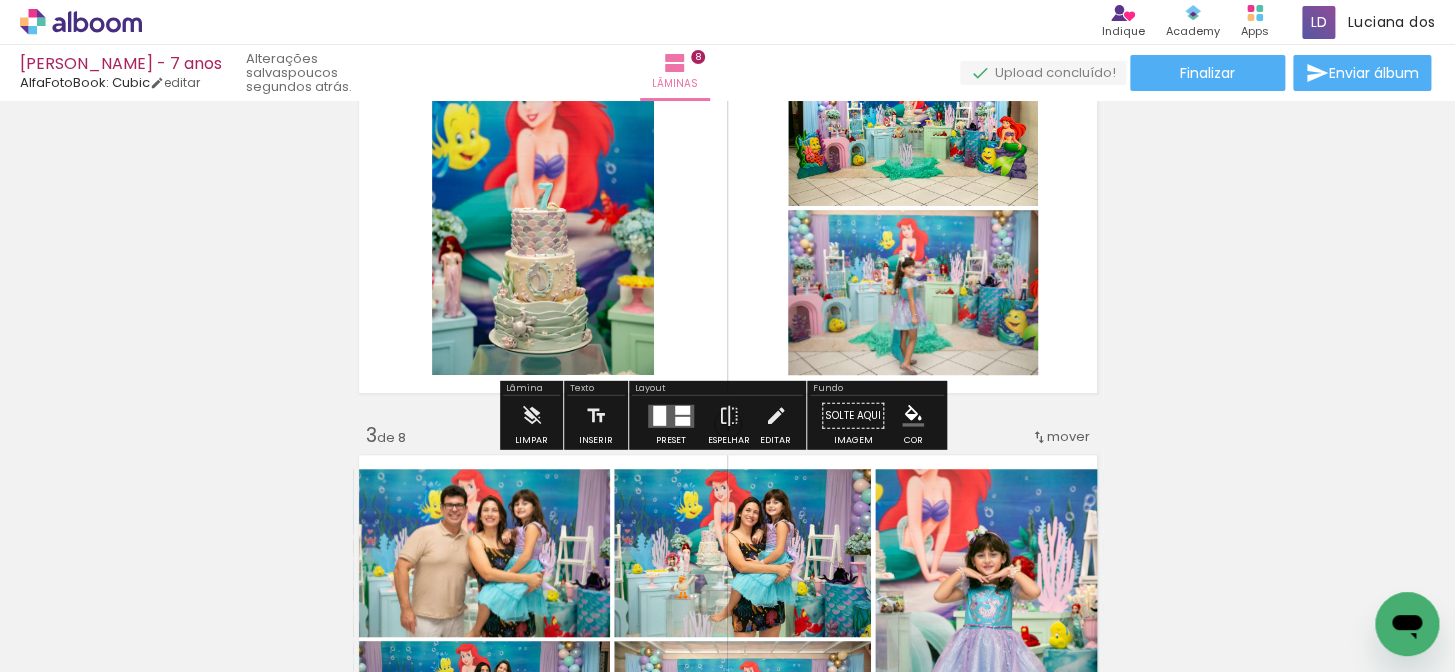 click at bounding box center [682, 420] 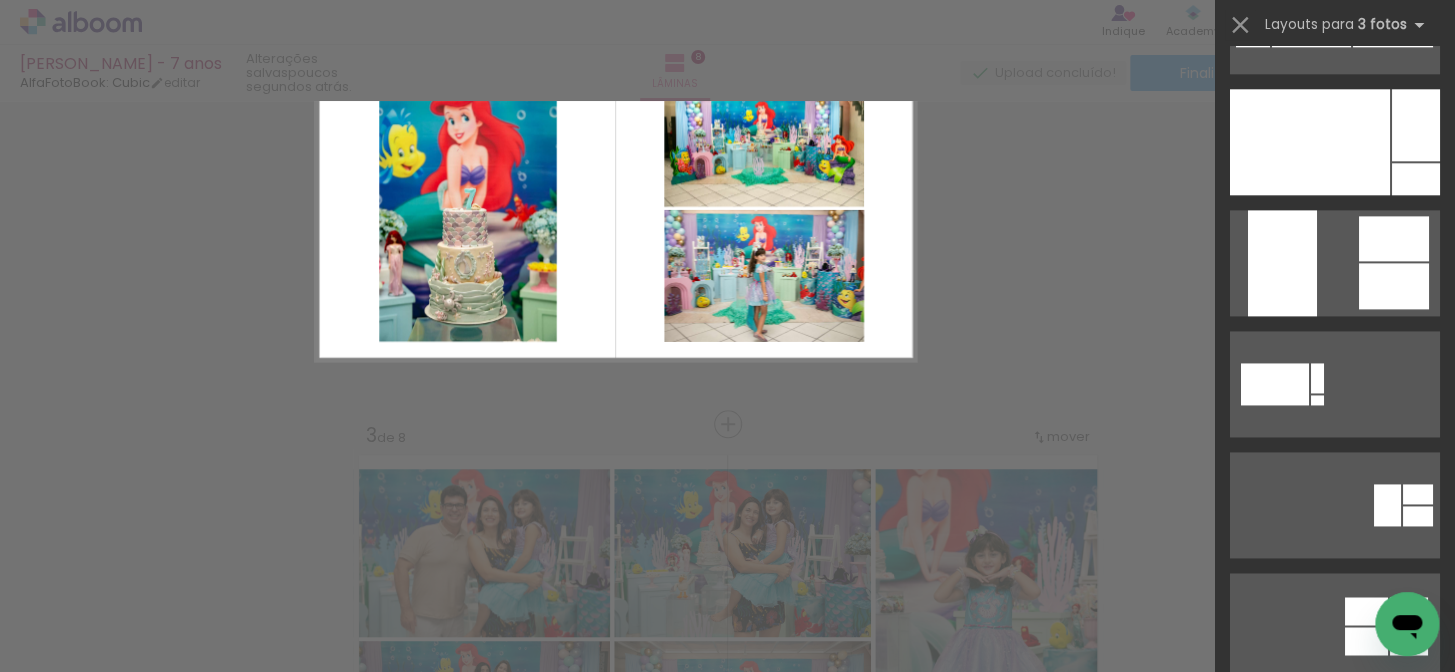 scroll, scrollTop: 0, scrollLeft: 0, axis: both 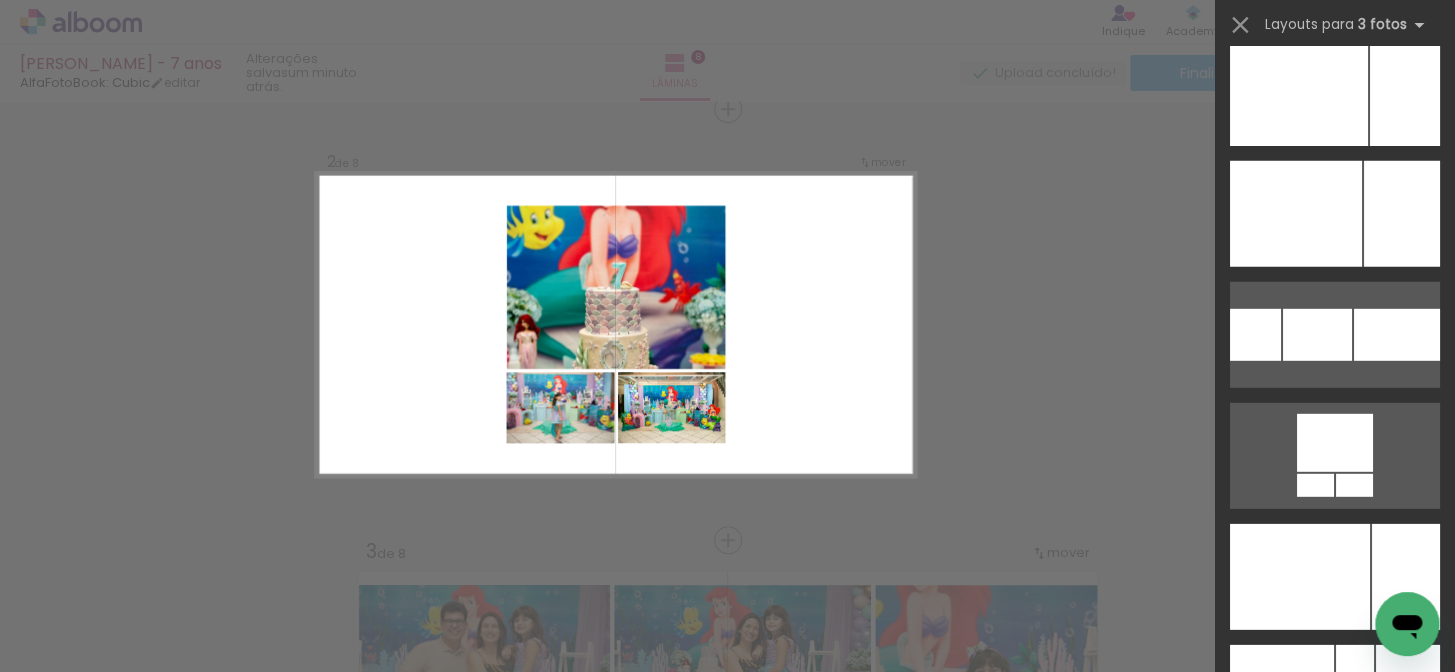 click on "Confirmar Cancelar" at bounding box center [727, 1608] 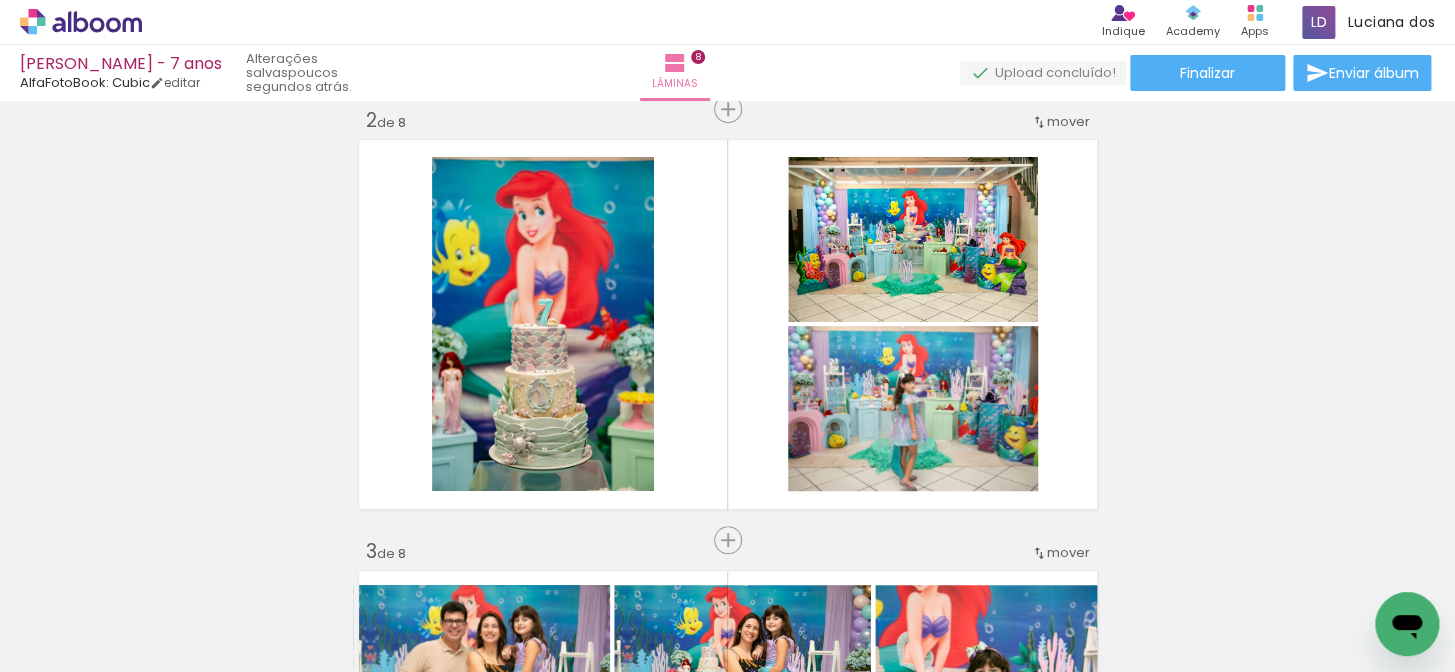 scroll, scrollTop: 0, scrollLeft: 0, axis: both 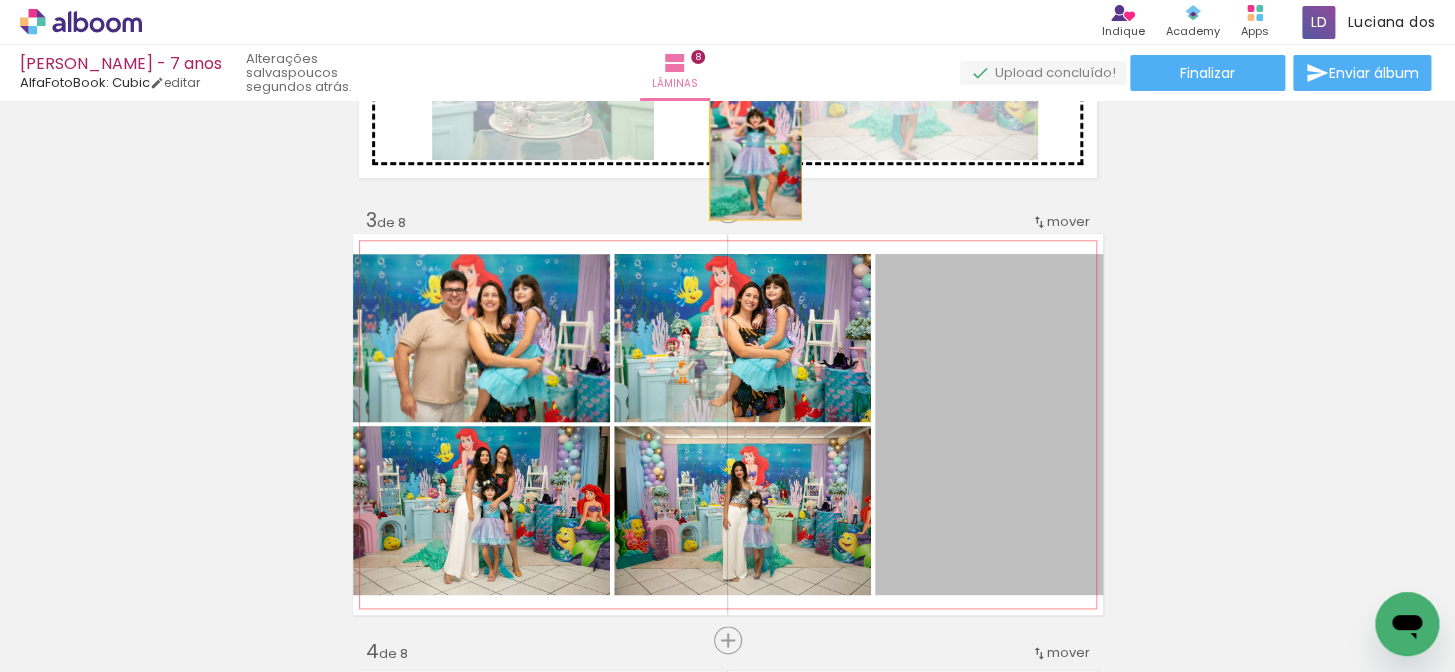 drag, startPoint x: 1006, startPoint y: 425, endPoint x: 768, endPoint y: 154, distance: 360.67297 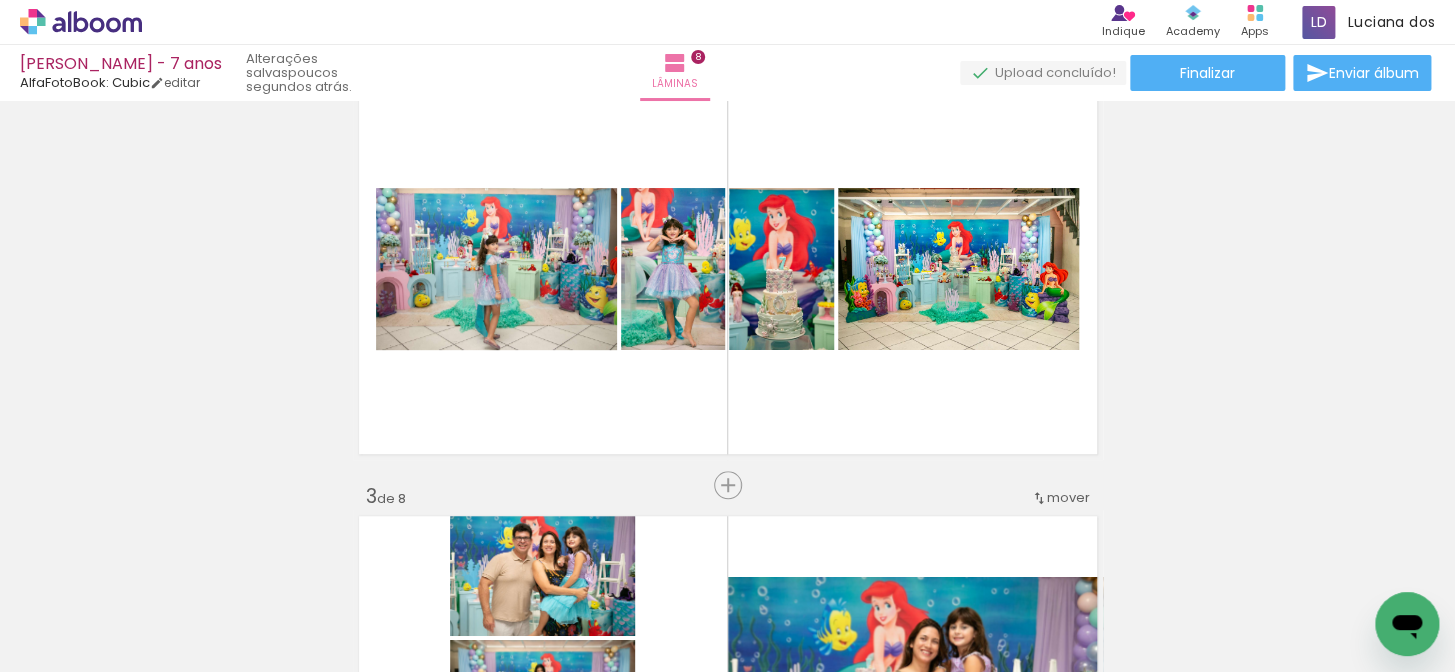 scroll, scrollTop: 505, scrollLeft: 0, axis: vertical 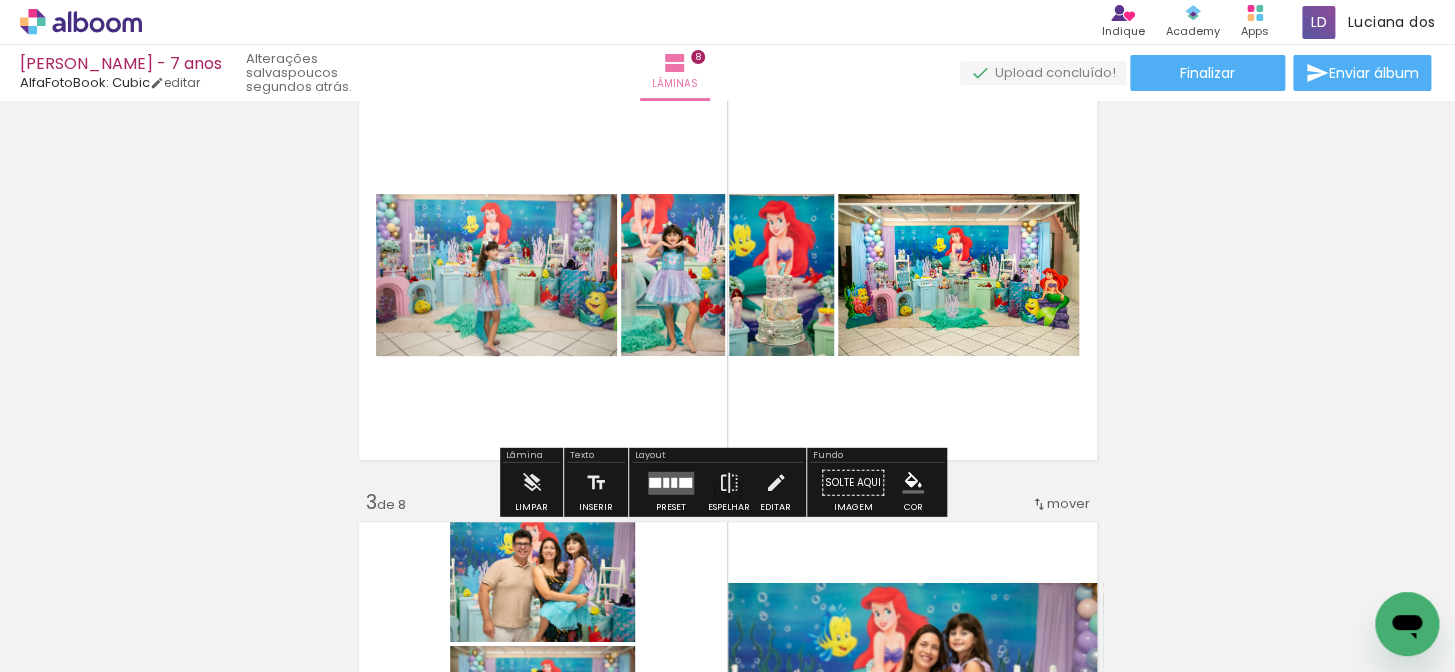 click at bounding box center [671, 482] 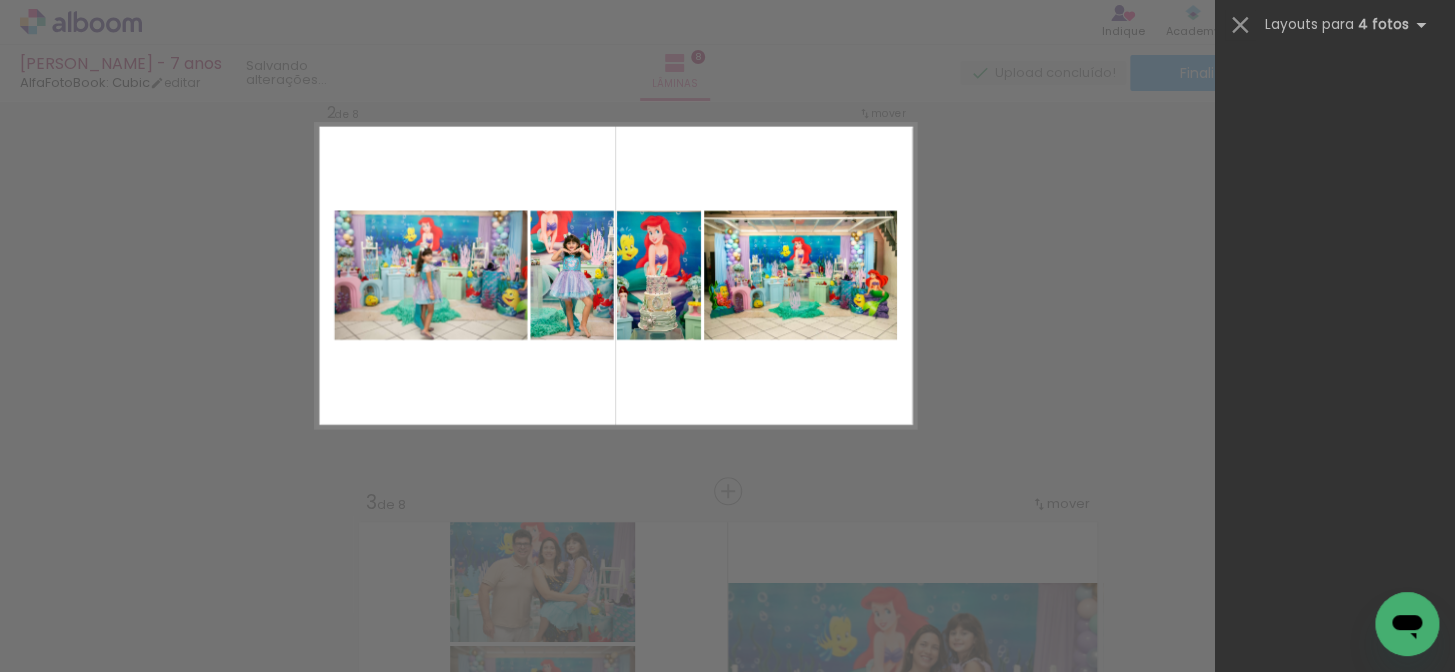 scroll, scrollTop: 0, scrollLeft: 0, axis: both 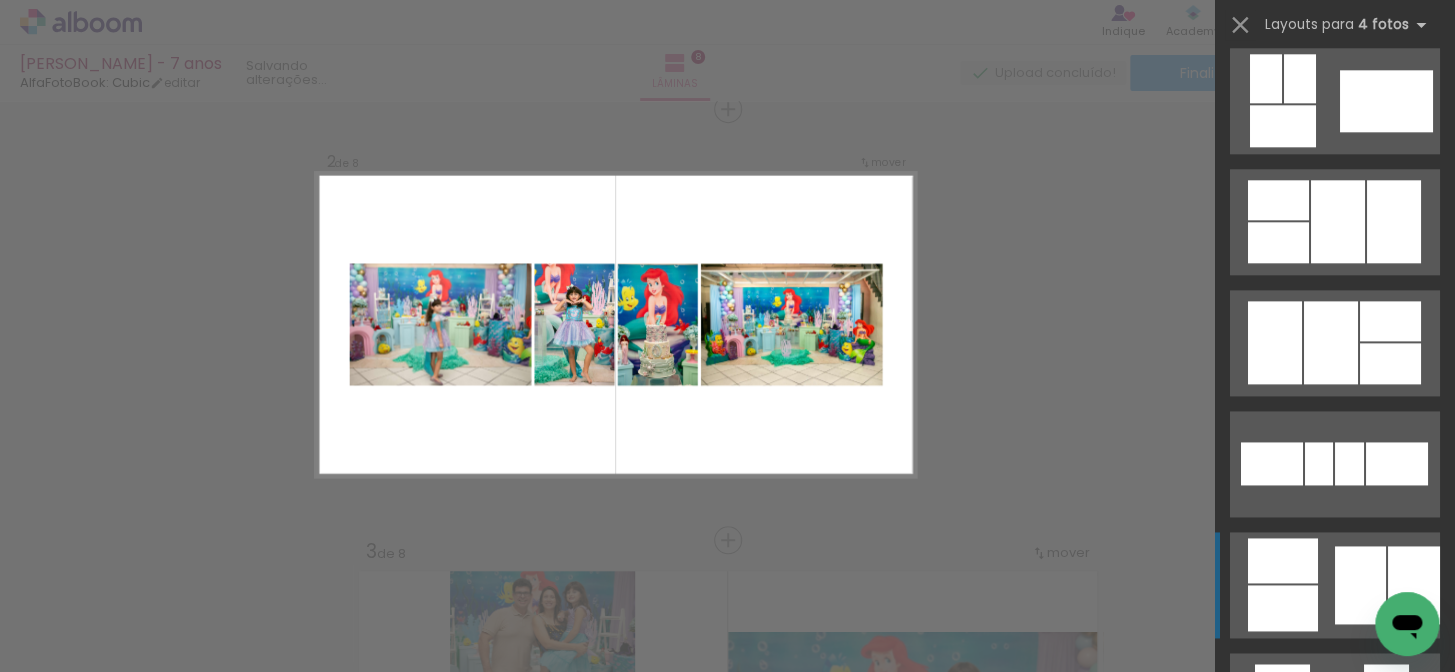 click at bounding box center (1339, -504) 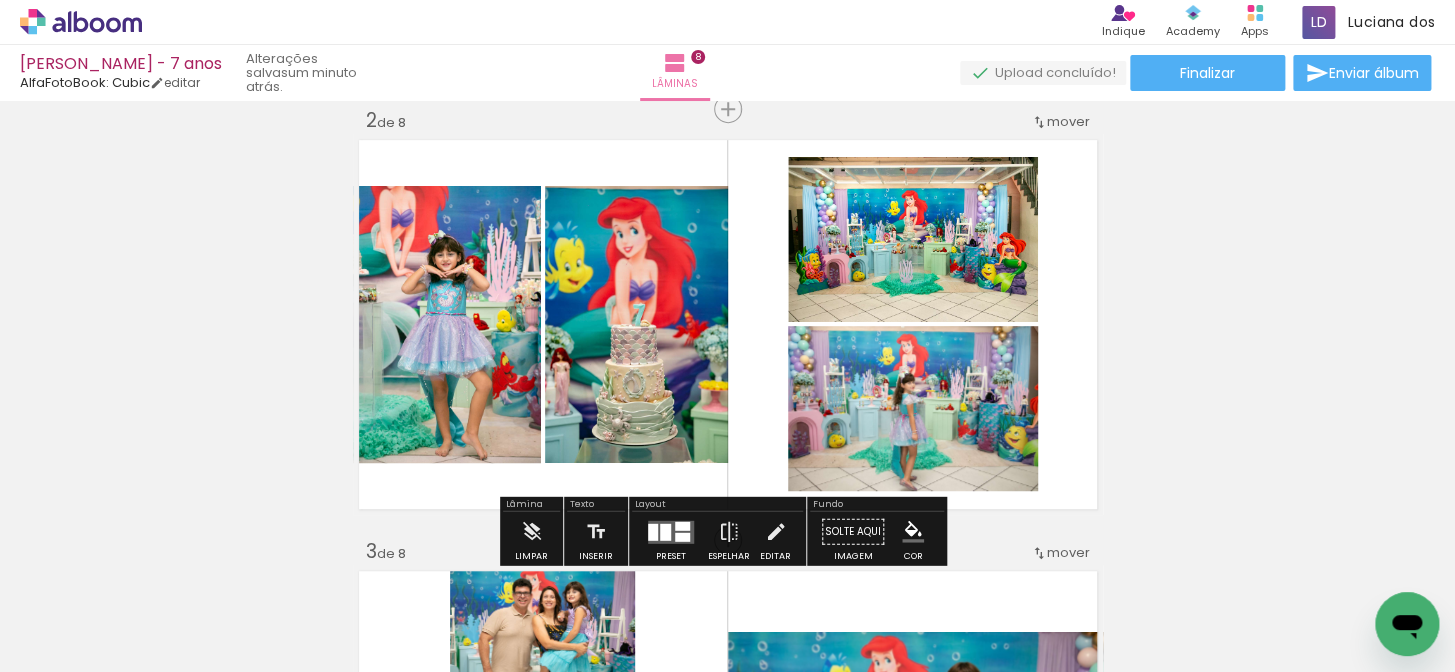 click at bounding box center (727, 336) 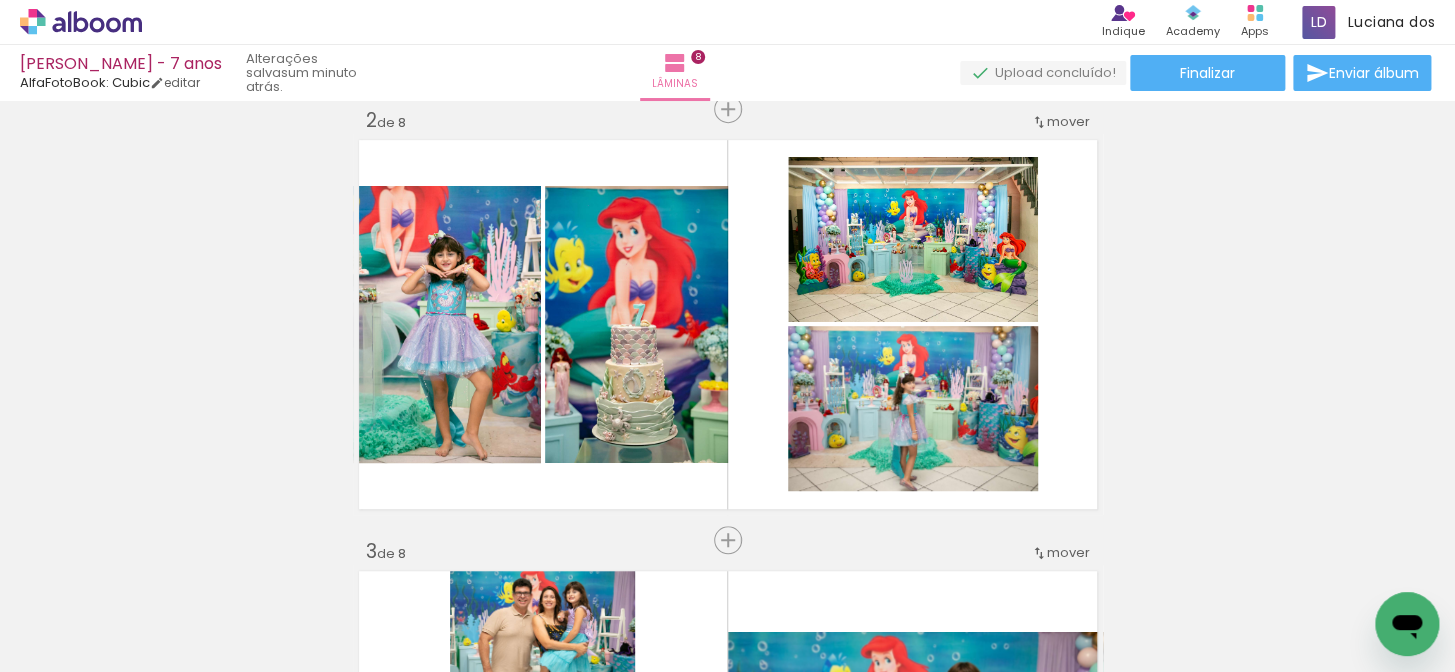 click at bounding box center [1320, 604] 